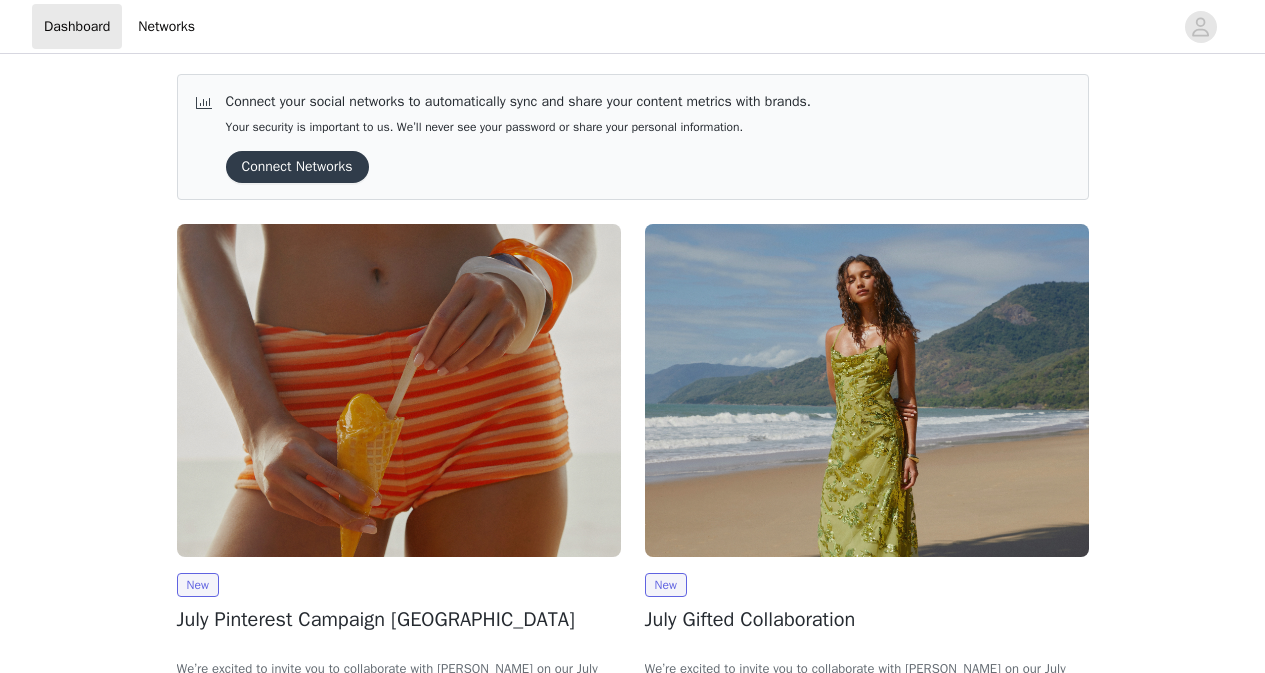 scroll, scrollTop: 0, scrollLeft: 0, axis: both 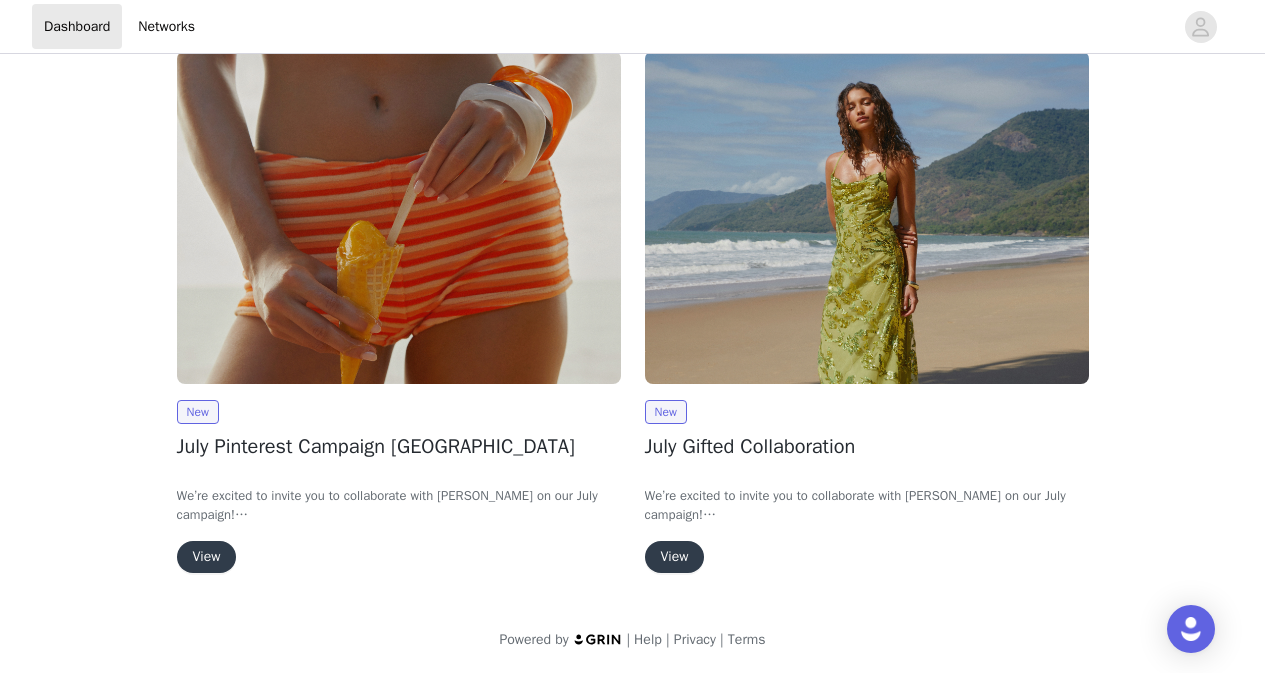 click on "View" at bounding box center [207, 557] 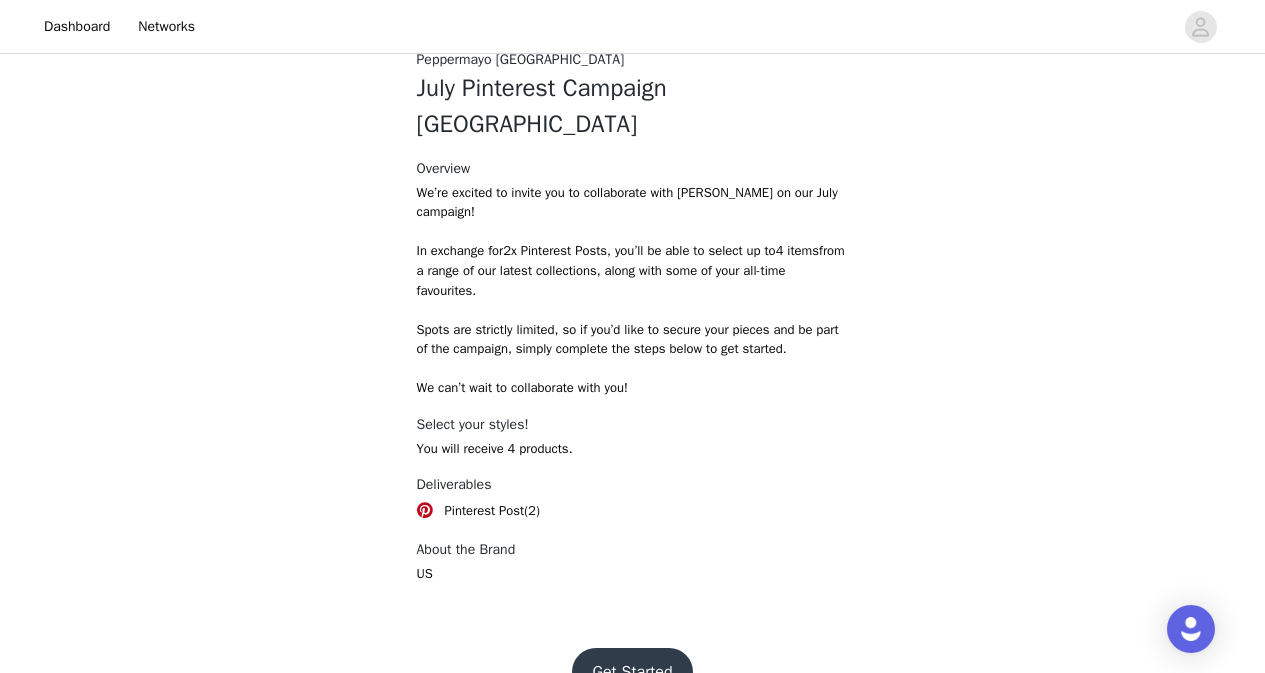 scroll, scrollTop: 795, scrollLeft: 0, axis: vertical 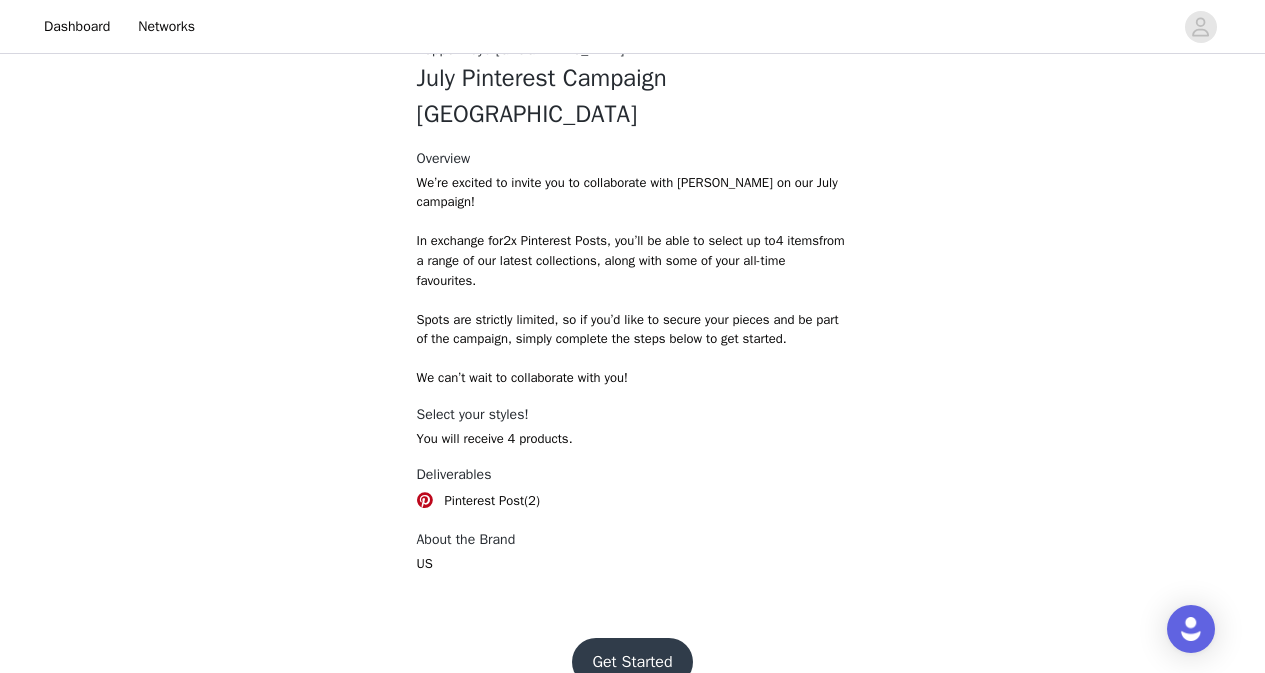 click on "Get Started" at bounding box center [632, 662] 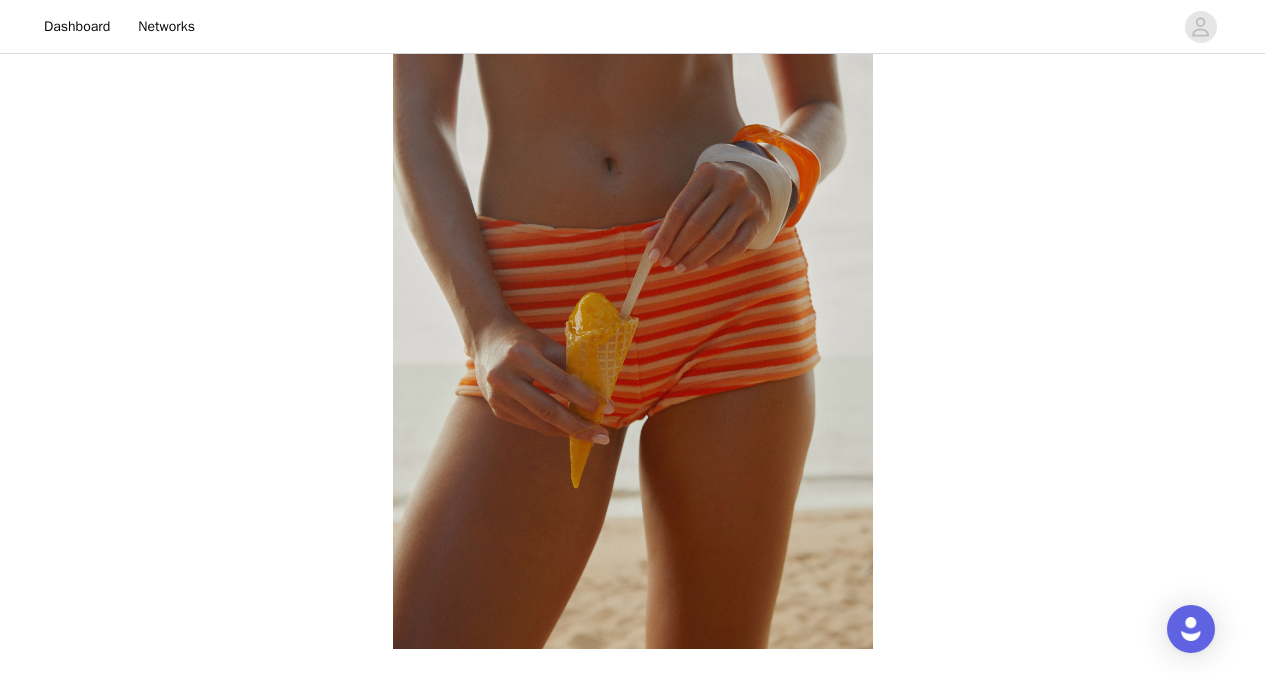 scroll, scrollTop: 795, scrollLeft: 0, axis: vertical 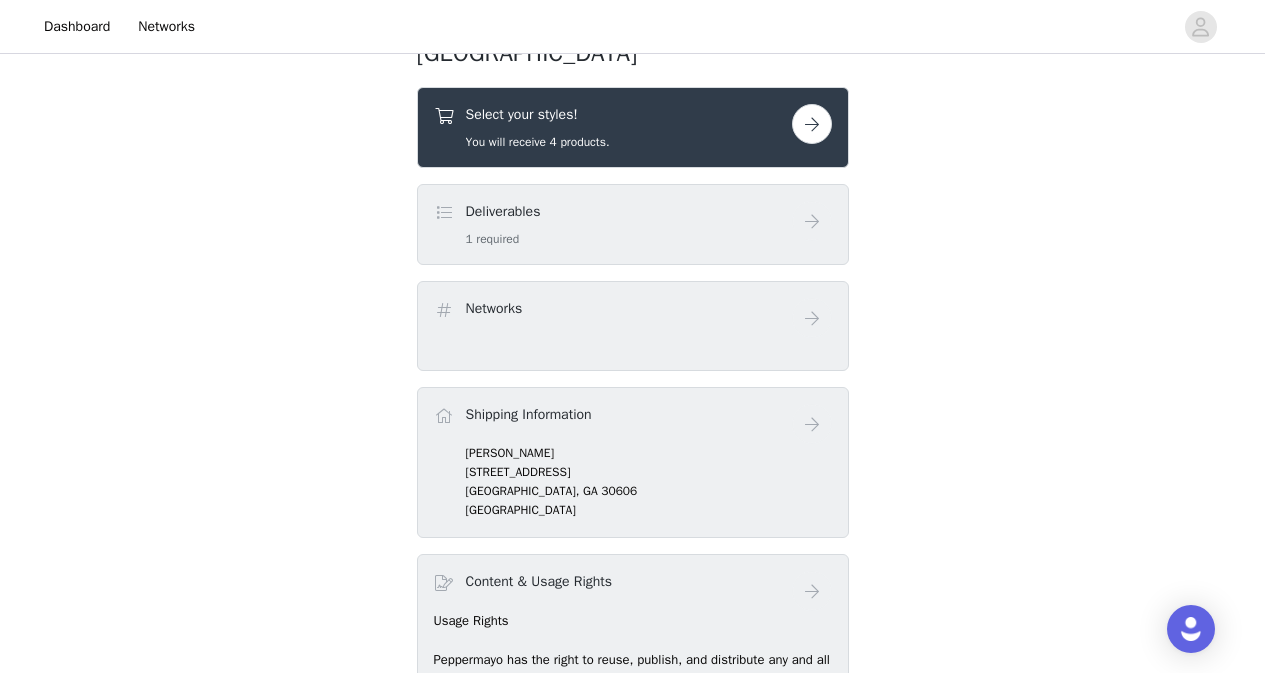 click on "Deliverables   1 required" at bounding box center [613, 224] 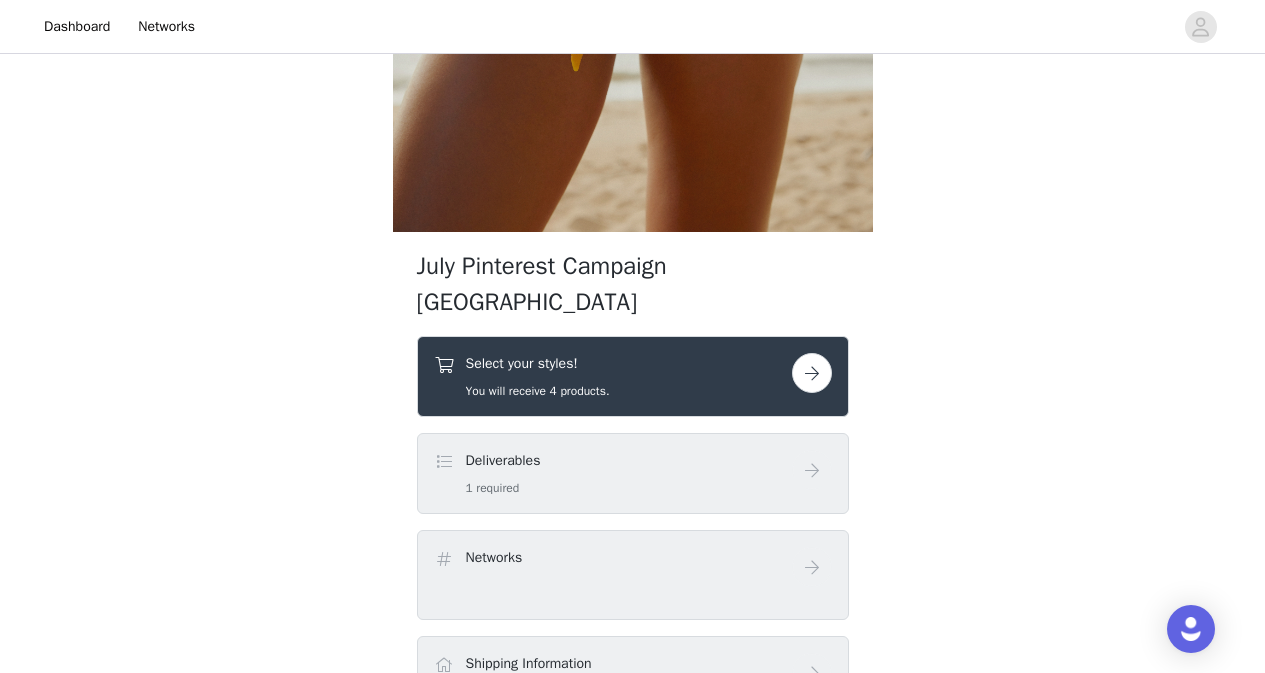 scroll, scrollTop: 524, scrollLeft: 0, axis: vertical 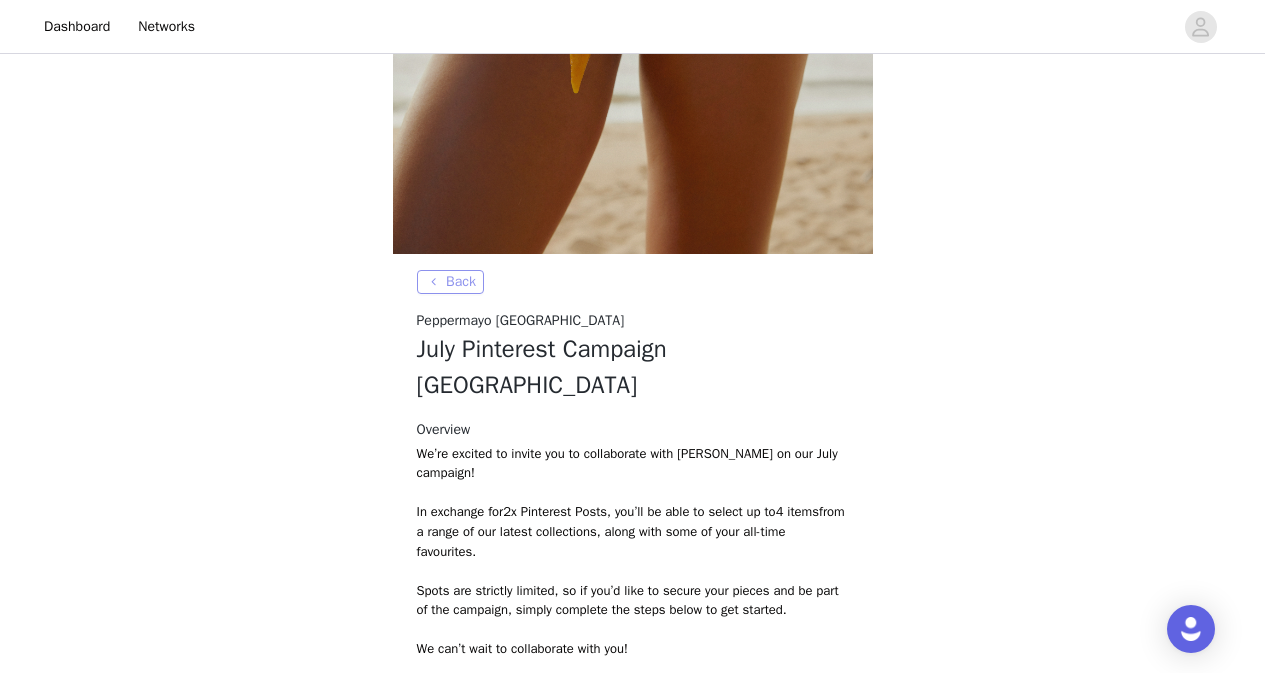 click on "Back" at bounding box center (450, 282) 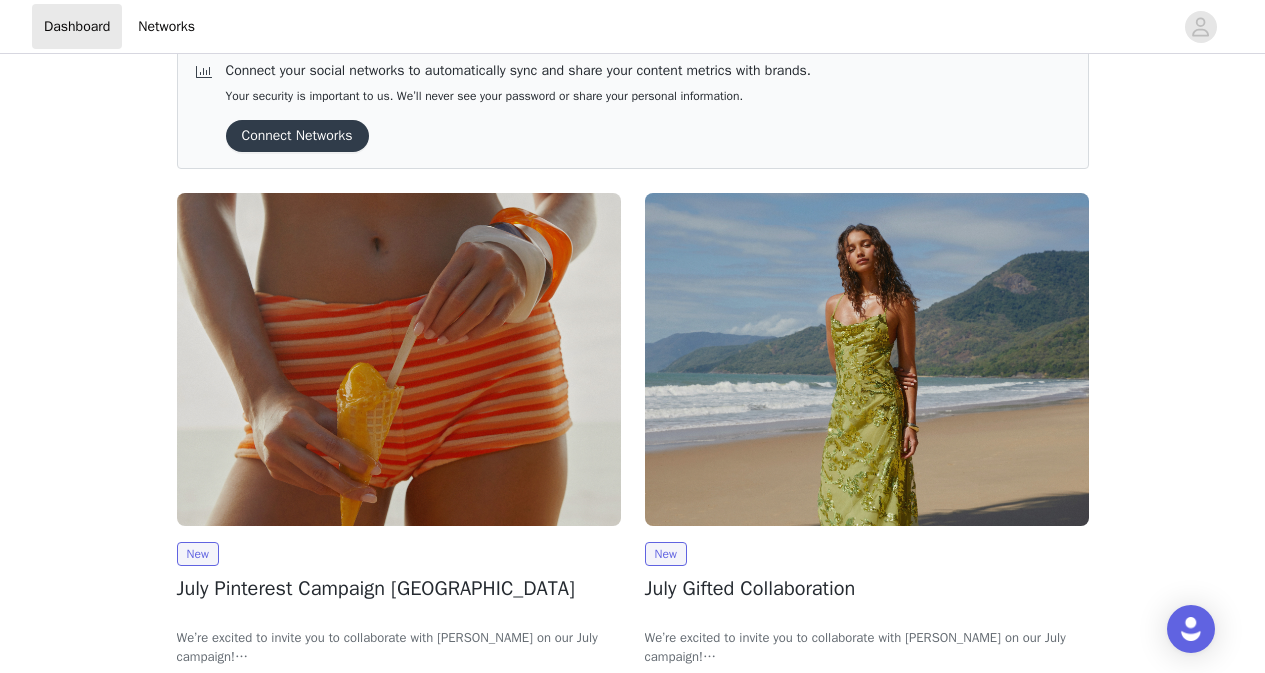 scroll, scrollTop: 173, scrollLeft: 0, axis: vertical 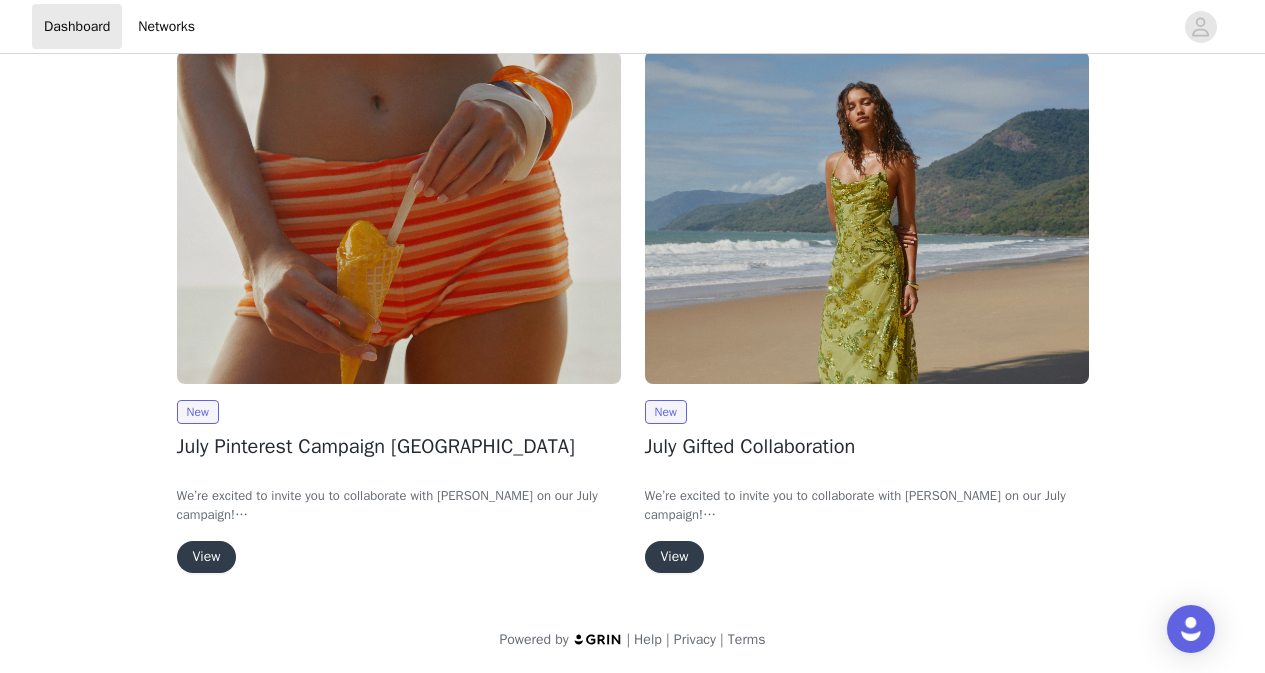 click on "View" at bounding box center (675, 557) 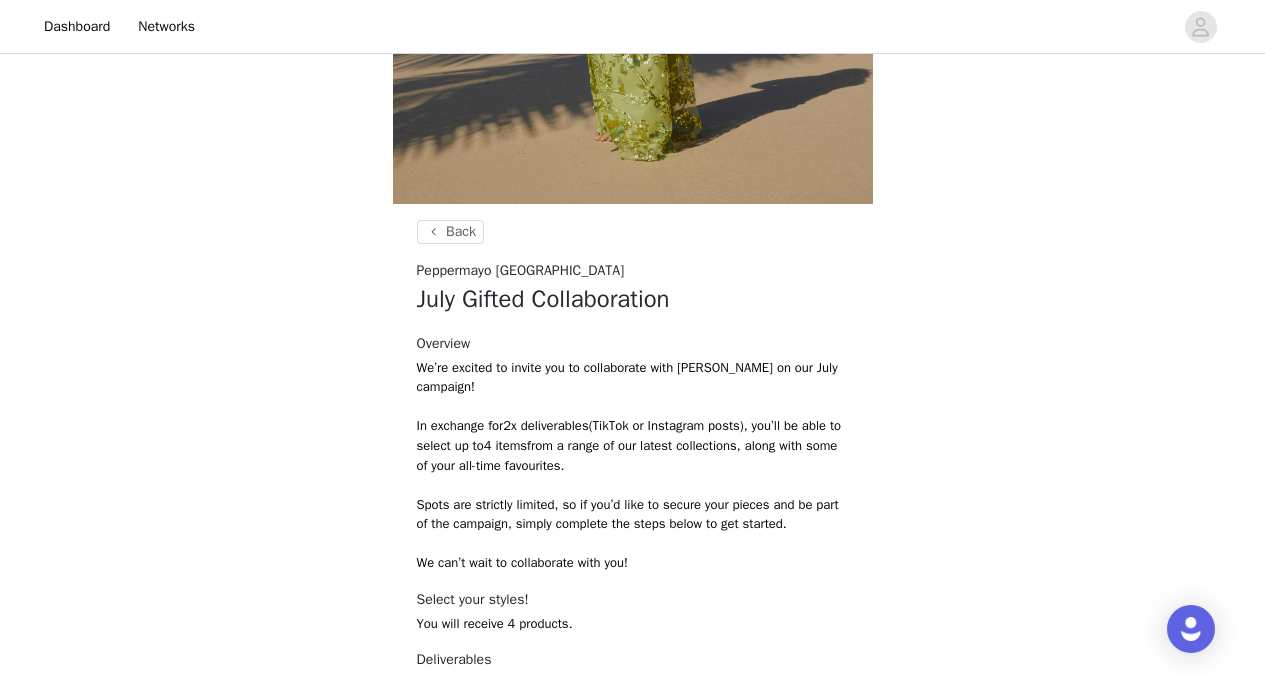 scroll, scrollTop: 843, scrollLeft: 0, axis: vertical 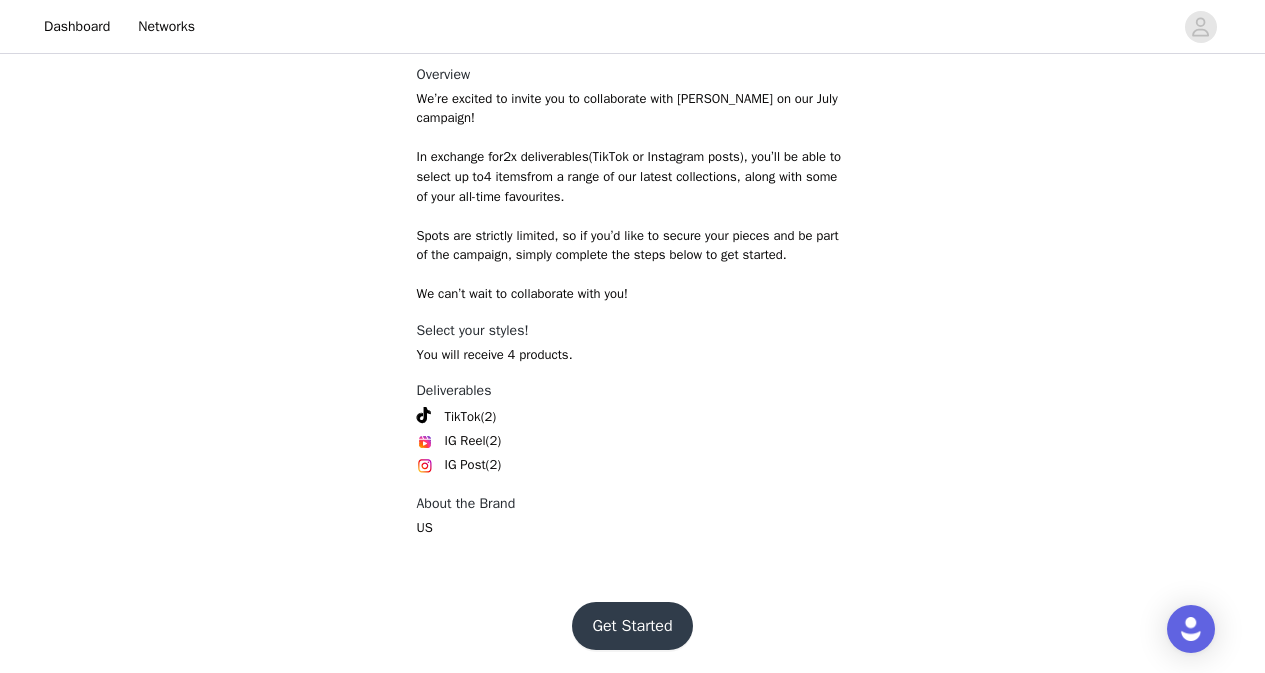 click on "Get Started" at bounding box center [632, 626] 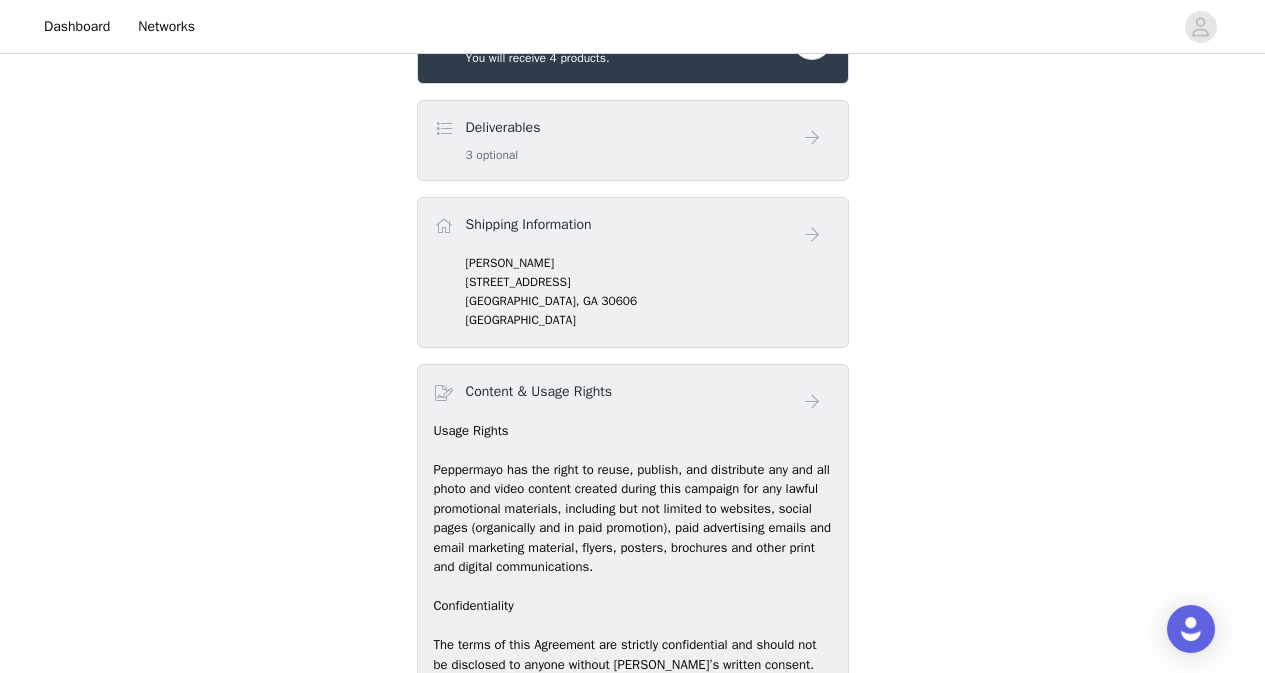 scroll, scrollTop: 690, scrollLeft: 0, axis: vertical 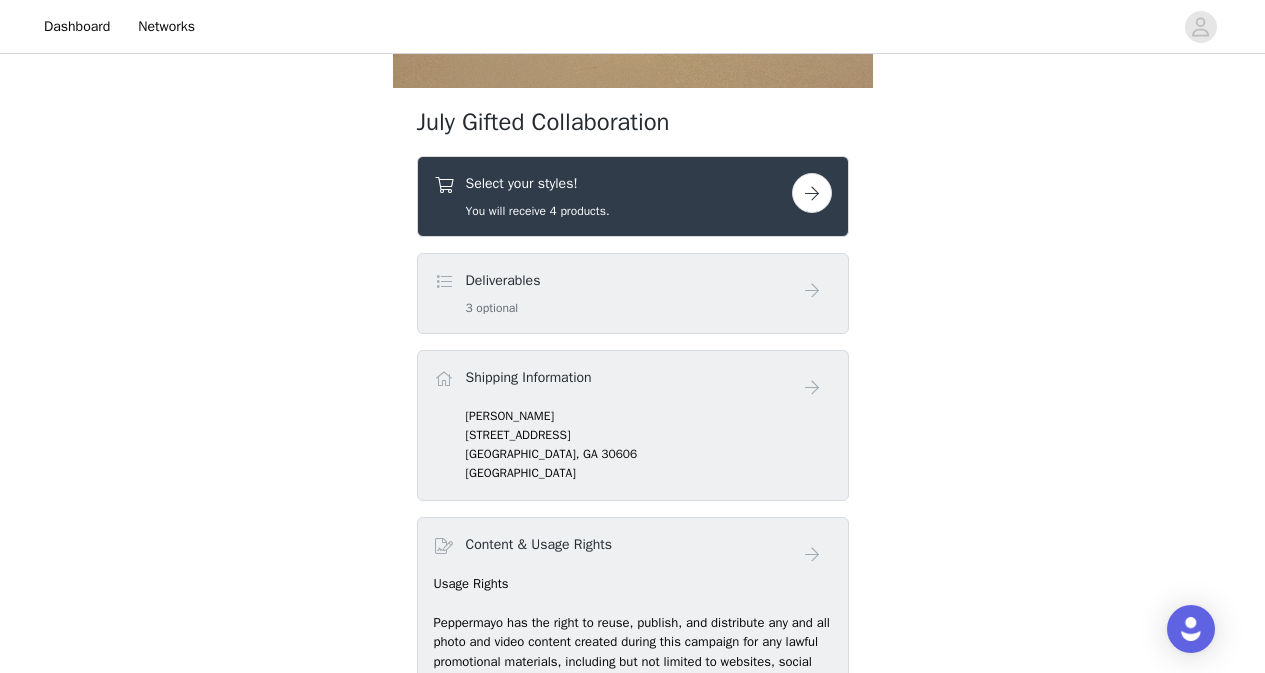 click on "Select your styles!   You will receive 4 products." at bounding box center (633, 196) 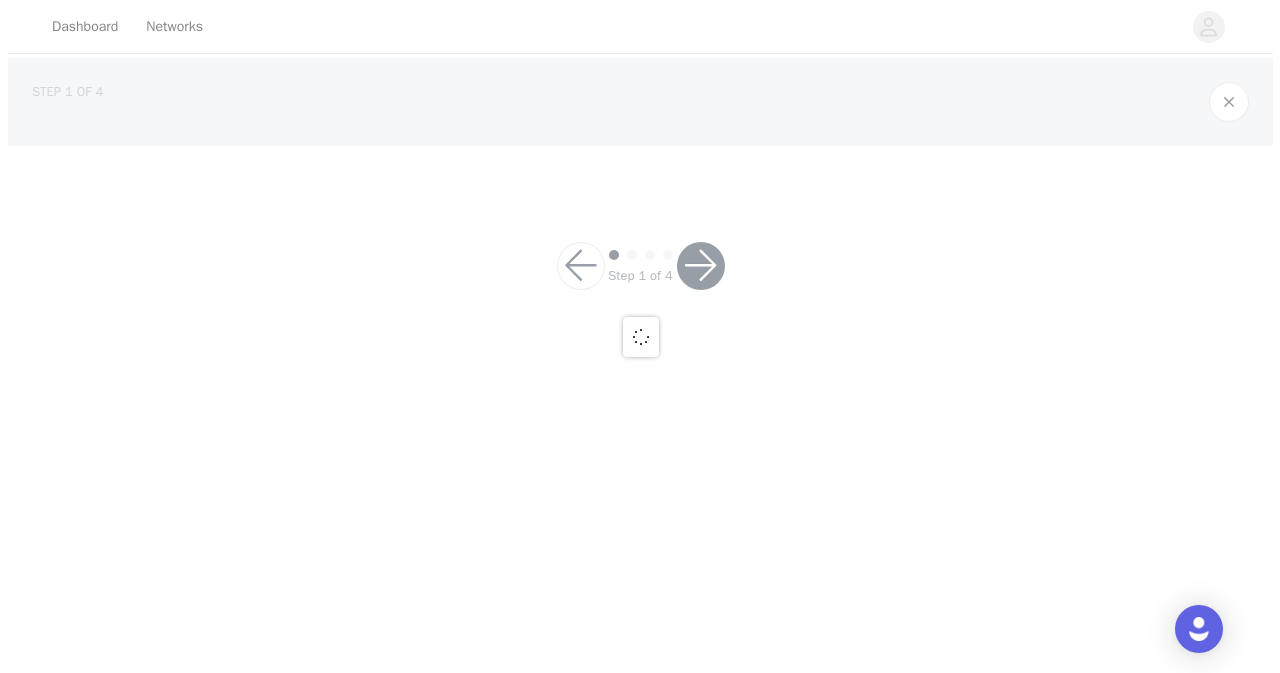 scroll, scrollTop: 0, scrollLeft: 0, axis: both 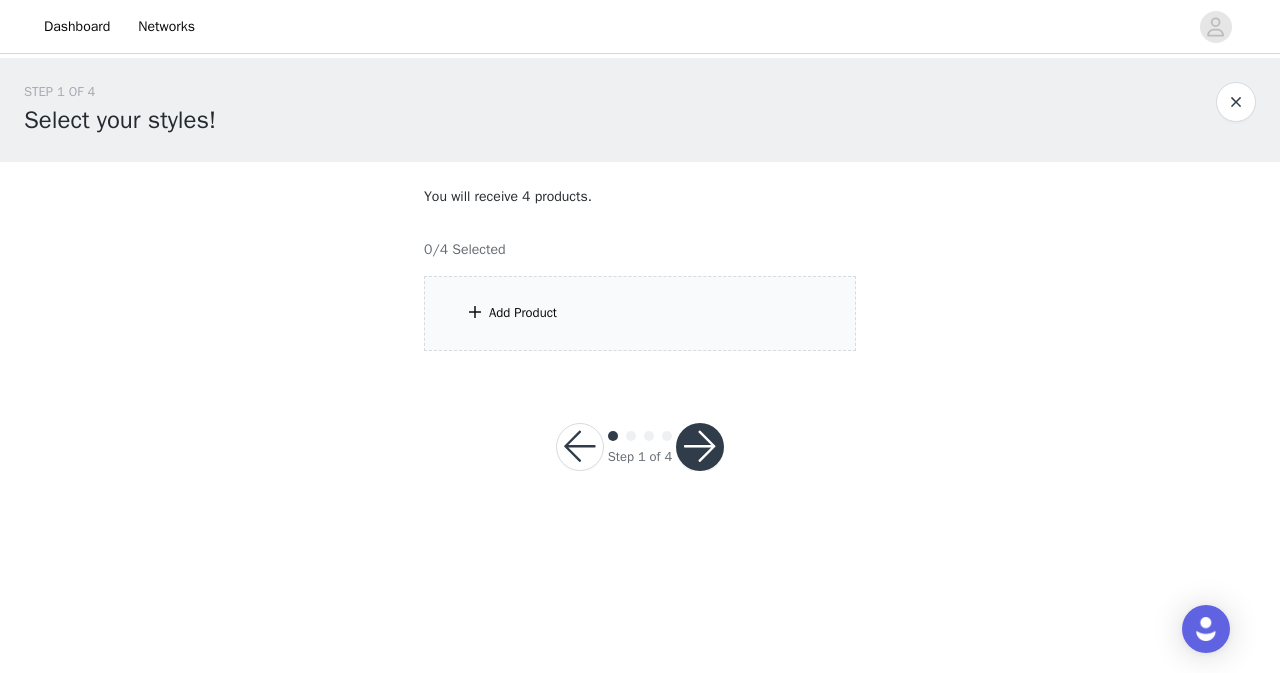click on "Add Product" at bounding box center [640, 313] 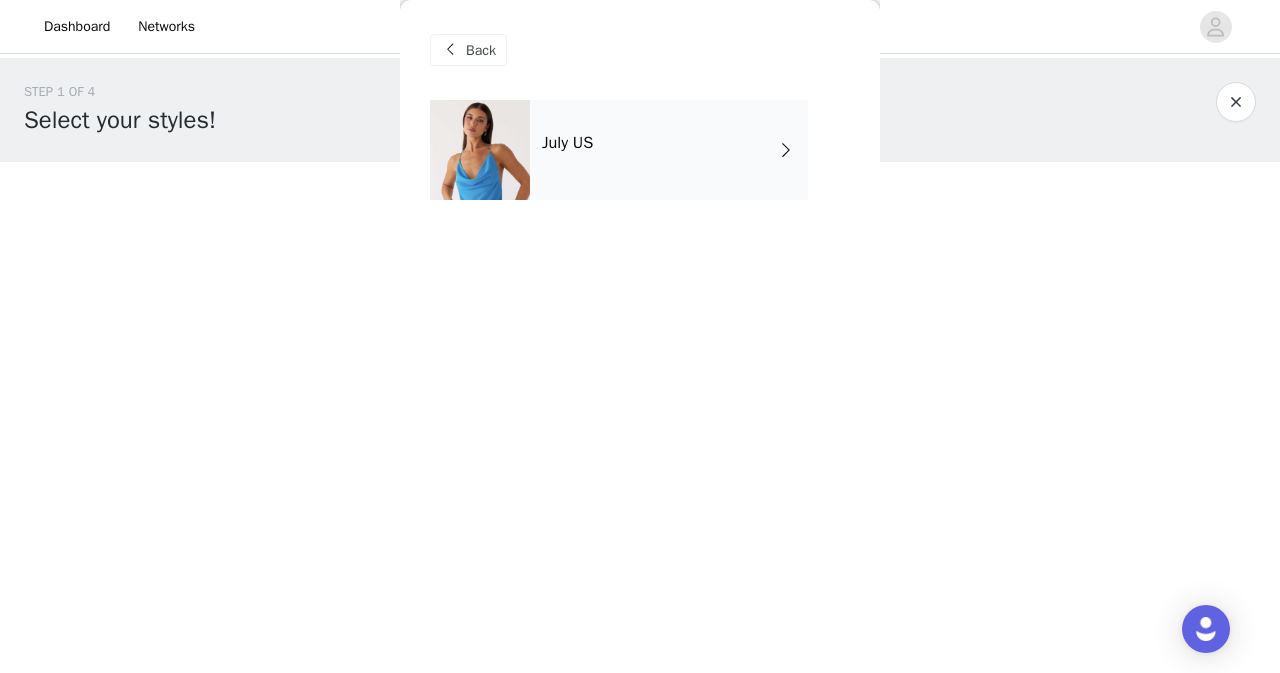 click on "July US" at bounding box center (669, 150) 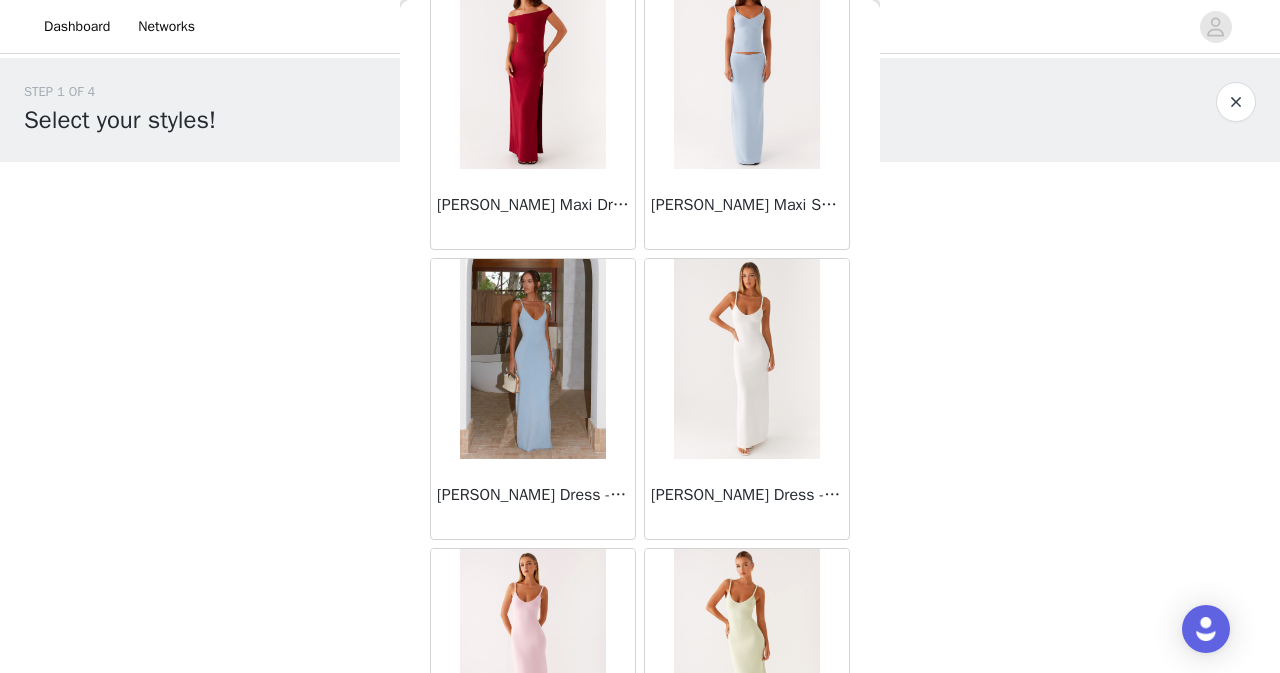 scroll, scrollTop: 2387, scrollLeft: 0, axis: vertical 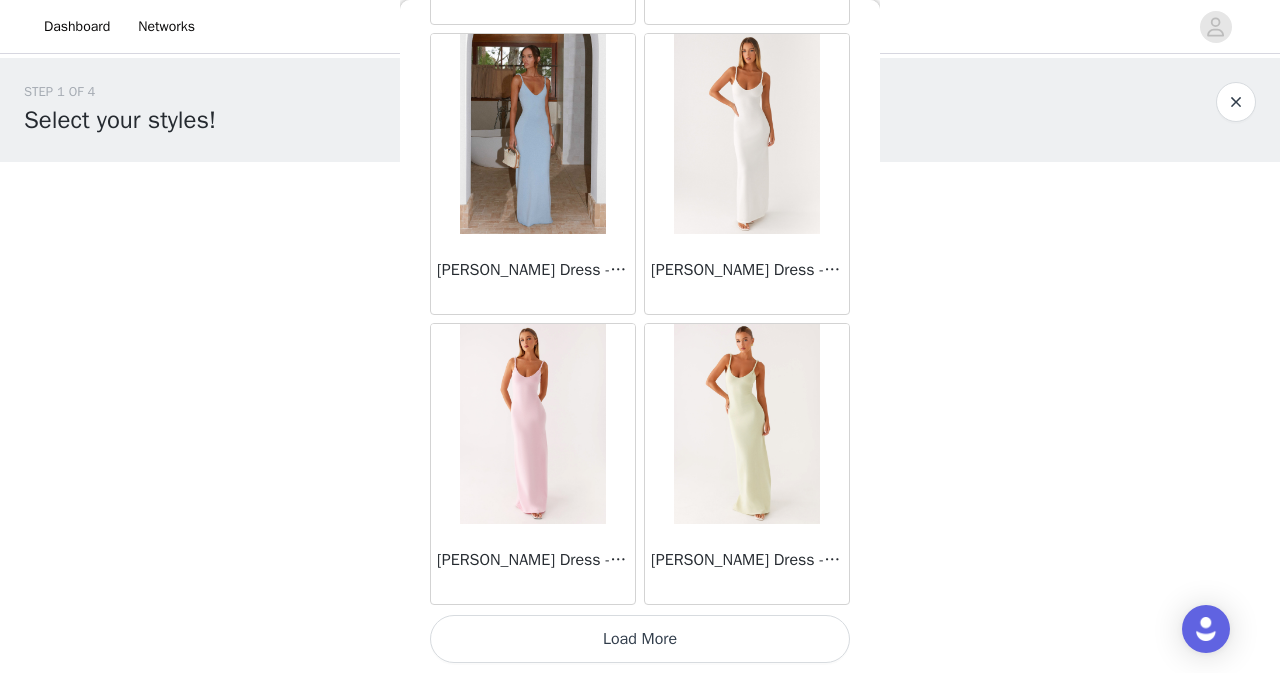click on "Load More" at bounding box center (640, 639) 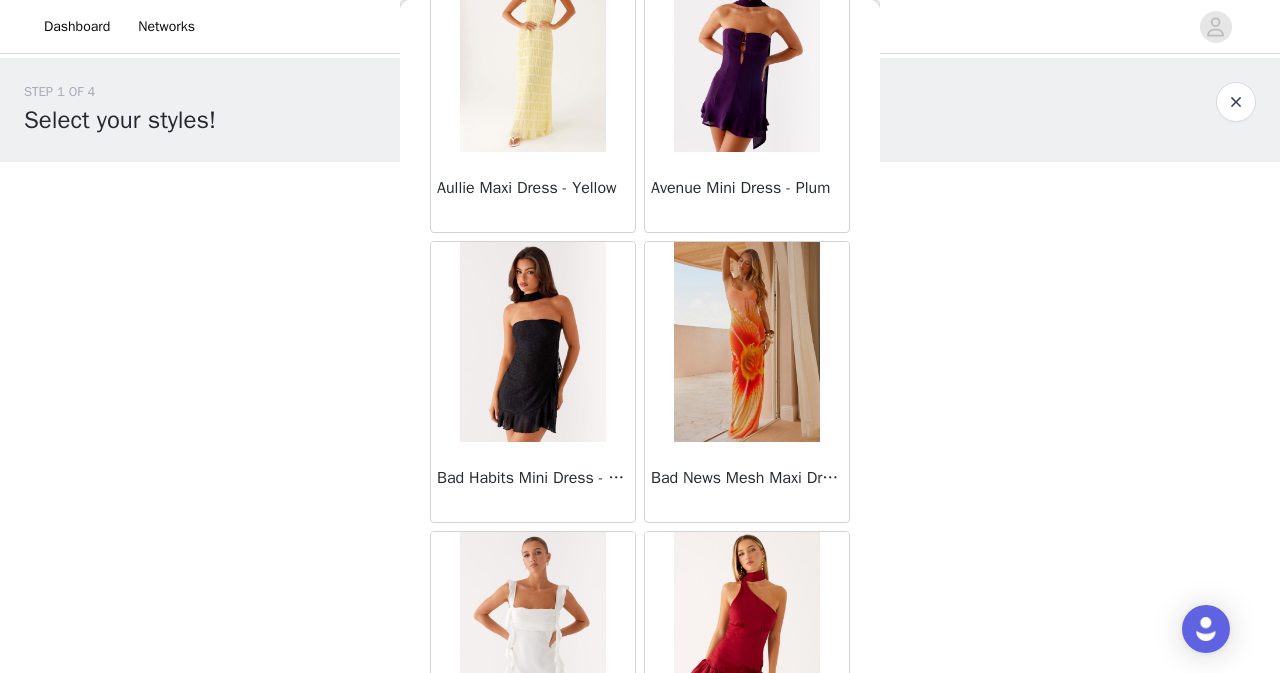 scroll, scrollTop: 5287, scrollLeft: 0, axis: vertical 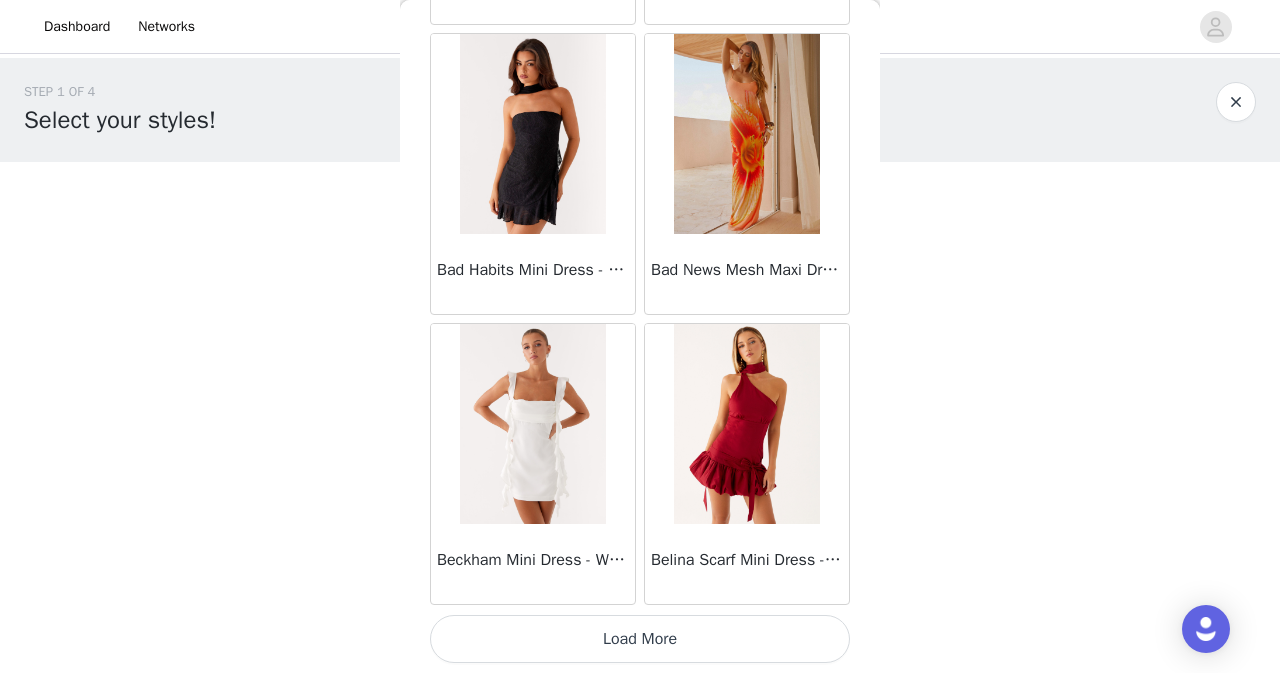 click on "Load More" at bounding box center (640, 639) 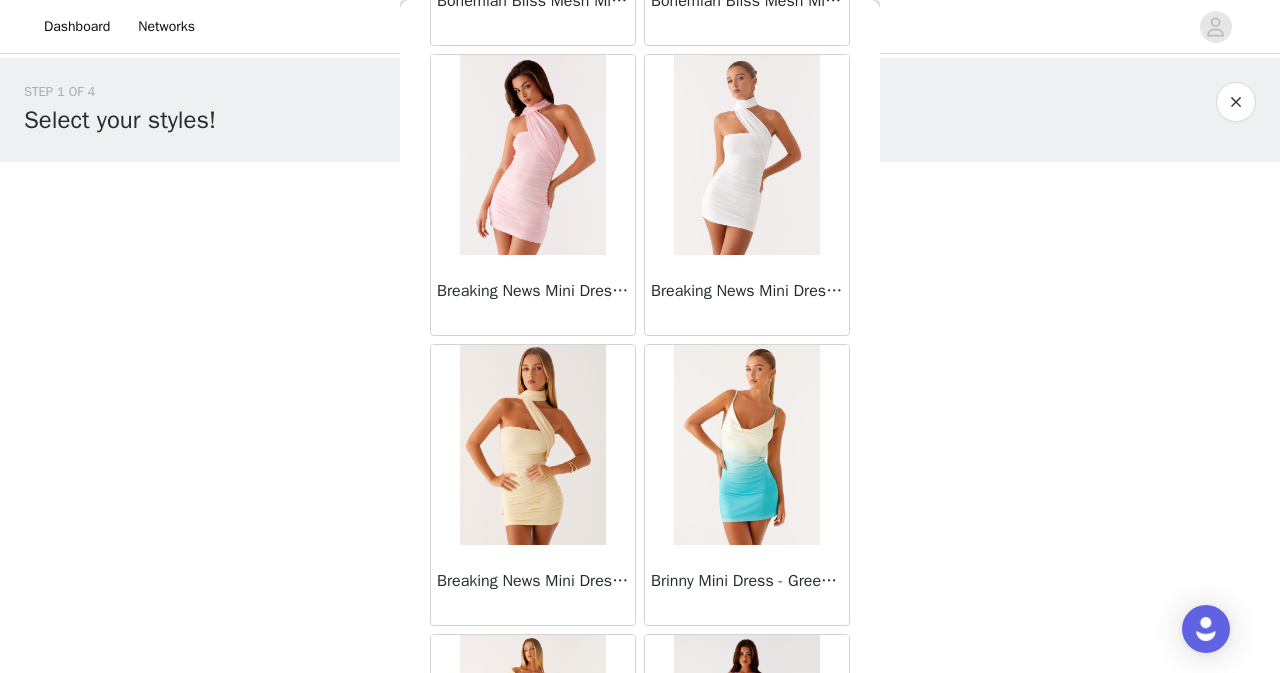 scroll, scrollTop: 8187, scrollLeft: 0, axis: vertical 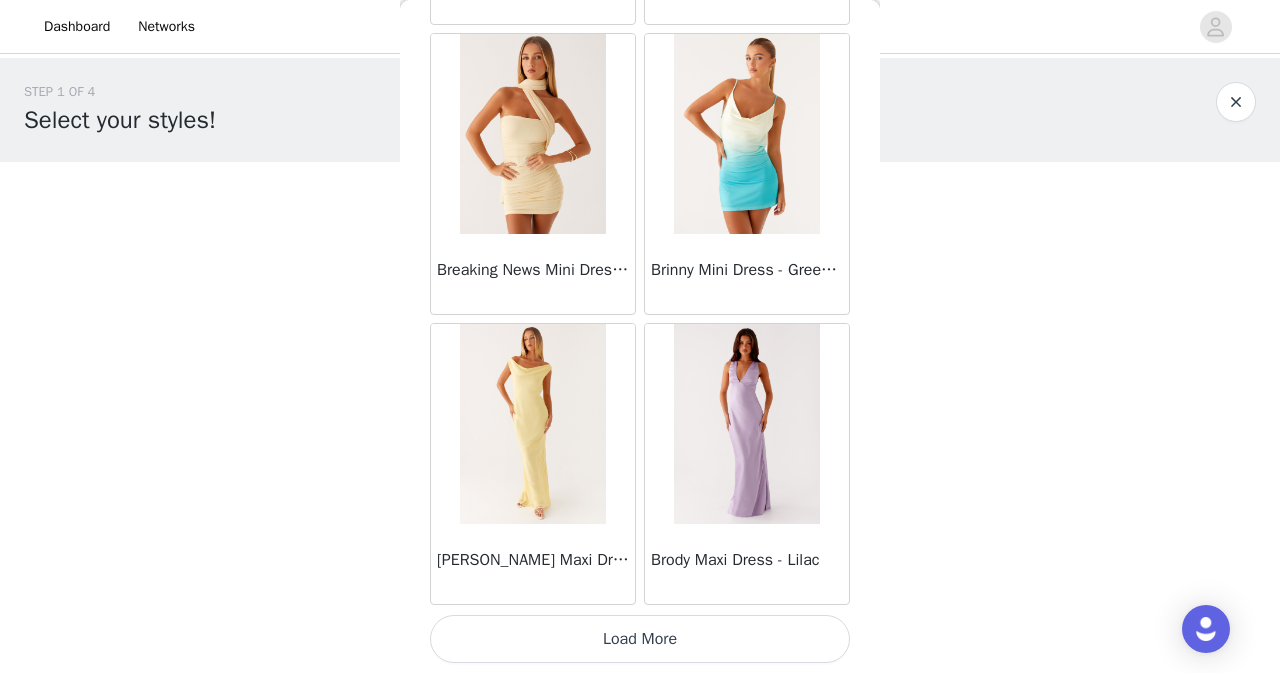 click on "Load More" at bounding box center (640, 639) 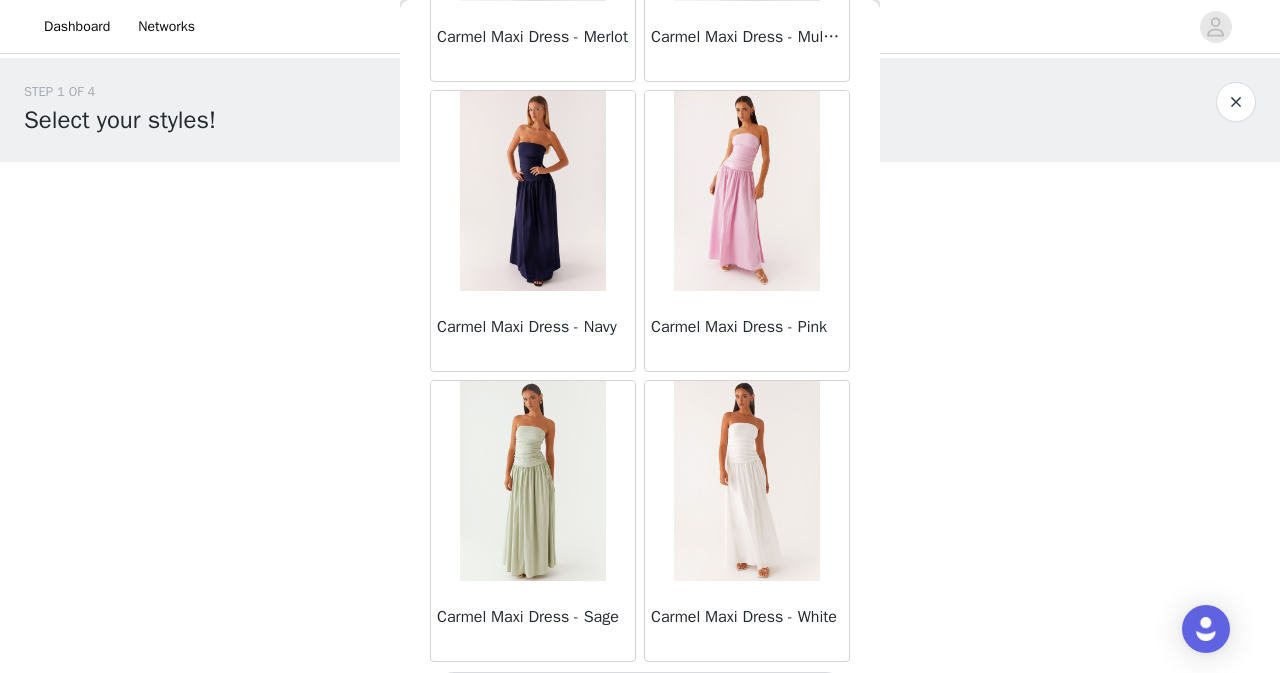scroll, scrollTop: 11087, scrollLeft: 0, axis: vertical 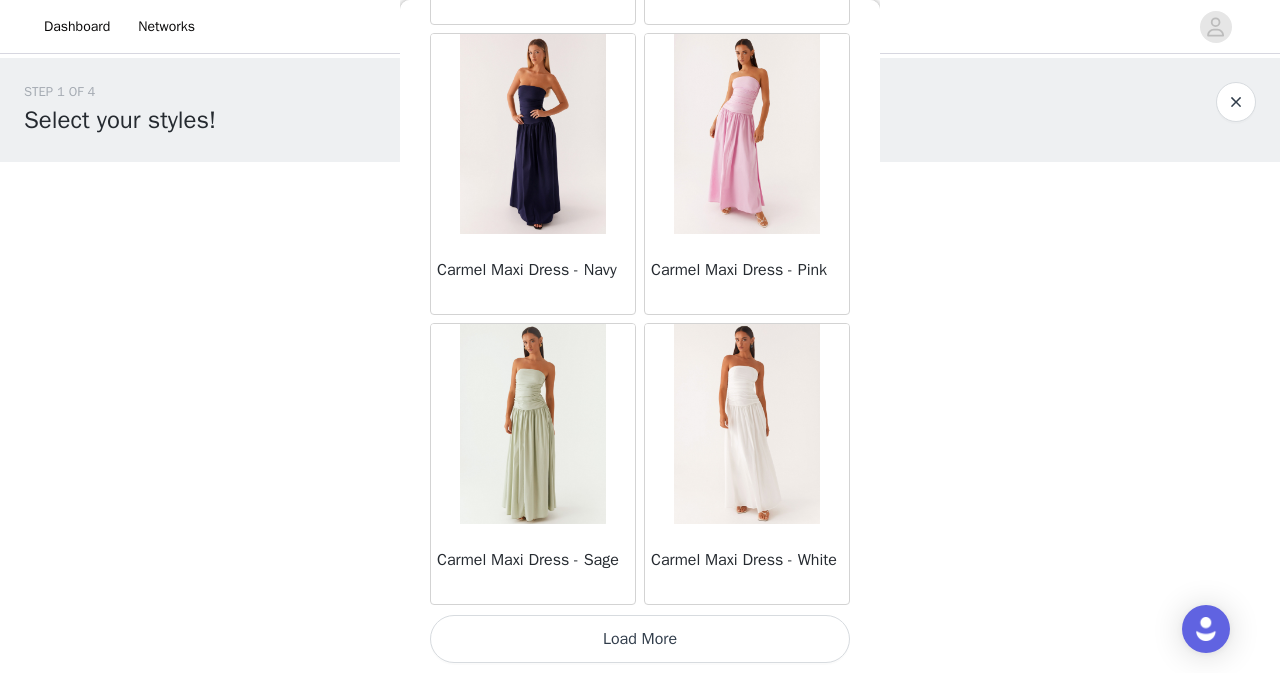 click on "Load More" at bounding box center (640, 639) 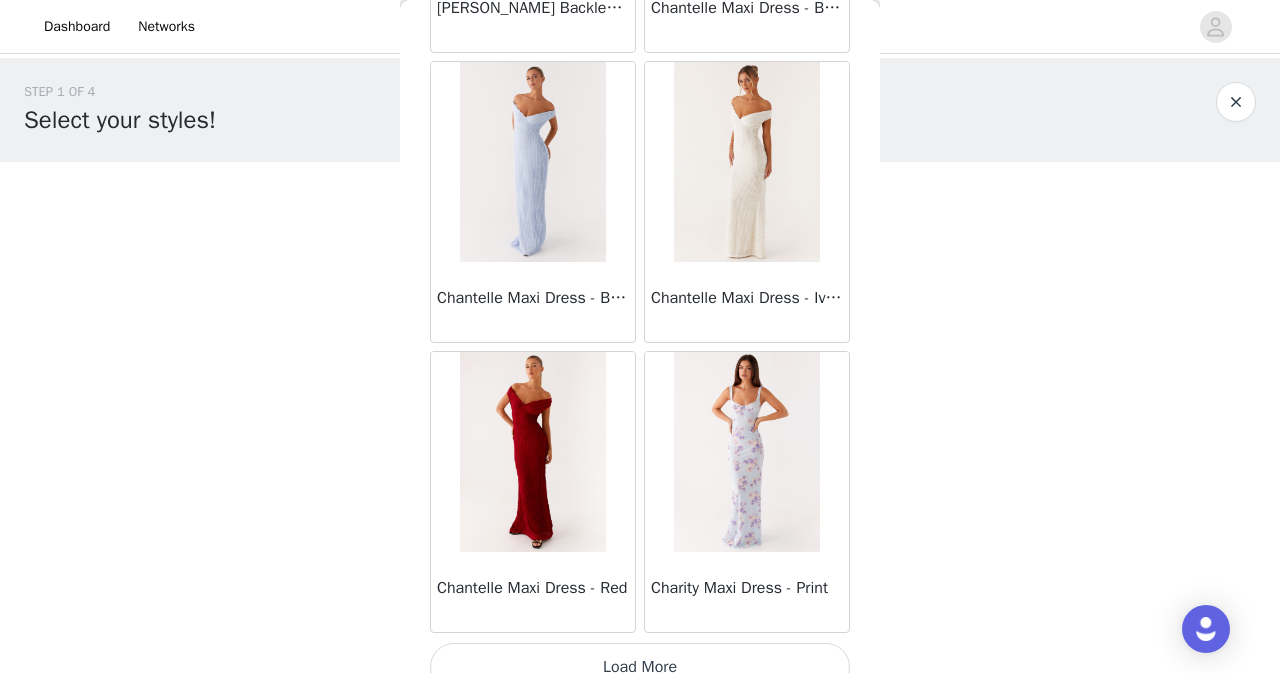 scroll, scrollTop: 13987, scrollLeft: 0, axis: vertical 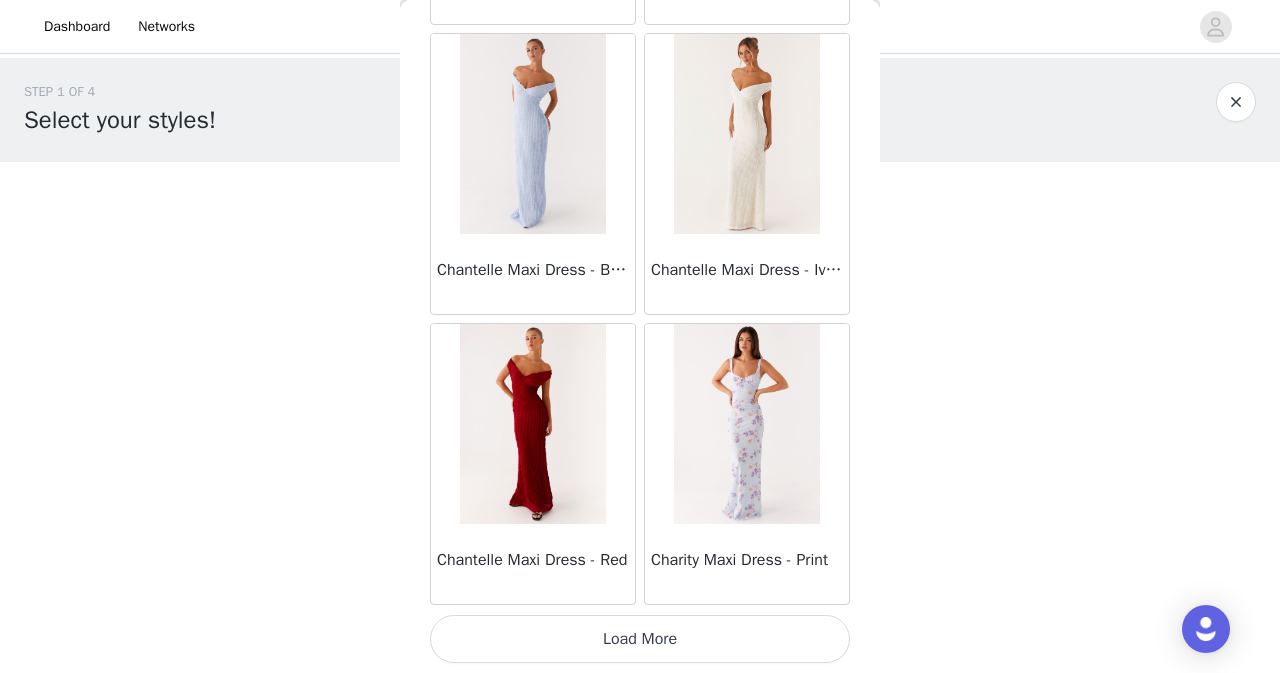 click on "Load More" at bounding box center (640, 639) 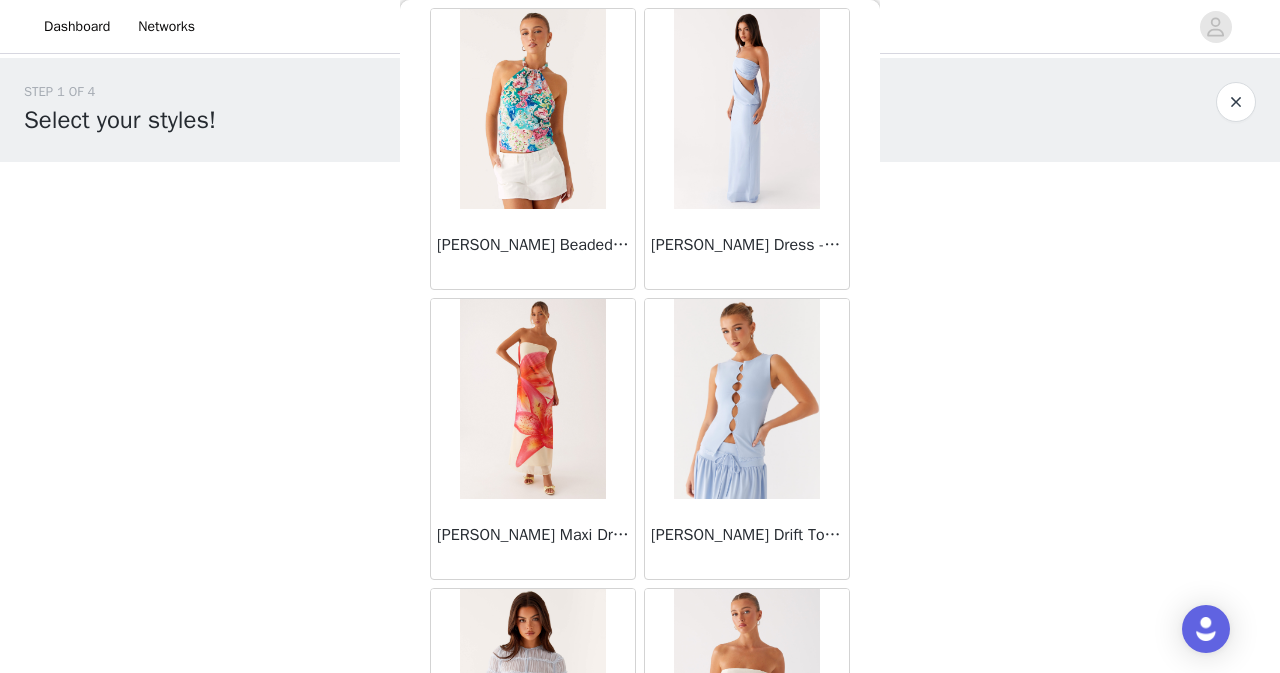scroll, scrollTop: 16887, scrollLeft: 0, axis: vertical 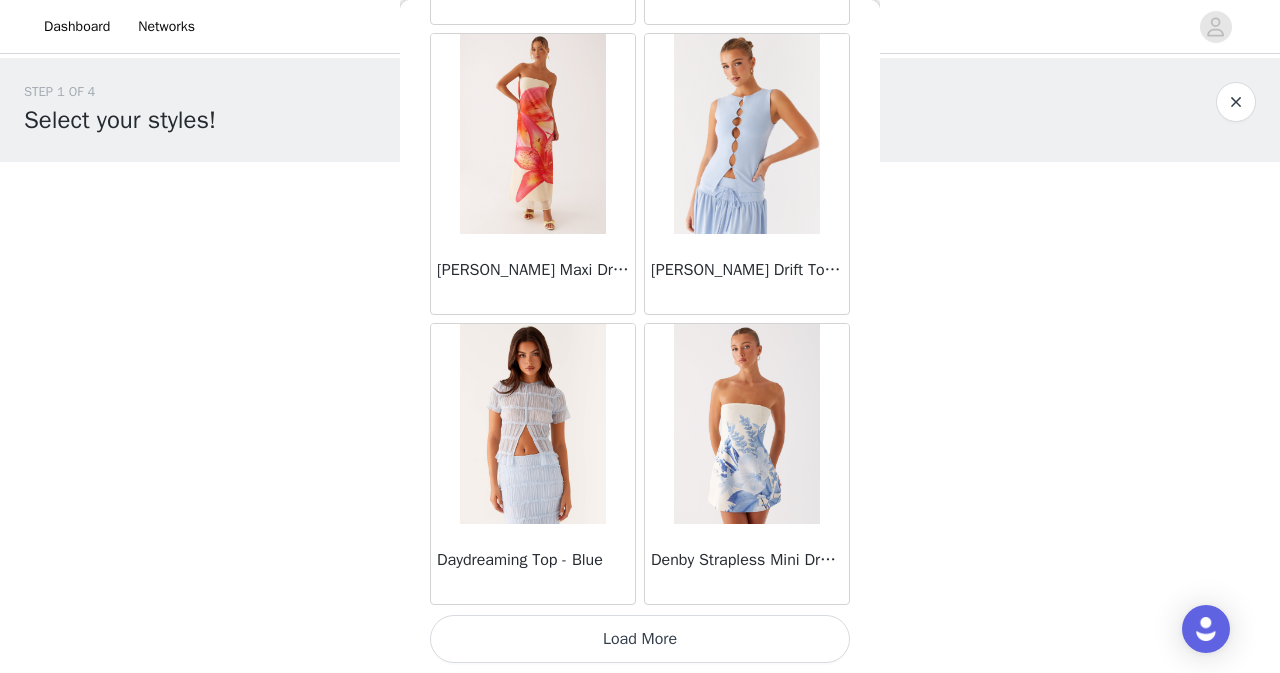 click on "Load More" at bounding box center [640, 639] 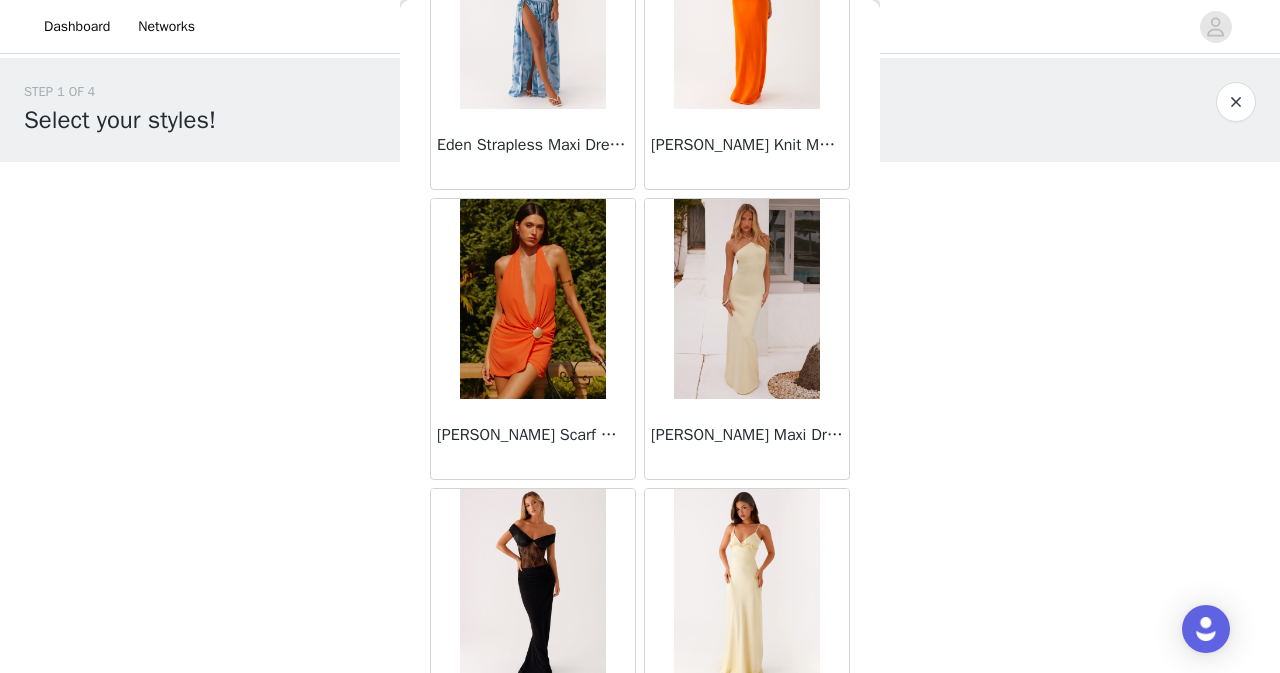 scroll, scrollTop: 19787, scrollLeft: 0, axis: vertical 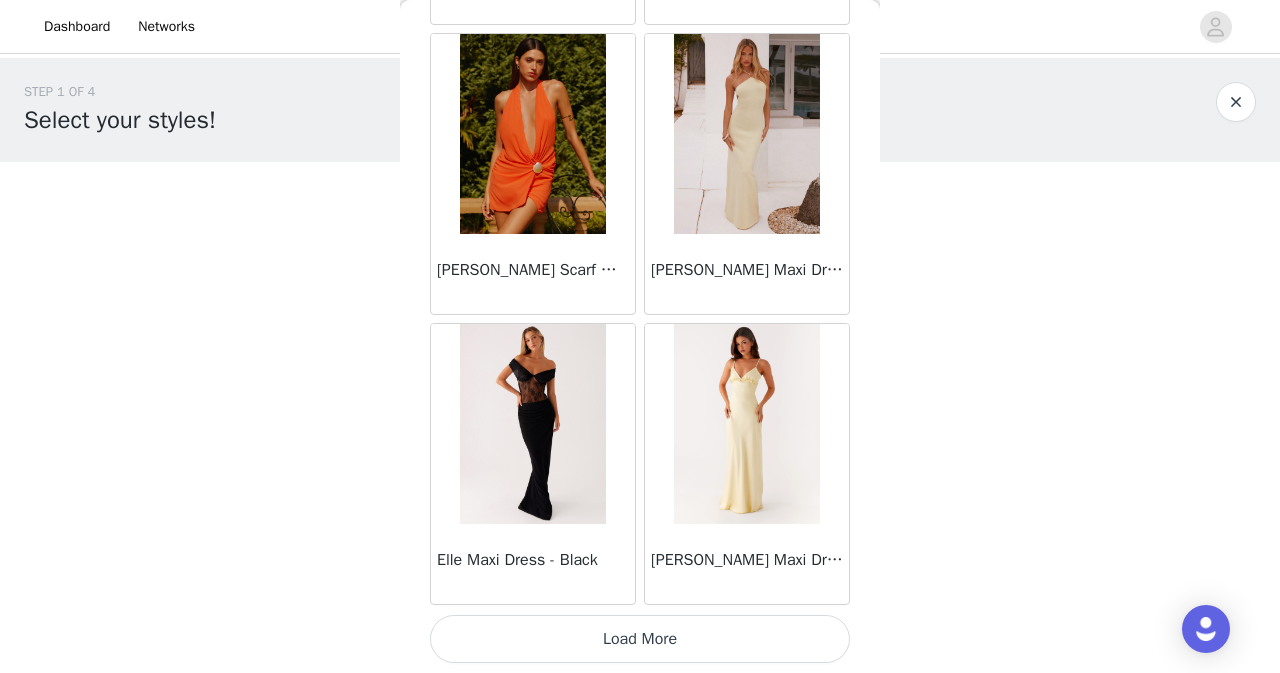 click on "Load More" at bounding box center (640, 639) 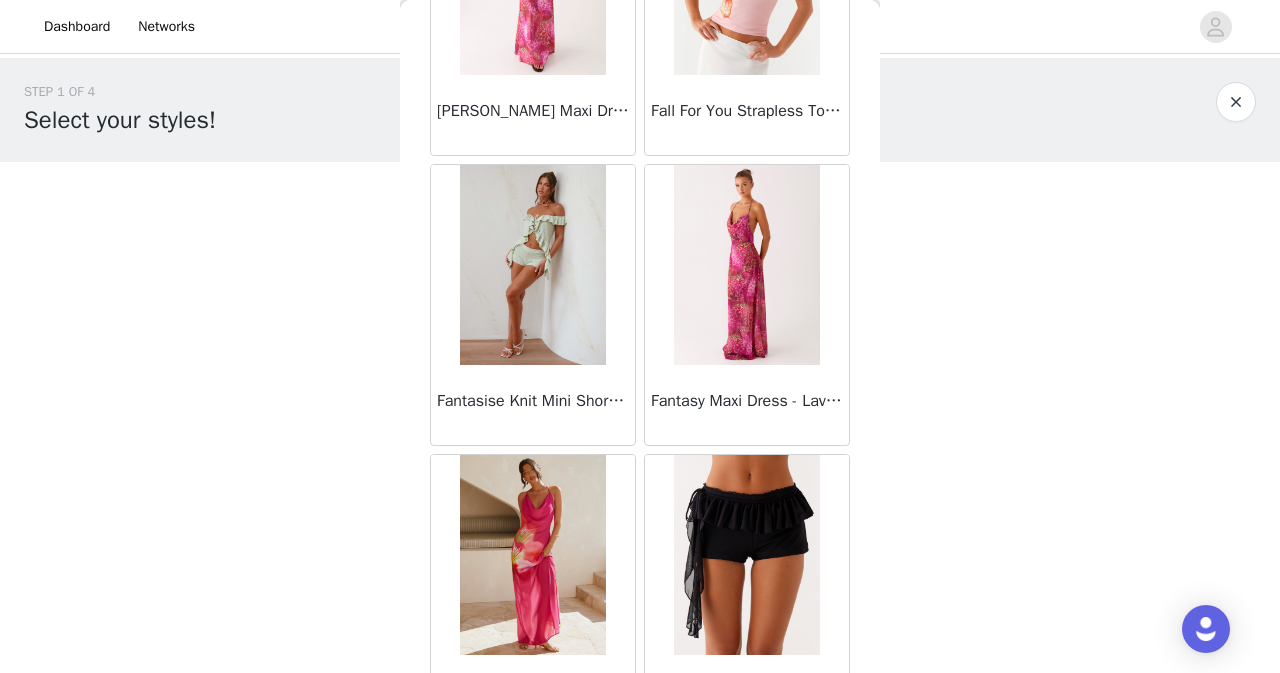scroll, scrollTop: 22687, scrollLeft: 0, axis: vertical 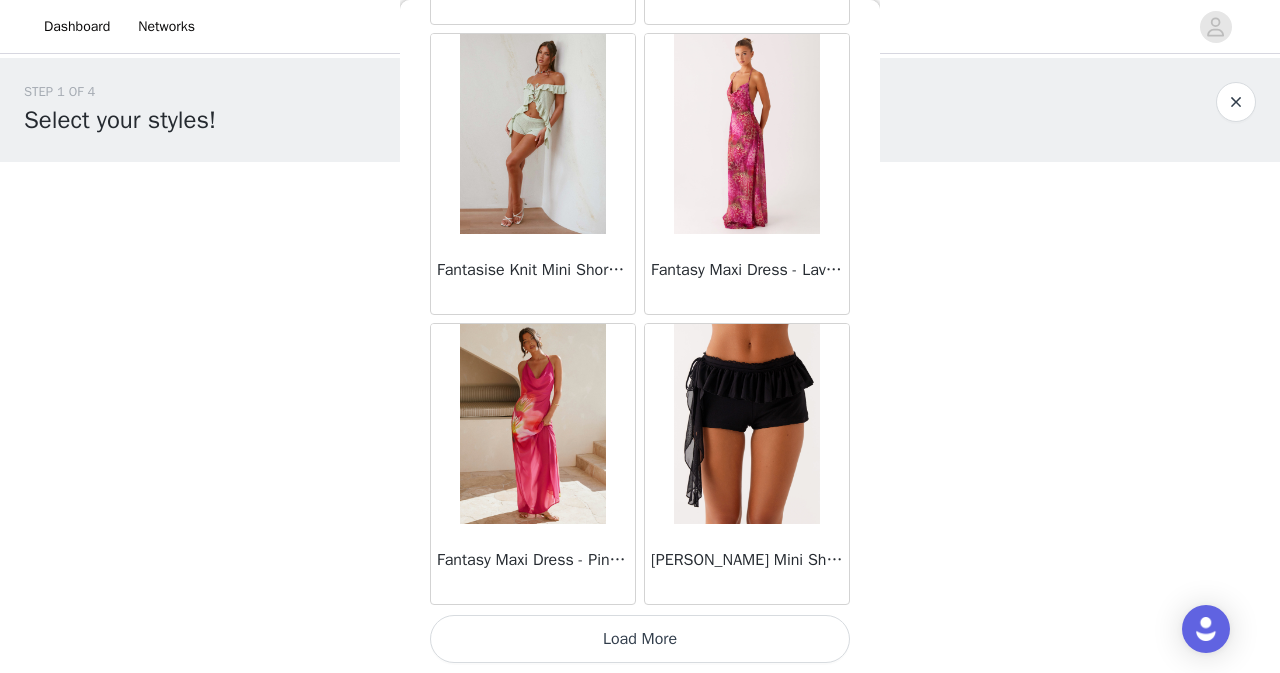 click on "Load More" at bounding box center (640, 639) 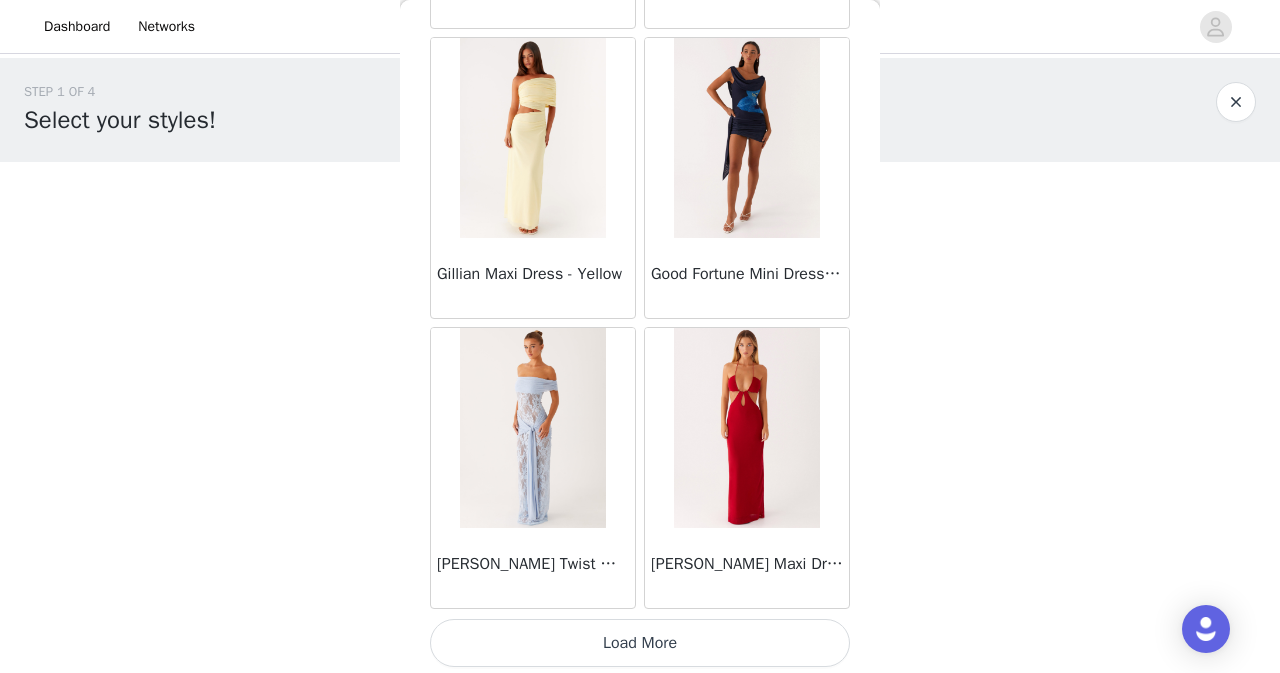 scroll, scrollTop: 25587, scrollLeft: 0, axis: vertical 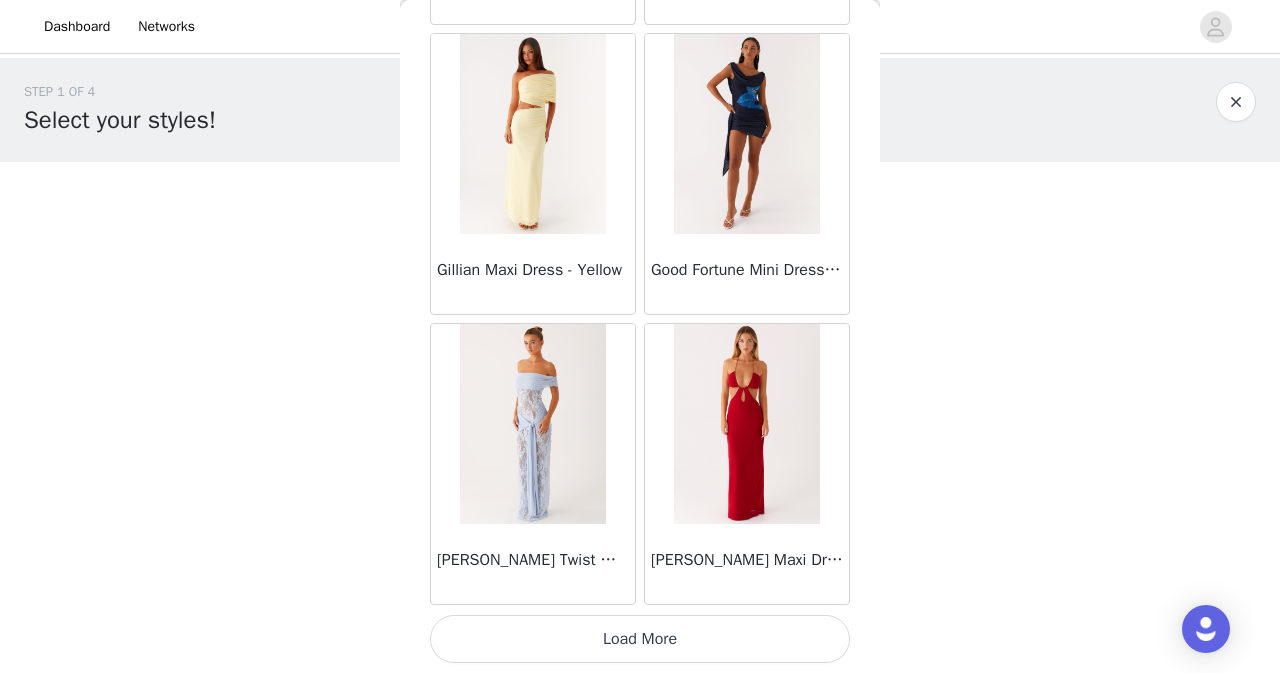 click on "Load More" at bounding box center [640, 639] 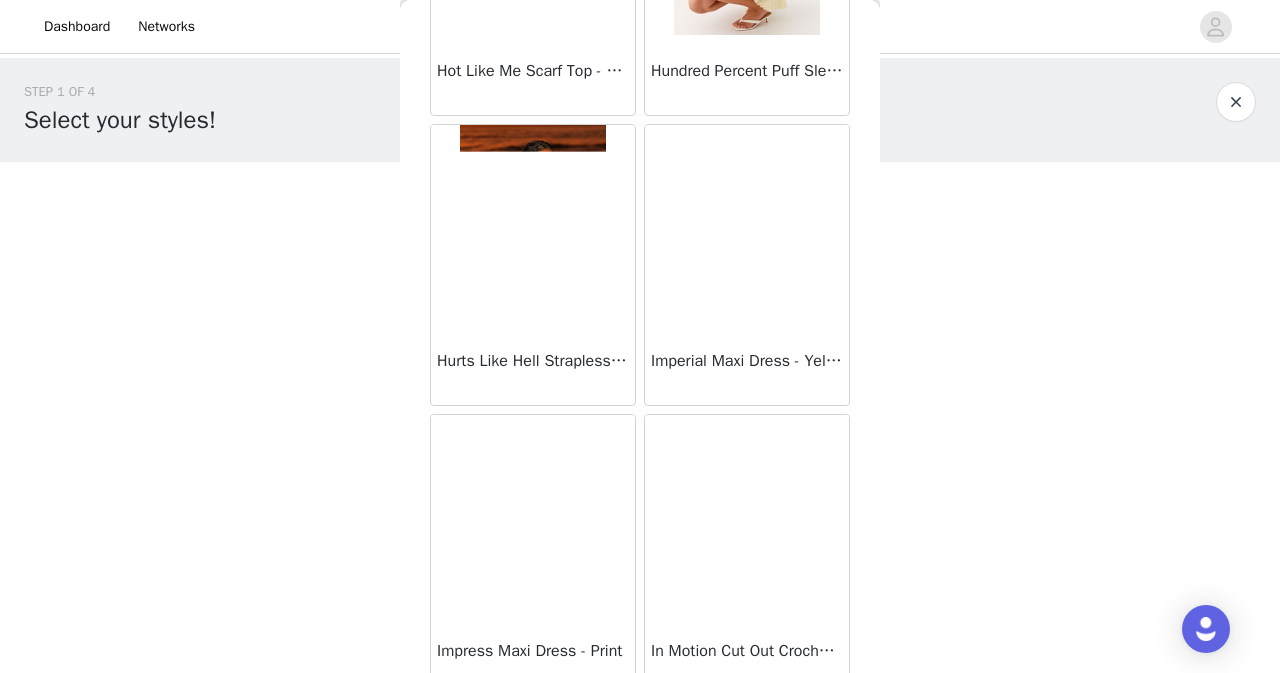 scroll, scrollTop: 28487, scrollLeft: 0, axis: vertical 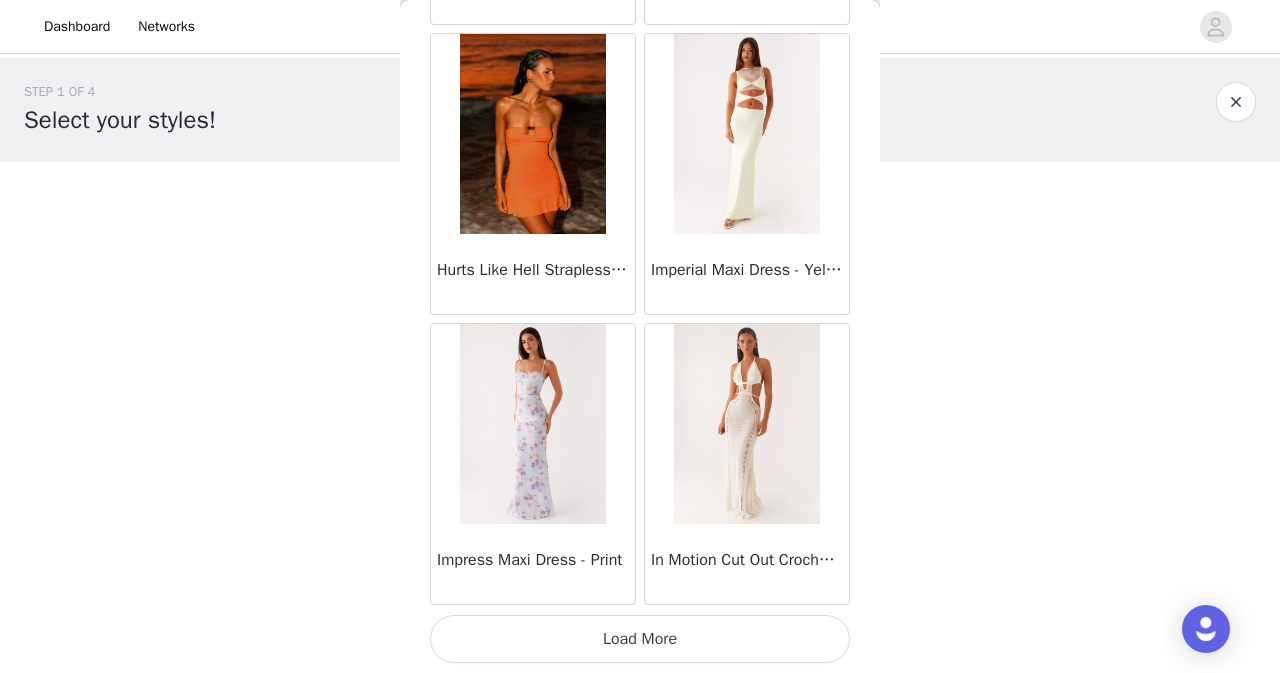 click on "Load More" at bounding box center [640, 639] 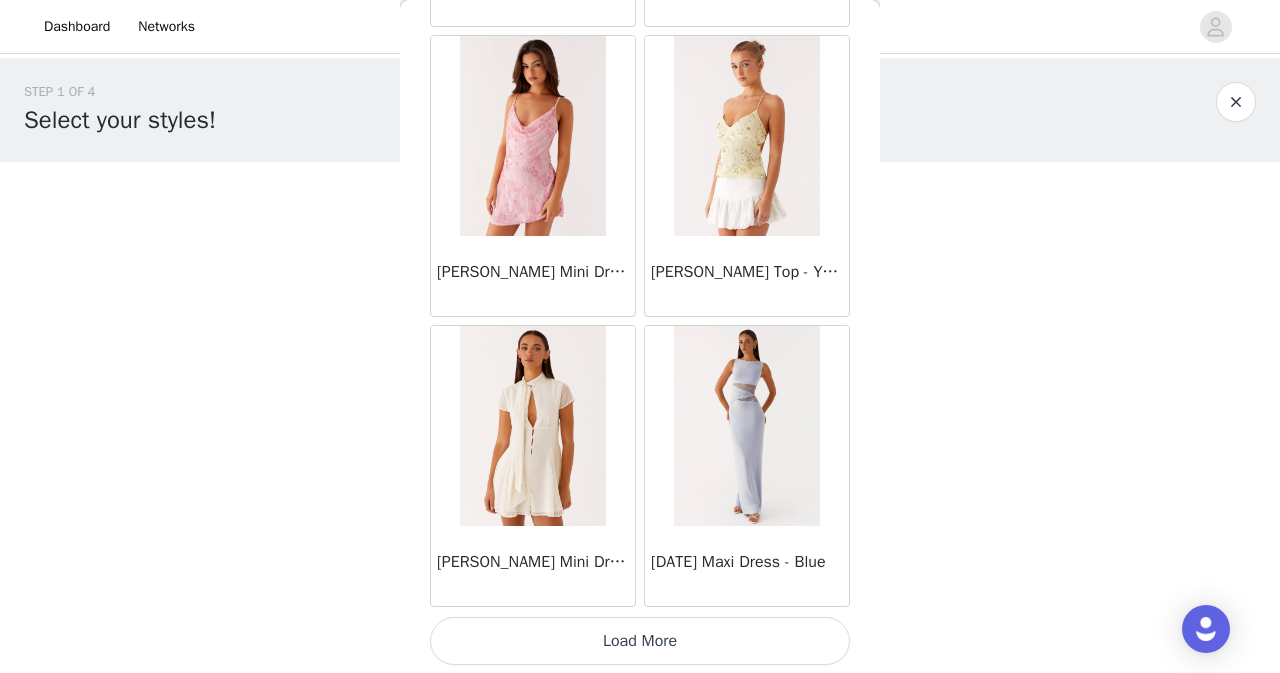 scroll, scrollTop: 31387, scrollLeft: 0, axis: vertical 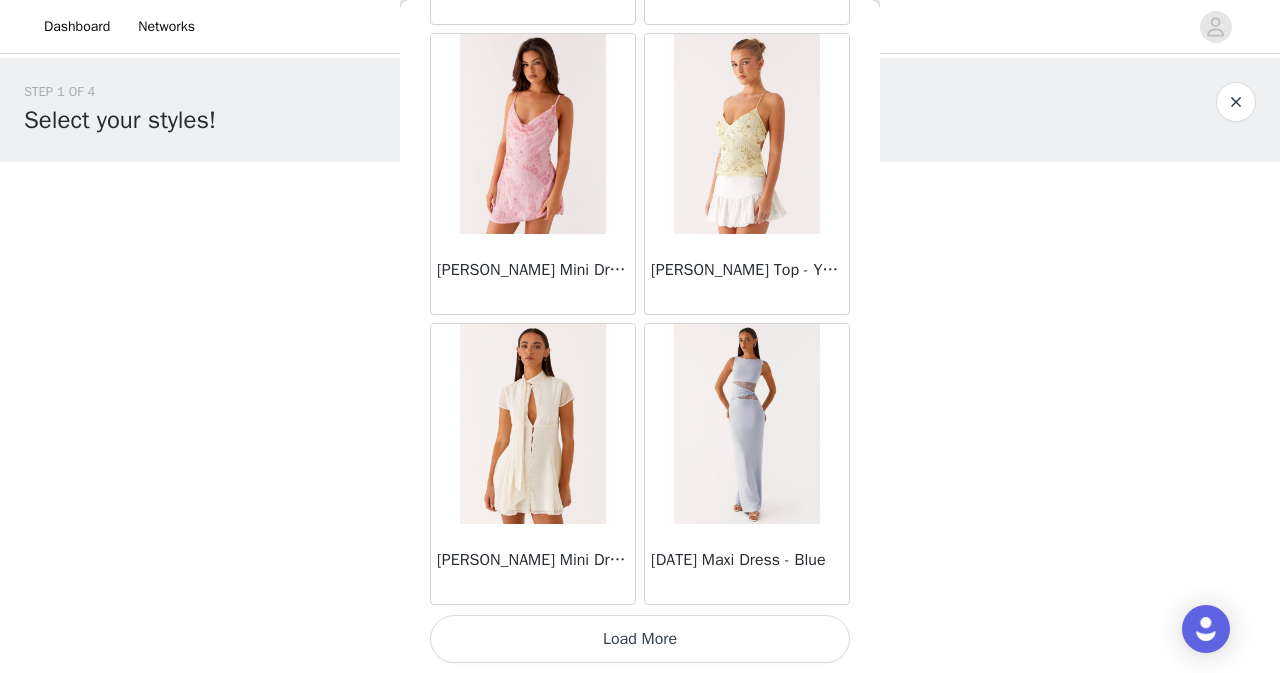 click on "Load More" at bounding box center [640, 639] 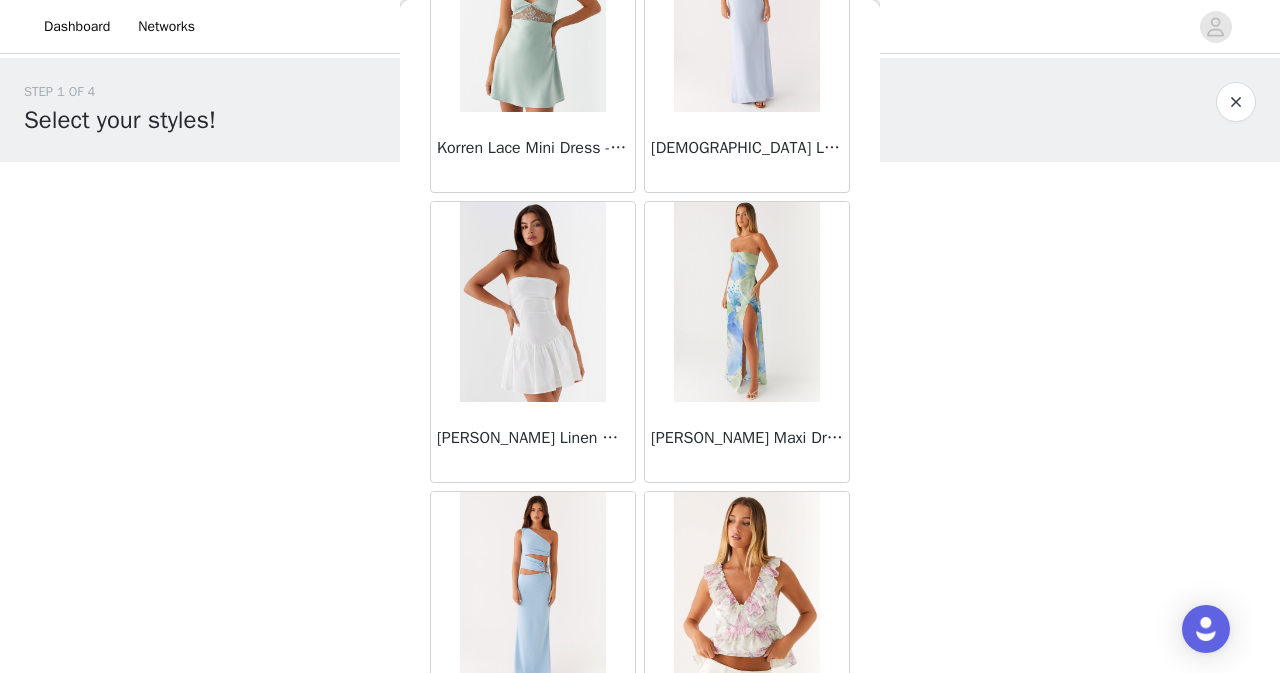 scroll, scrollTop: 34287, scrollLeft: 0, axis: vertical 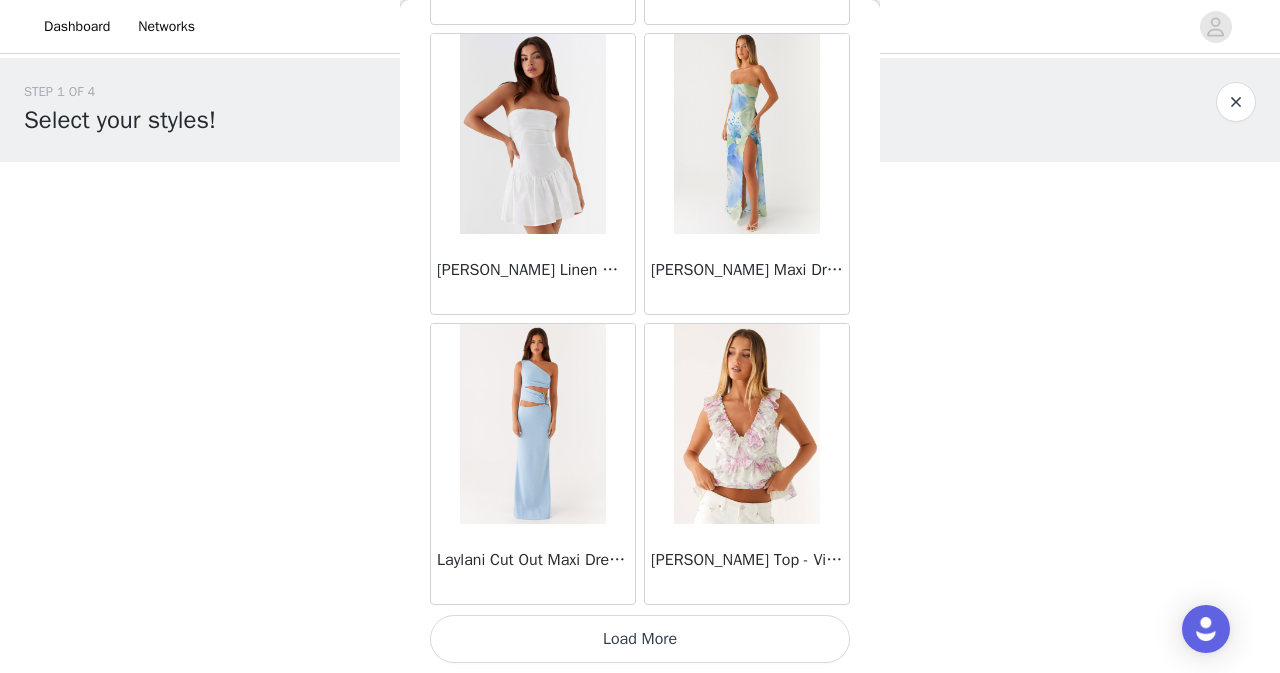 click on "Load More" at bounding box center (640, 639) 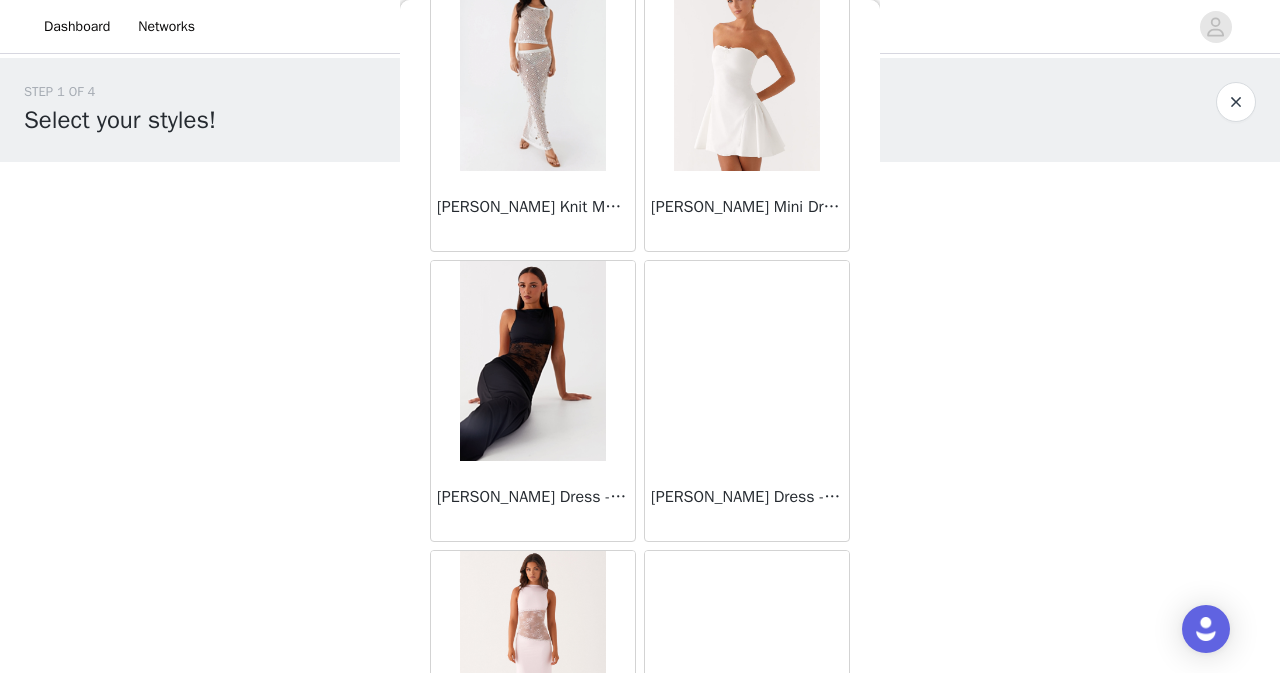 scroll, scrollTop: 37187, scrollLeft: 0, axis: vertical 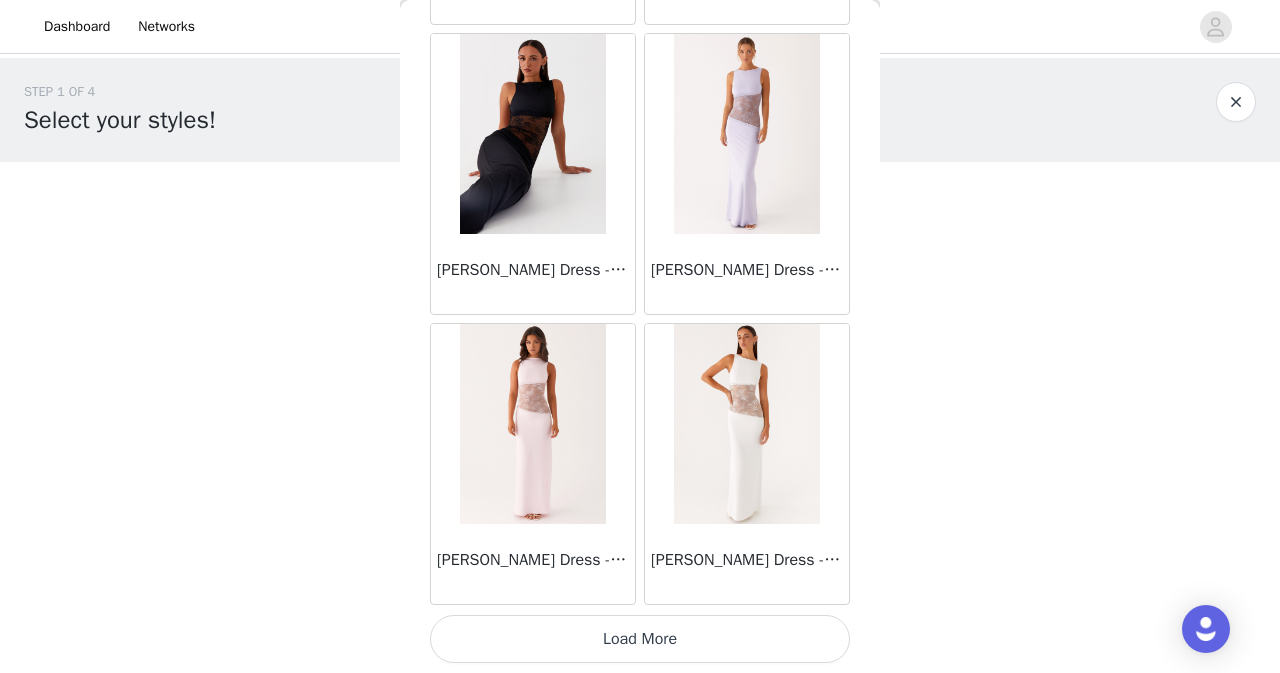 click on "Load More" at bounding box center (640, 639) 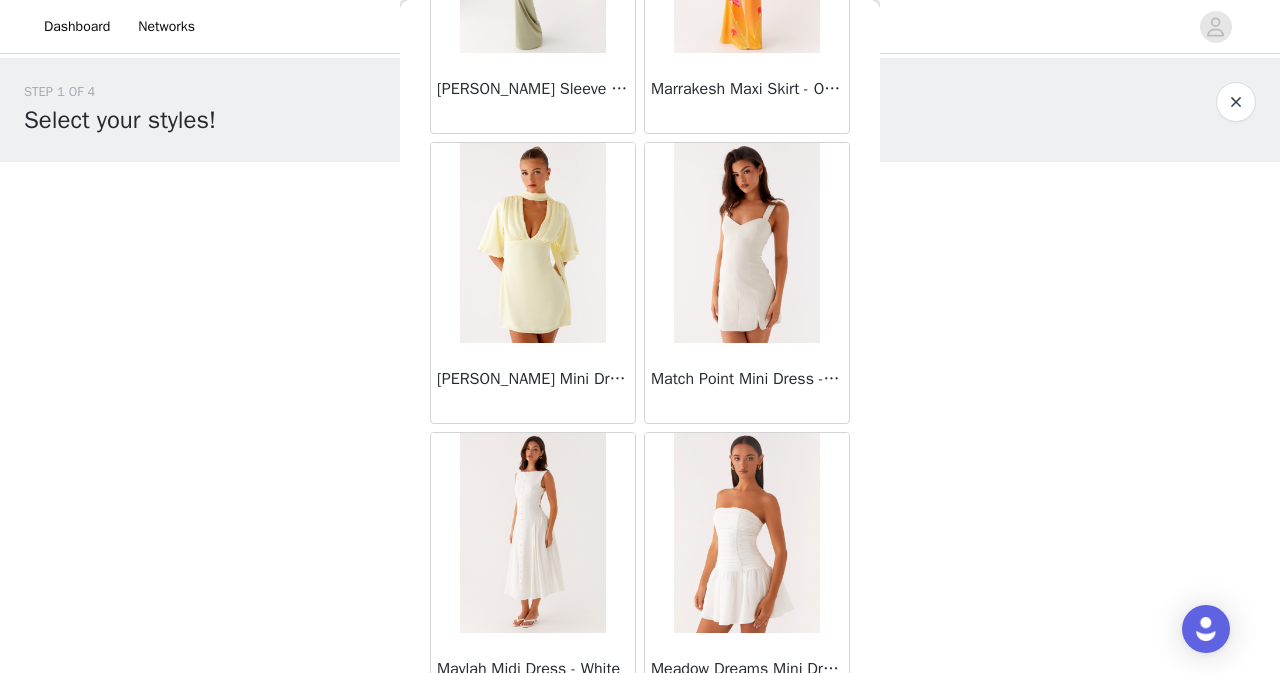 scroll, scrollTop: 40087, scrollLeft: 0, axis: vertical 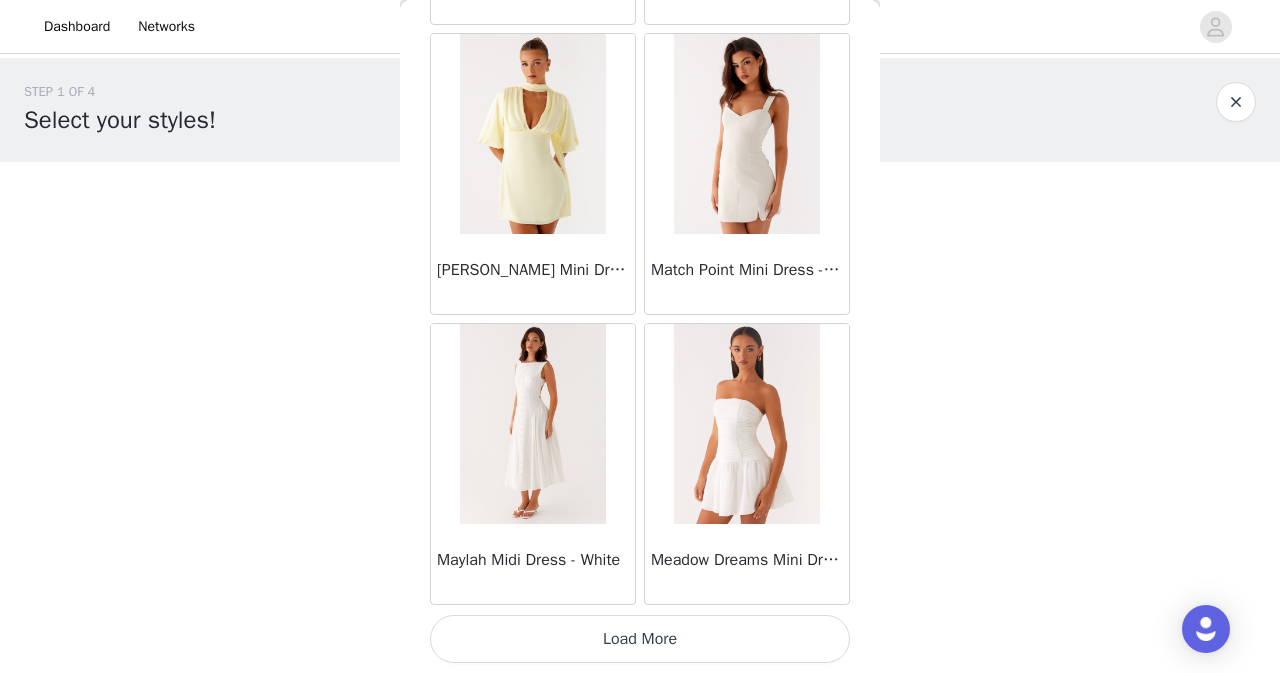 click on "Load More" at bounding box center [640, 639] 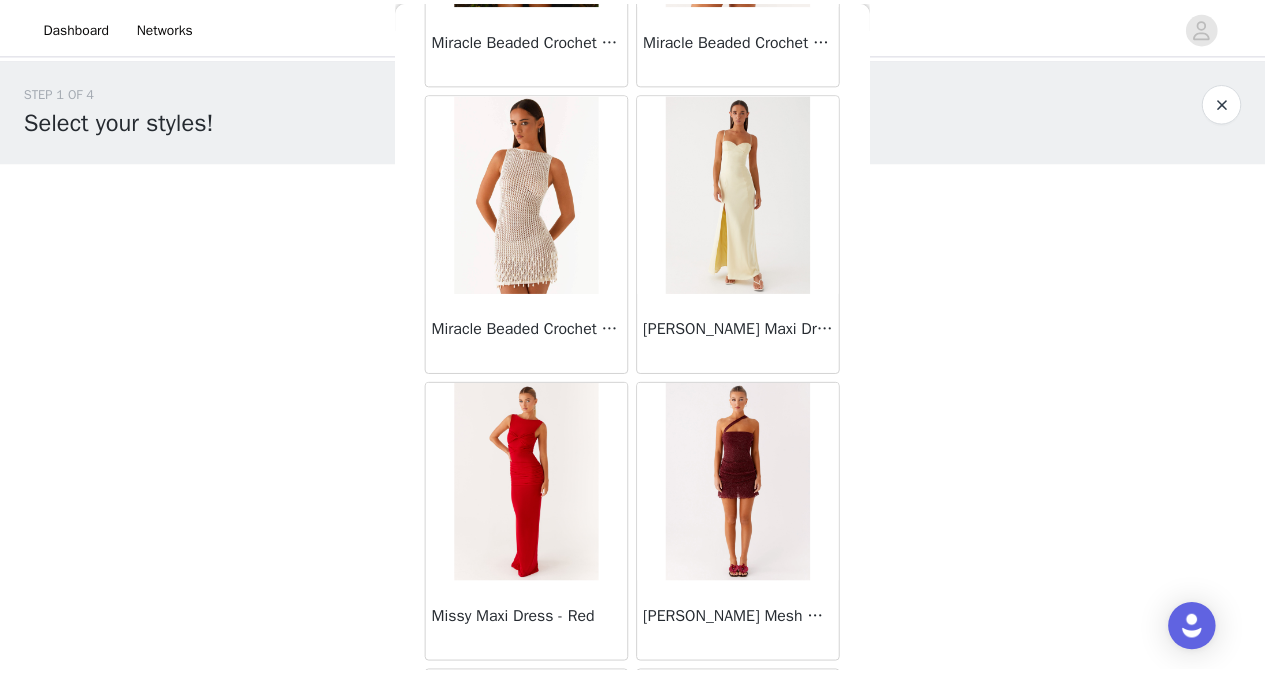scroll, scrollTop: 42987, scrollLeft: 0, axis: vertical 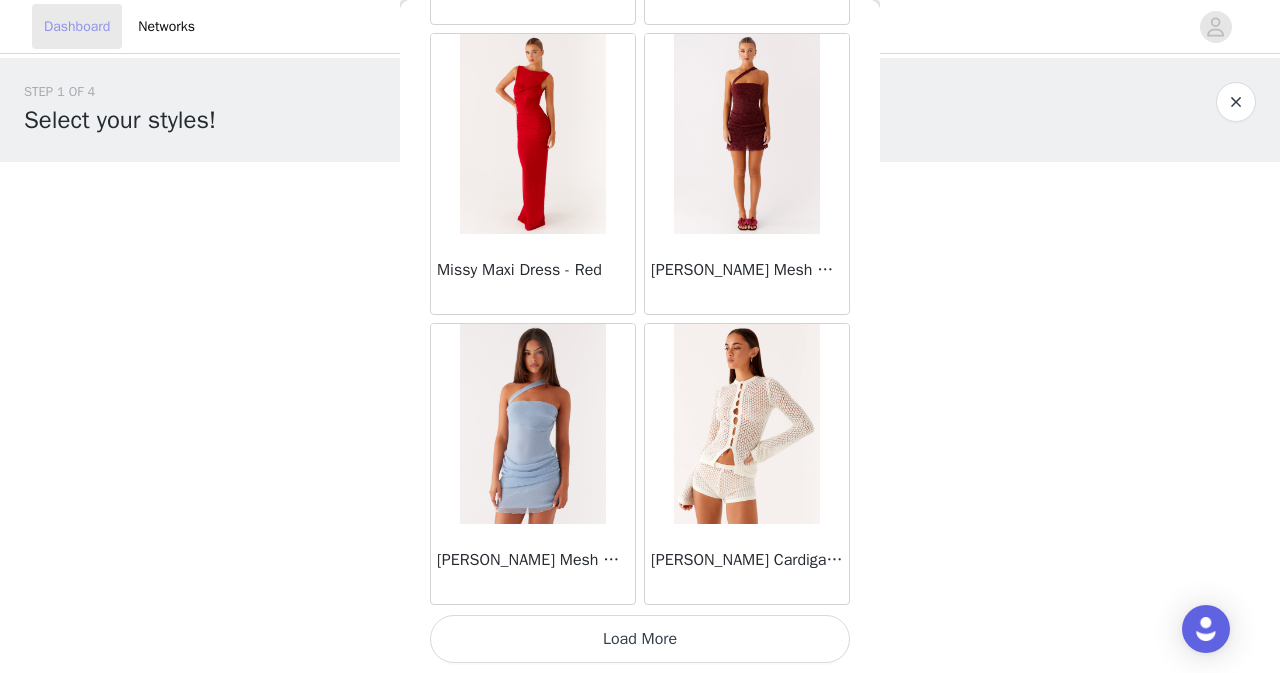 click on "Dashboard" at bounding box center (77, 26) 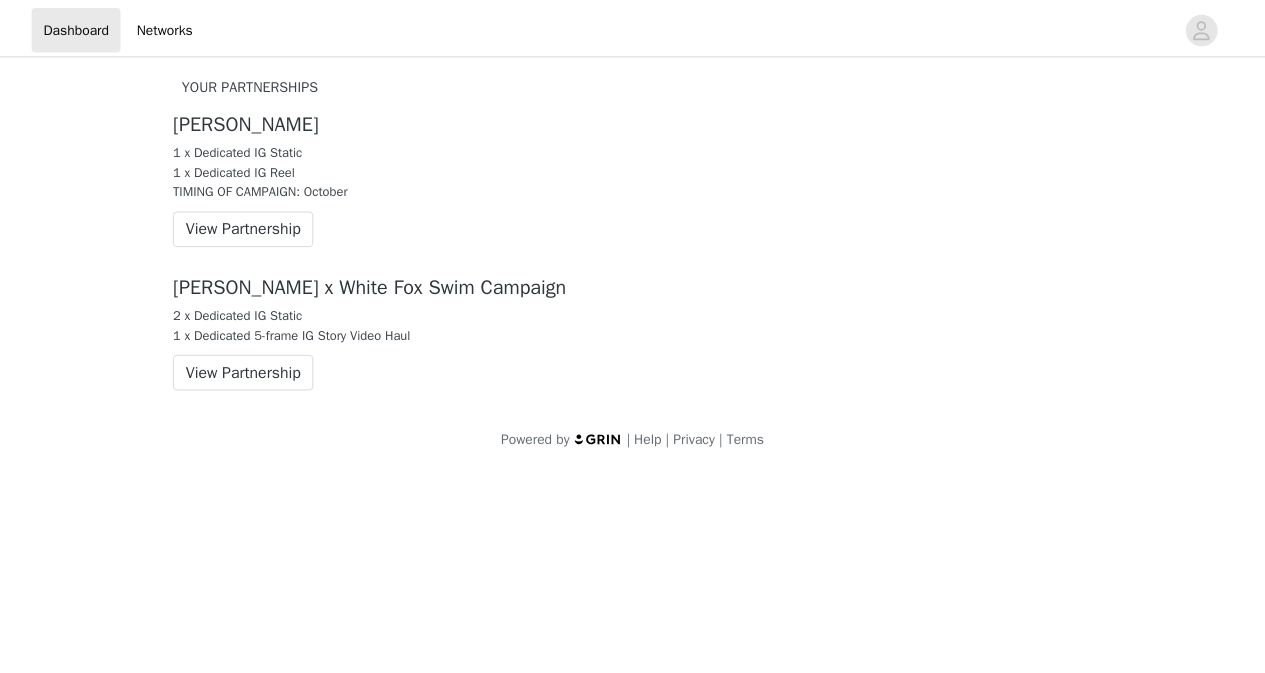 scroll, scrollTop: 0, scrollLeft: 0, axis: both 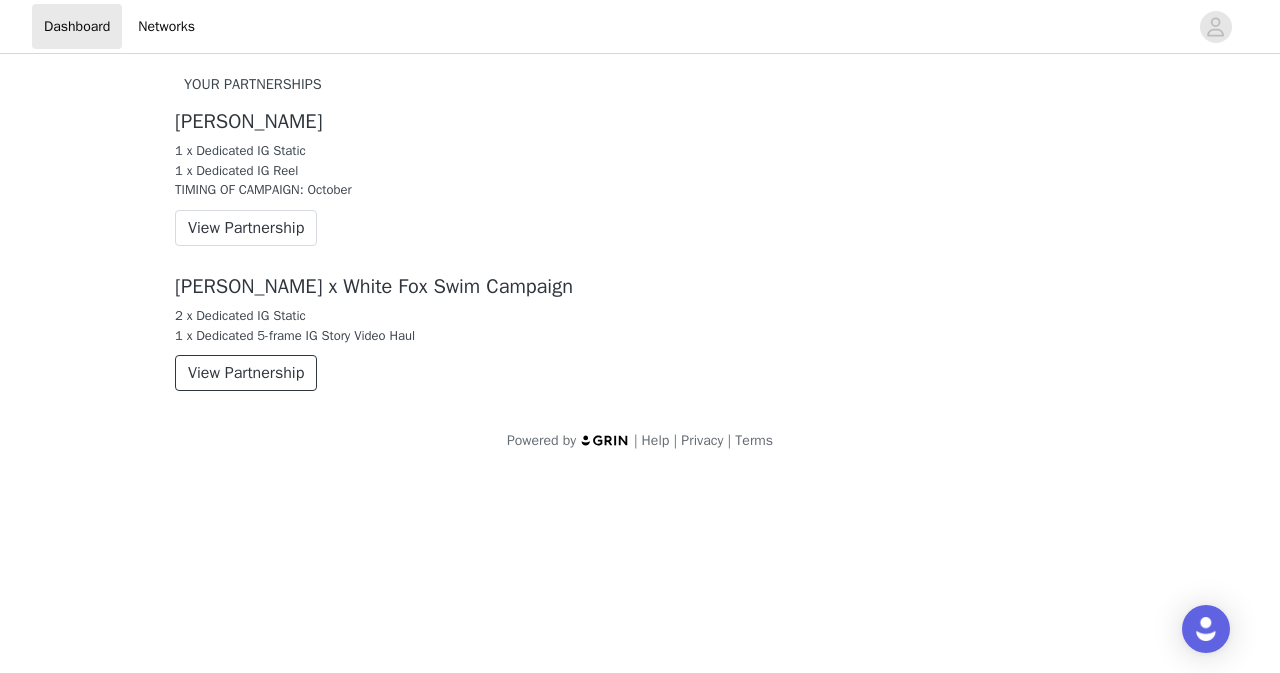 click on "View Partnership" at bounding box center [246, 373] 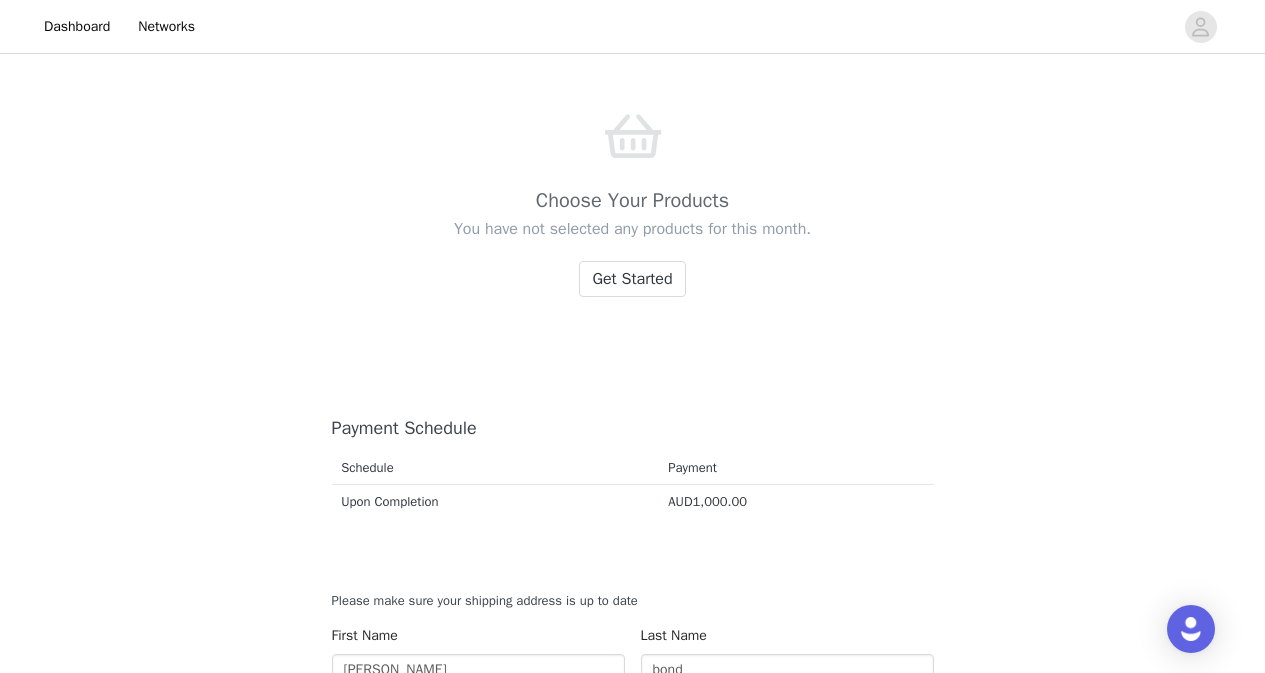 scroll, scrollTop: 464, scrollLeft: 0, axis: vertical 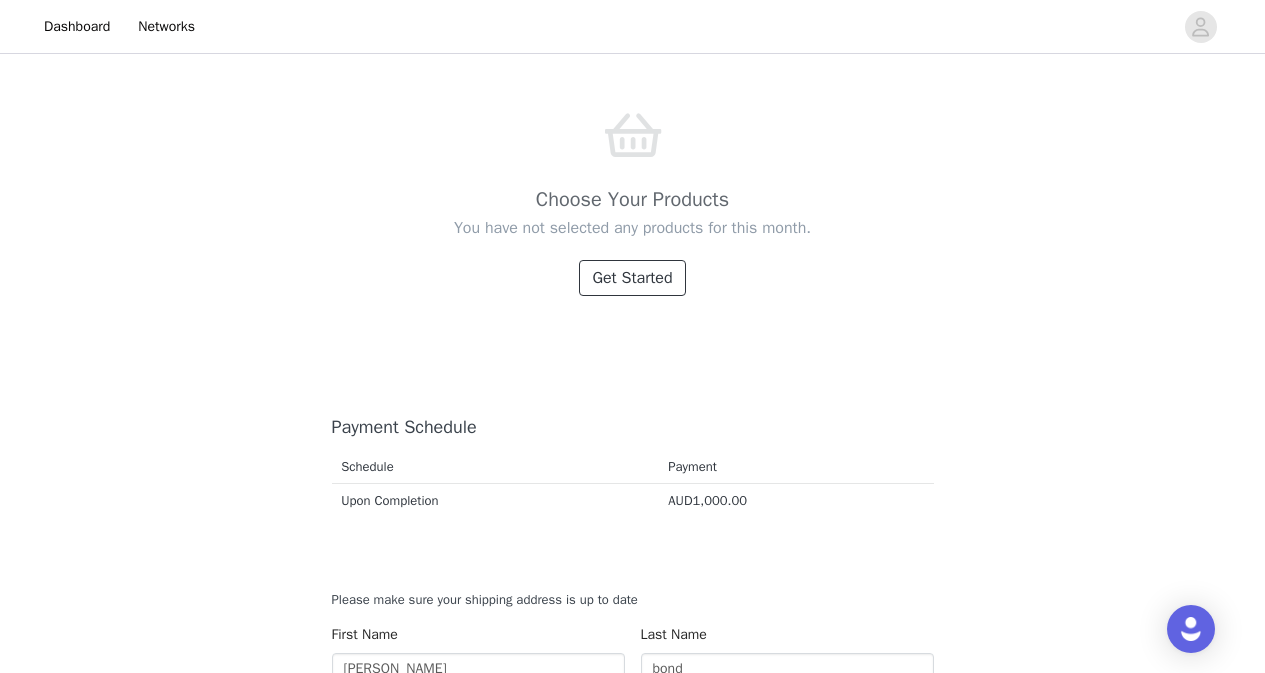 click on "Get Started" at bounding box center (632, 278) 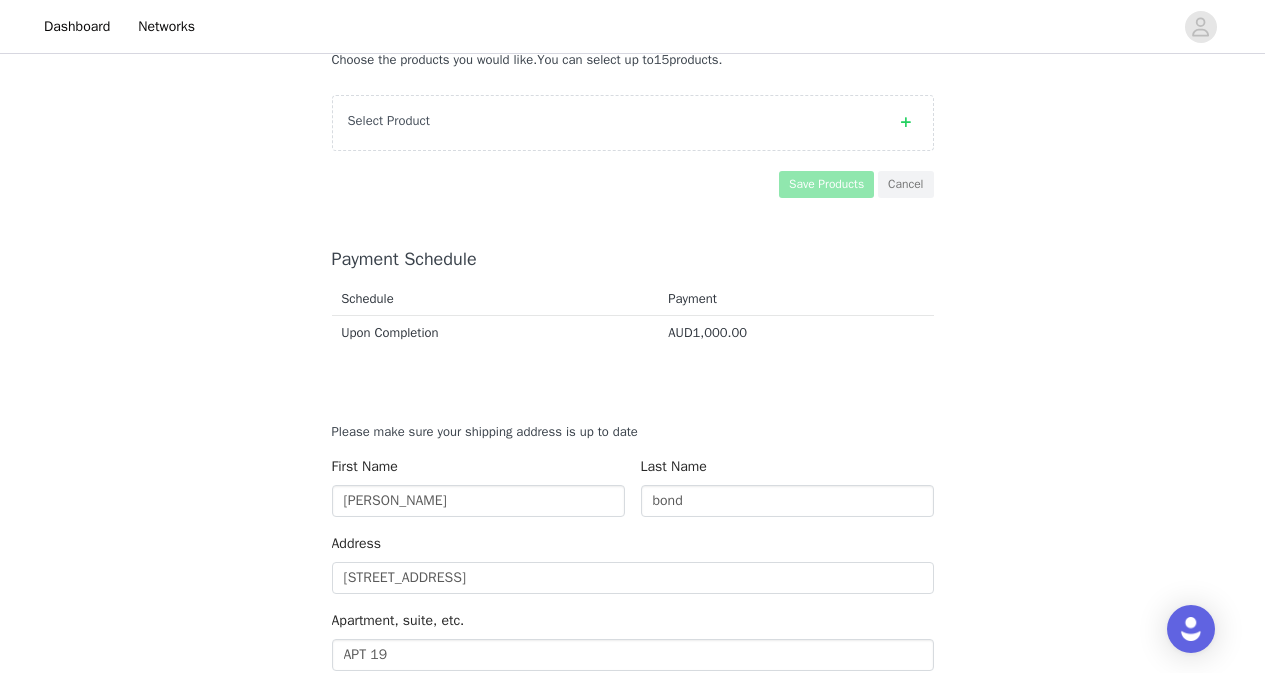 click on "Select Product" at bounding box center (633, 123) 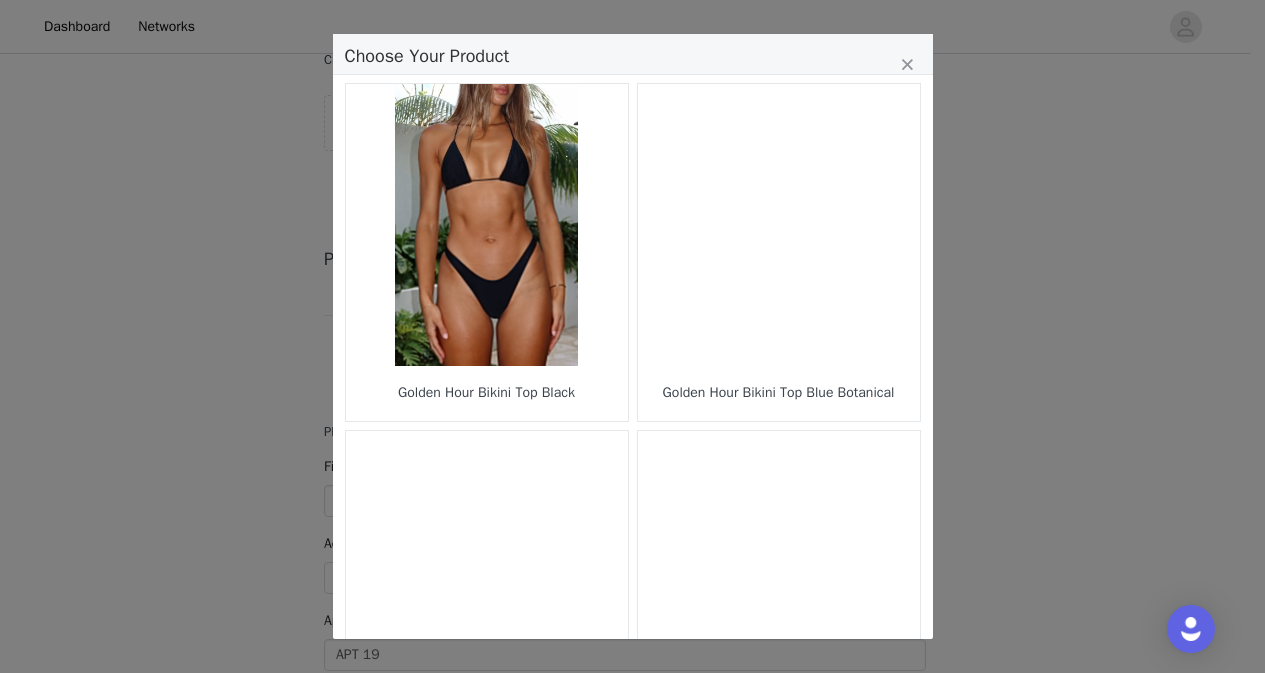 scroll, scrollTop: 2904, scrollLeft: 0, axis: vertical 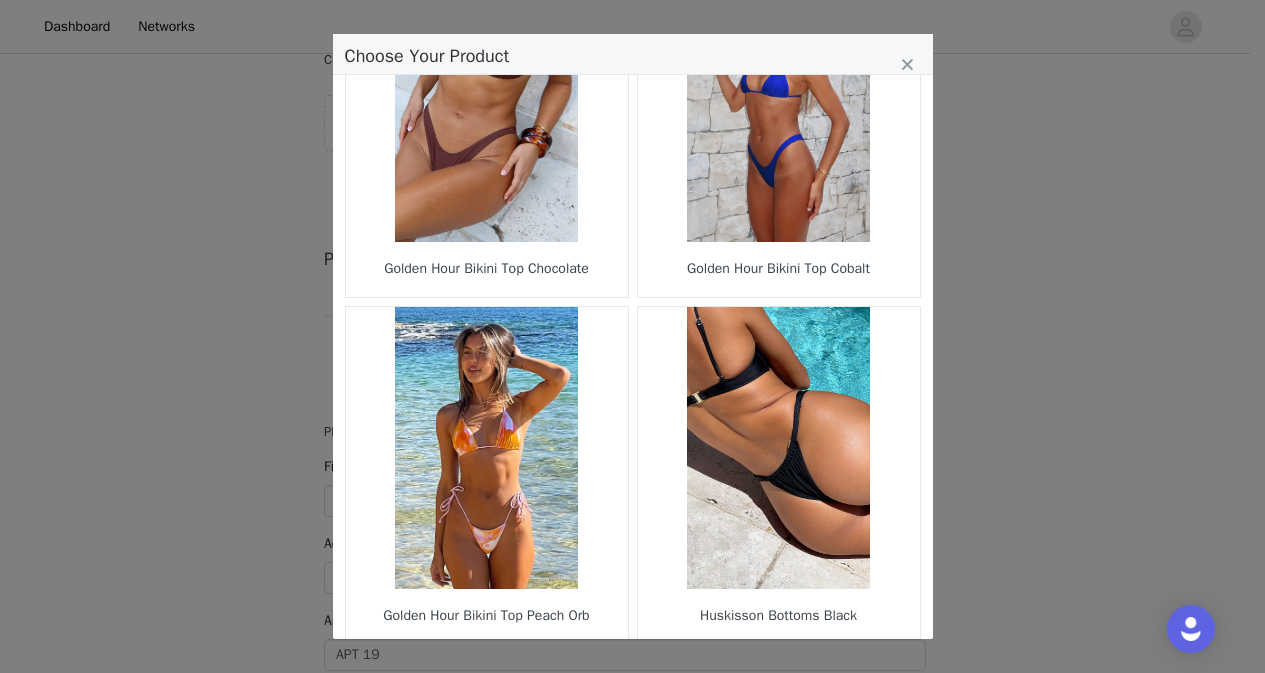 click on "2" at bounding box center (538, 678) 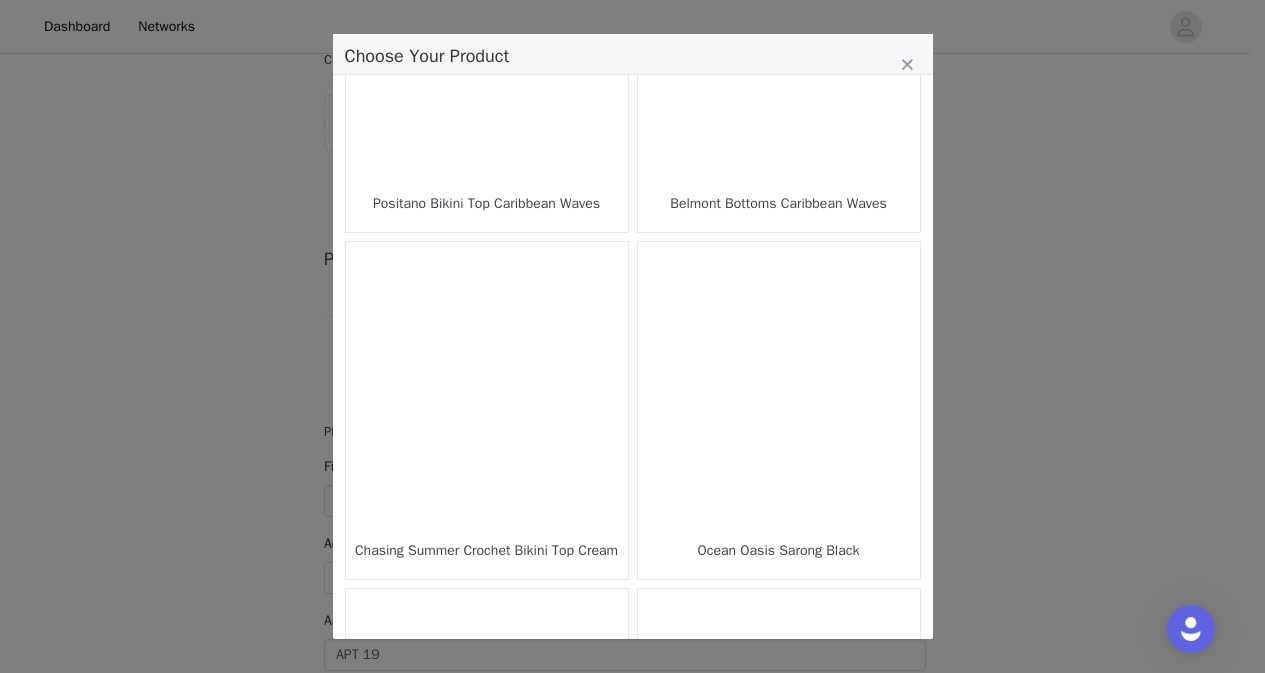 scroll, scrollTop: 2904, scrollLeft: 0, axis: vertical 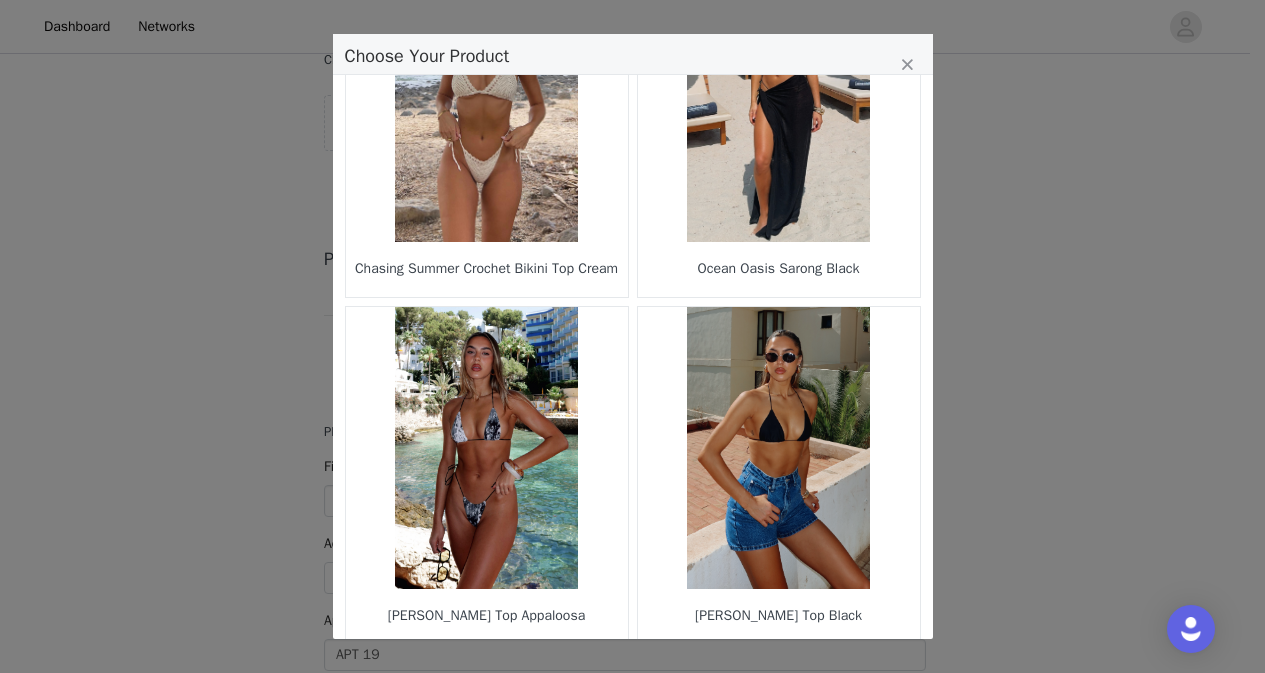 click on "3" at bounding box center (576, 678) 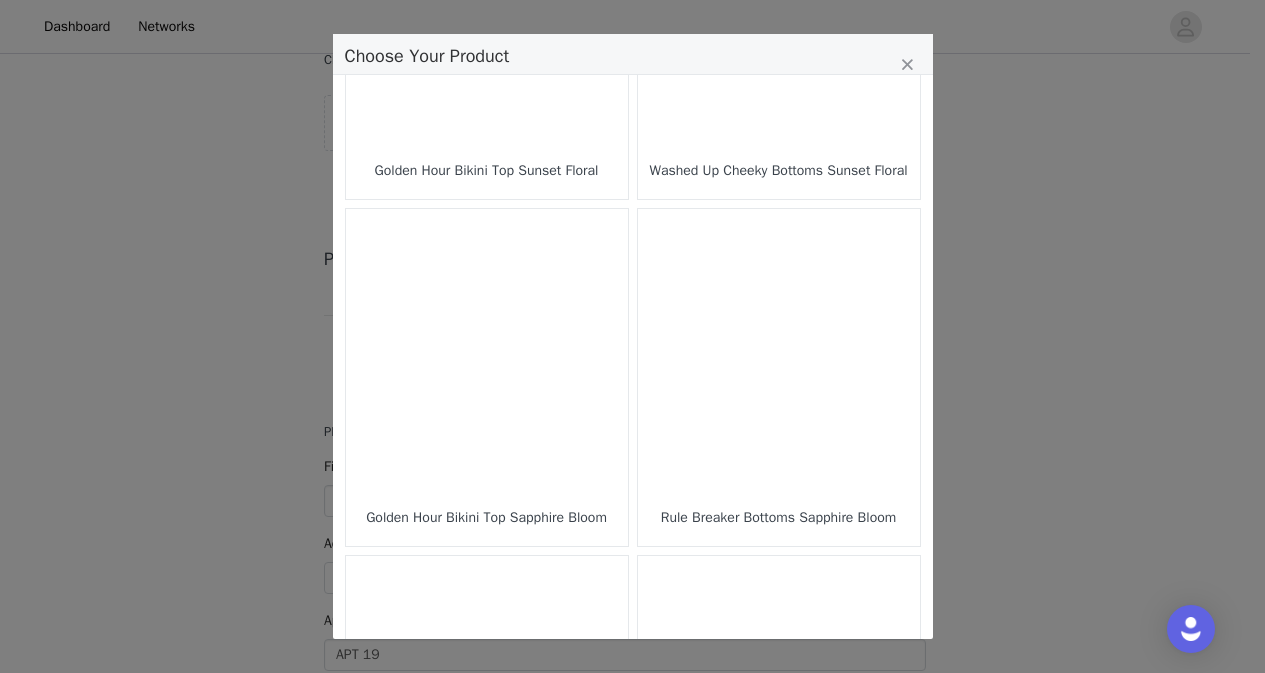 scroll, scrollTop: 2904, scrollLeft: 0, axis: vertical 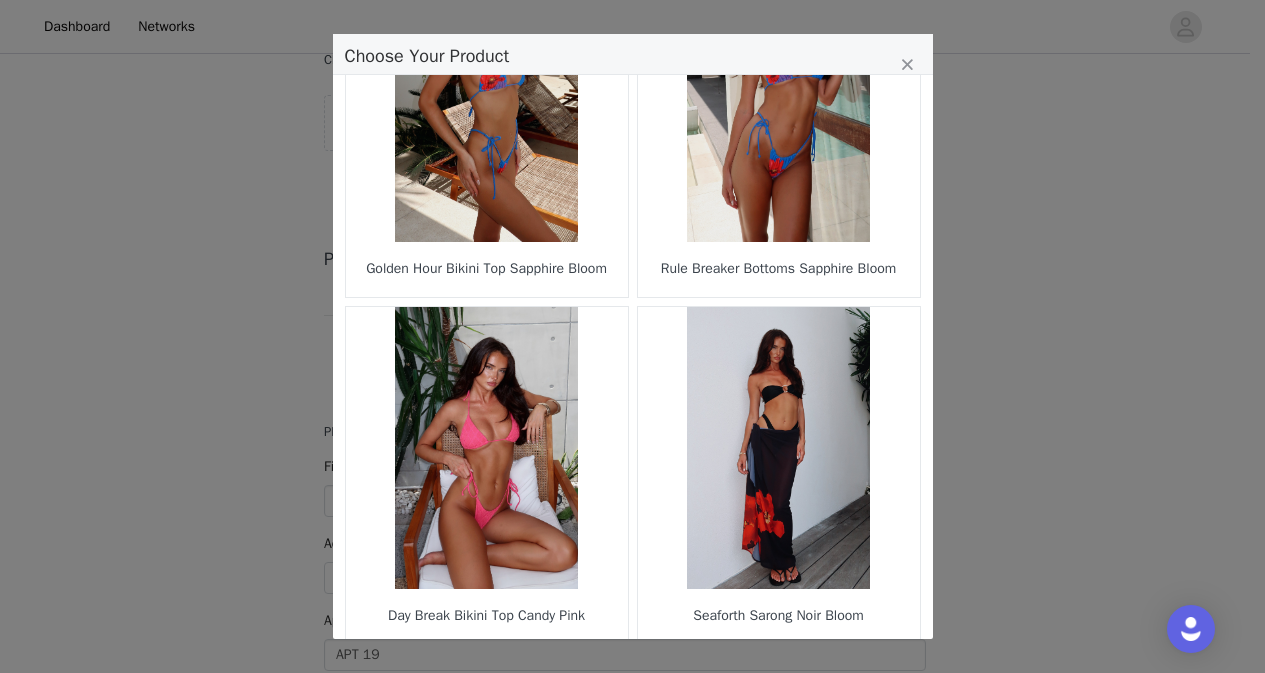 click on "4" at bounding box center [613, 678] 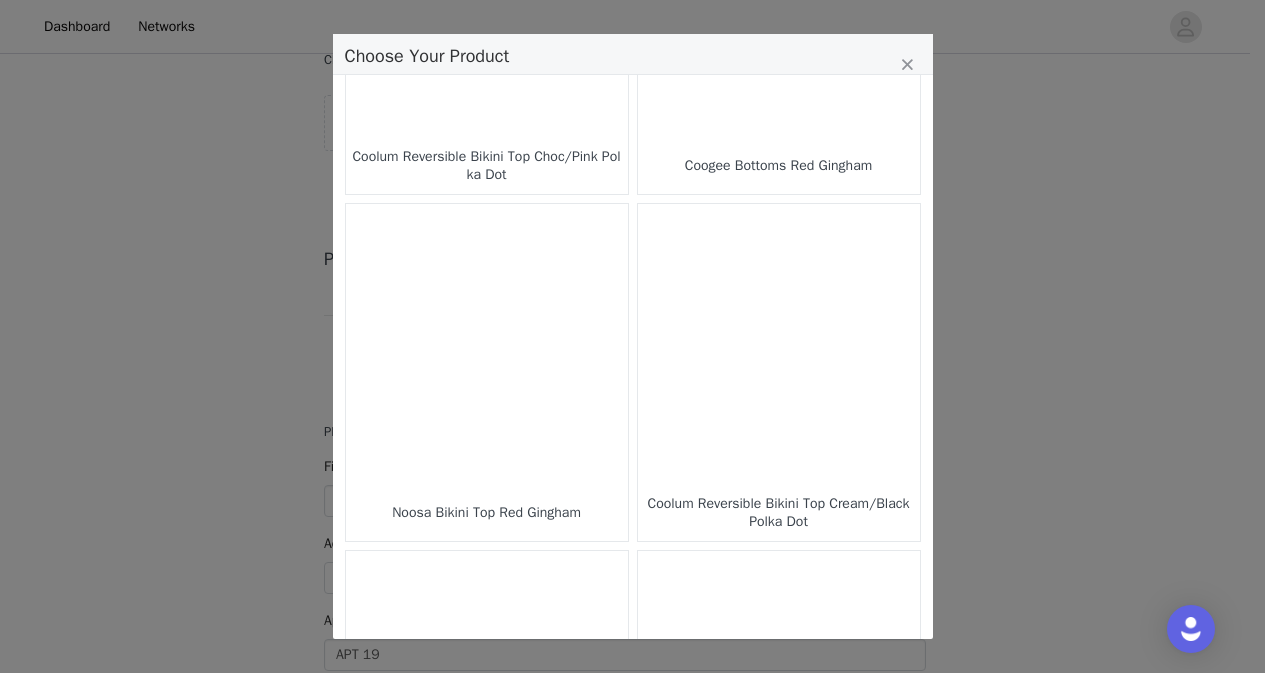 scroll, scrollTop: 2904, scrollLeft: 0, axis: vertical 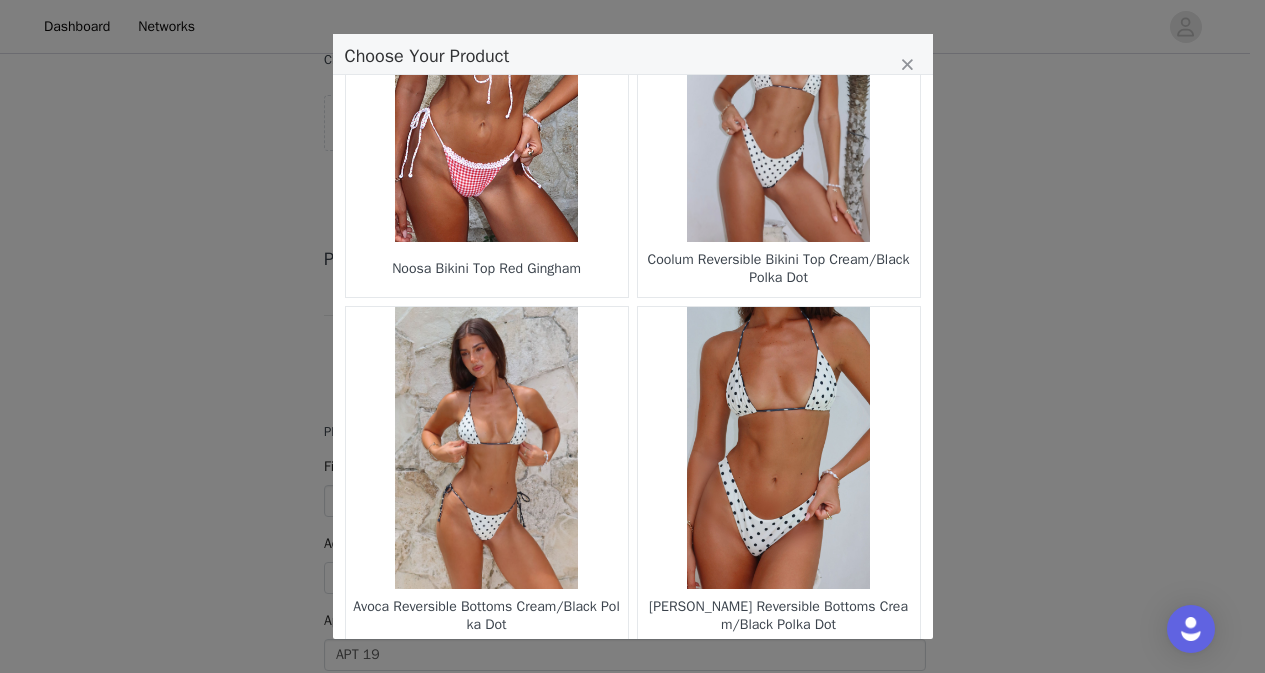 click on "5" at bounding box center (651, 678) 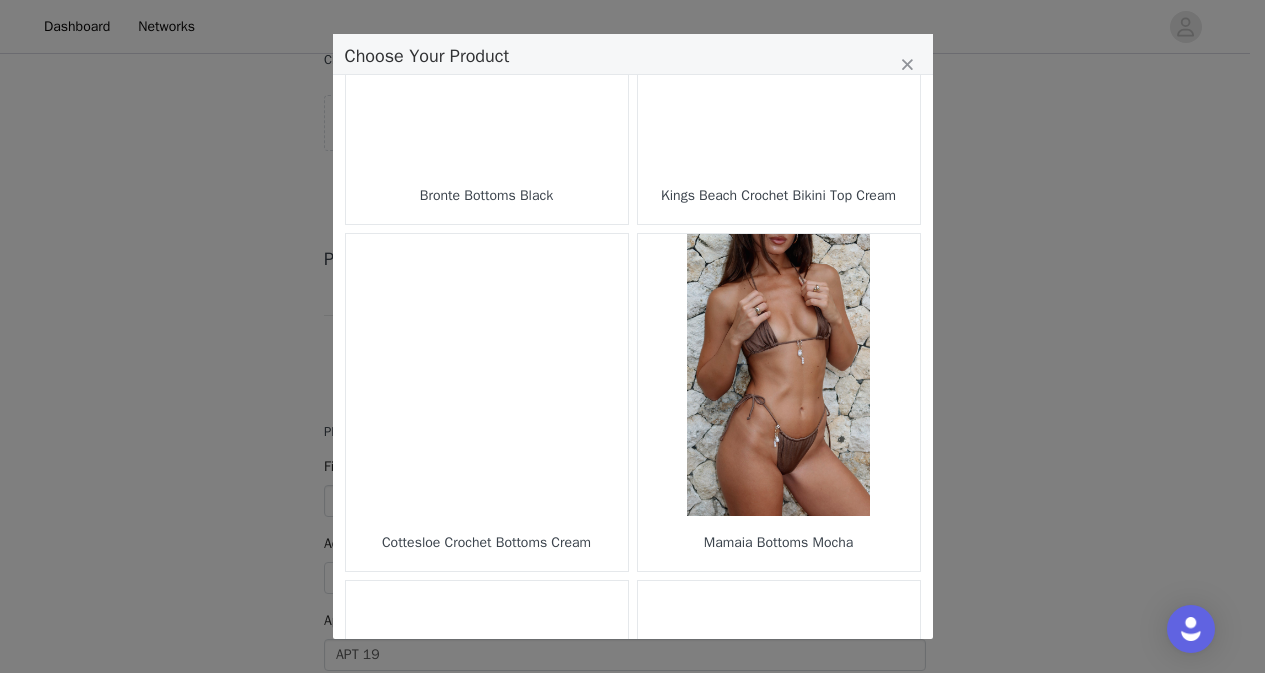 scroll, scrollTop: 2904, scrollLeft: 0, axis: vertical 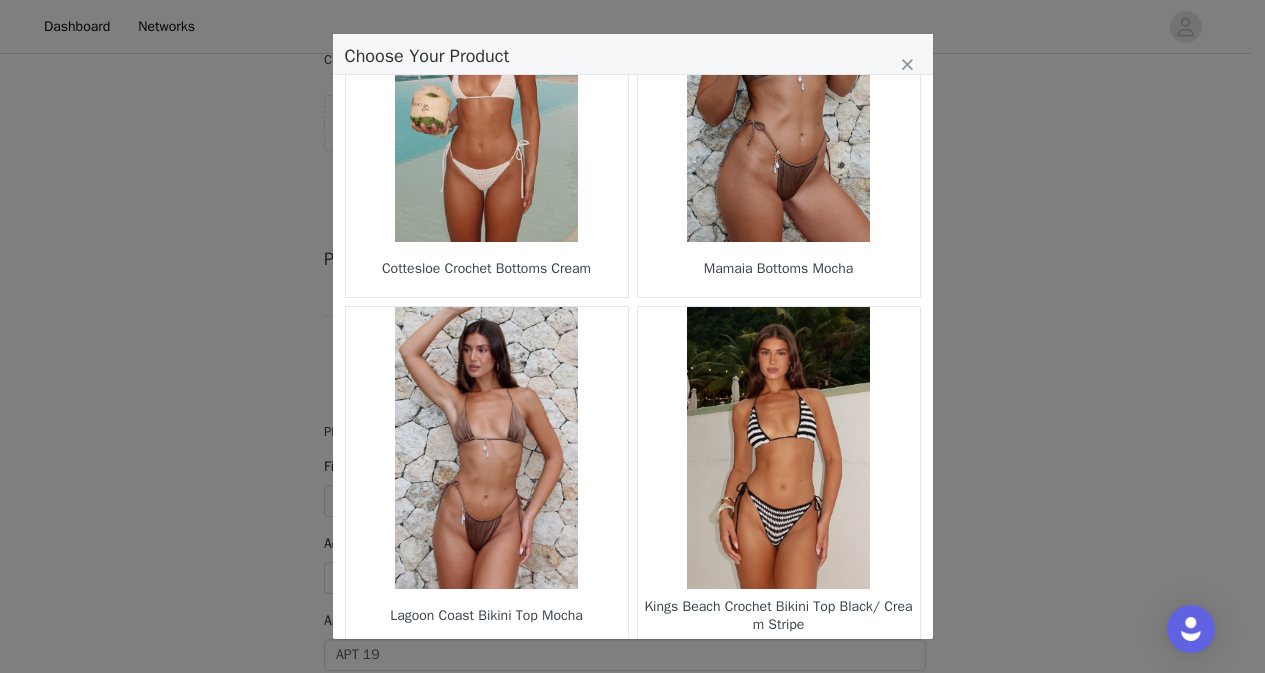 click on "6" at bounding box center [669, 678] 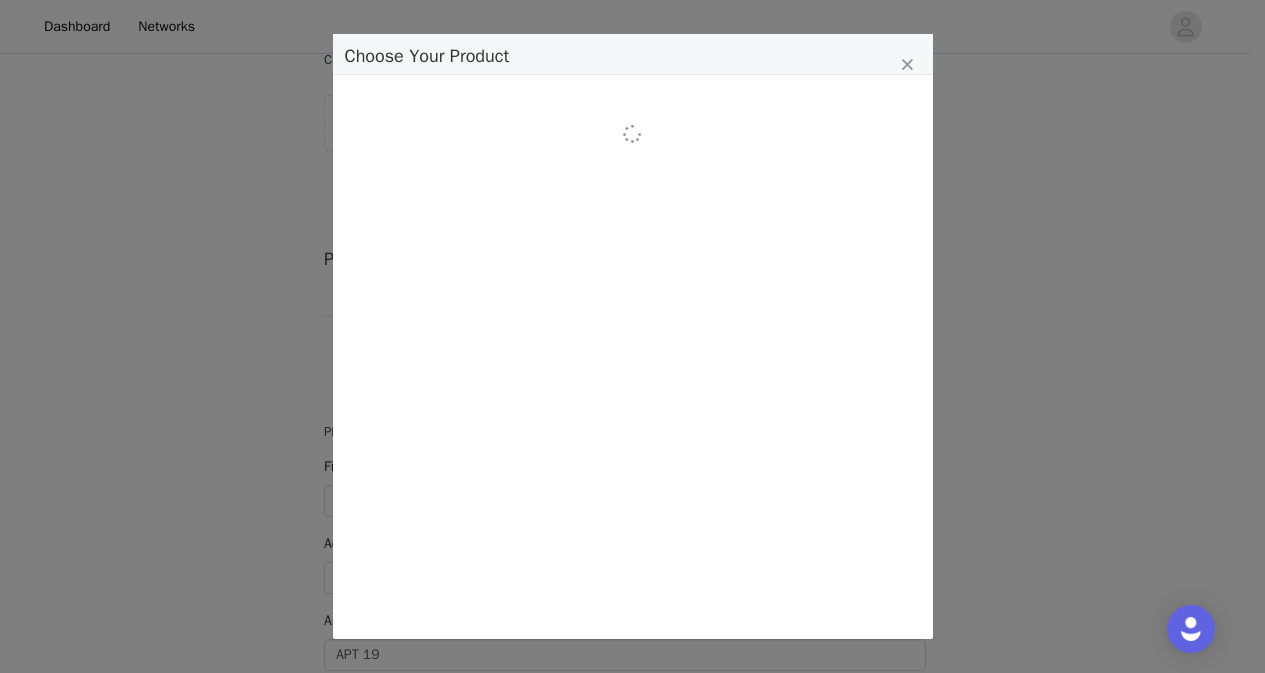 scroll, scrollTop: 0, scrollLeft: 0, axis: both 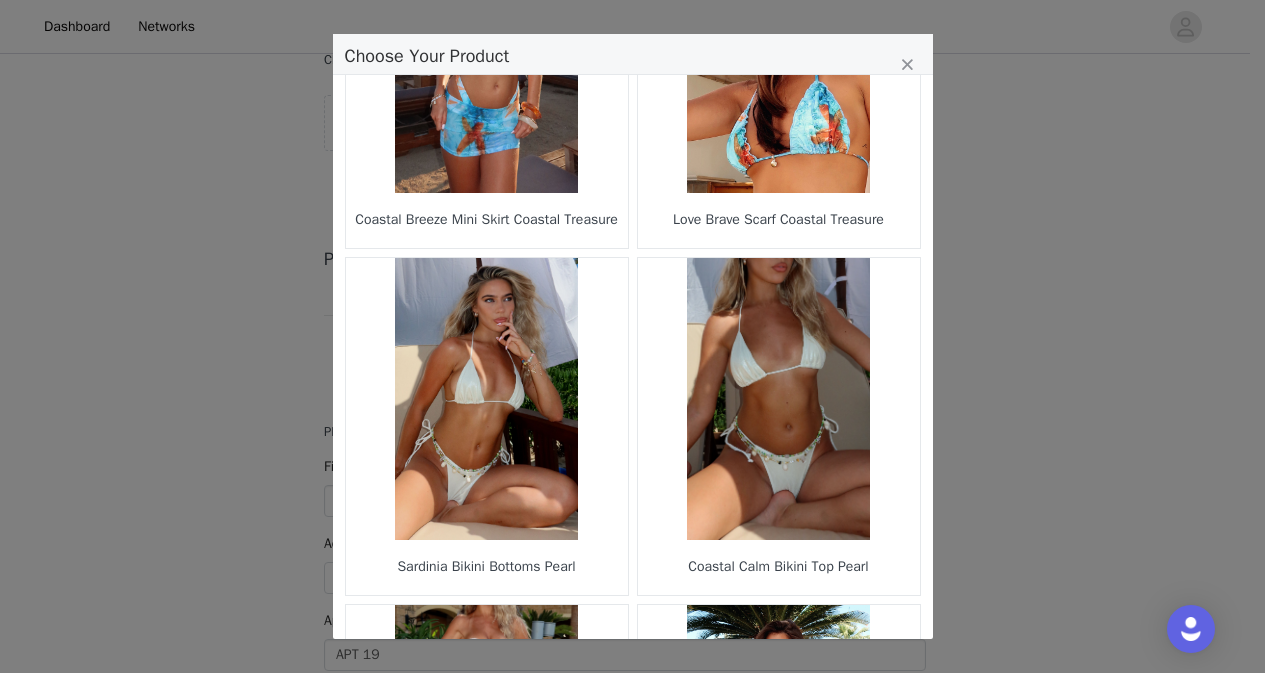 click at bounding box center [487, 399] 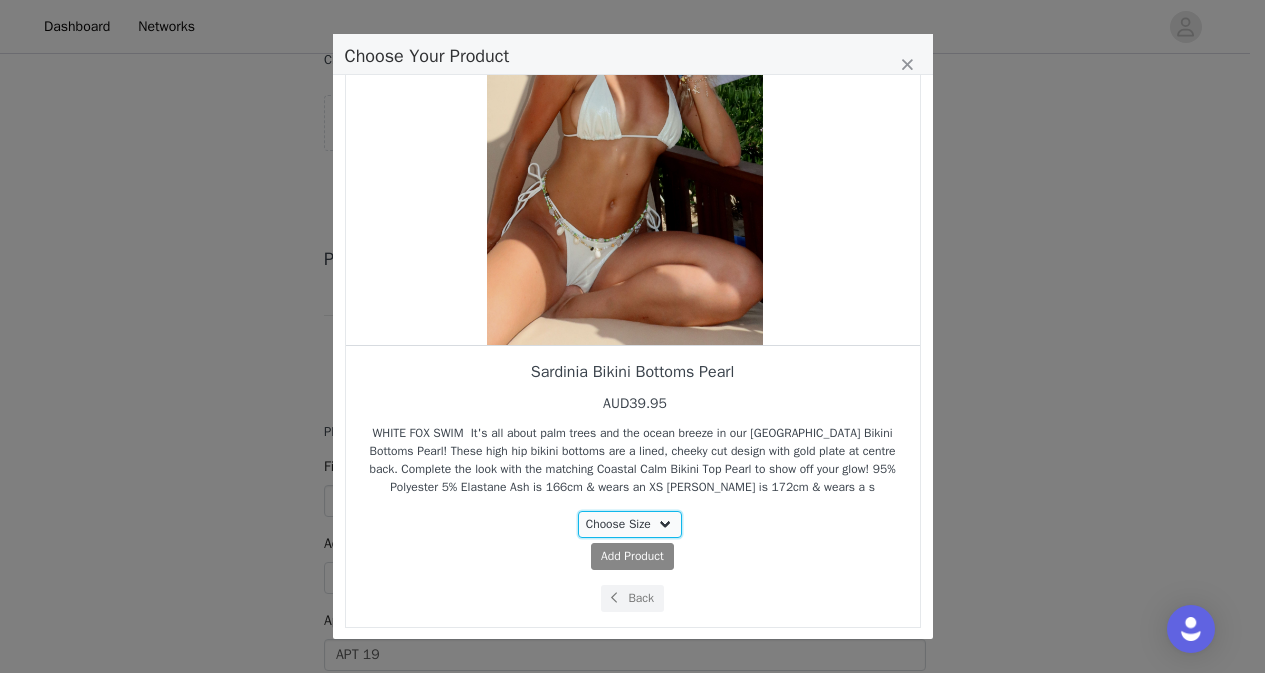 click on "Choose Size
XS
S
M
L
XL" at bounding box center [630, 524] 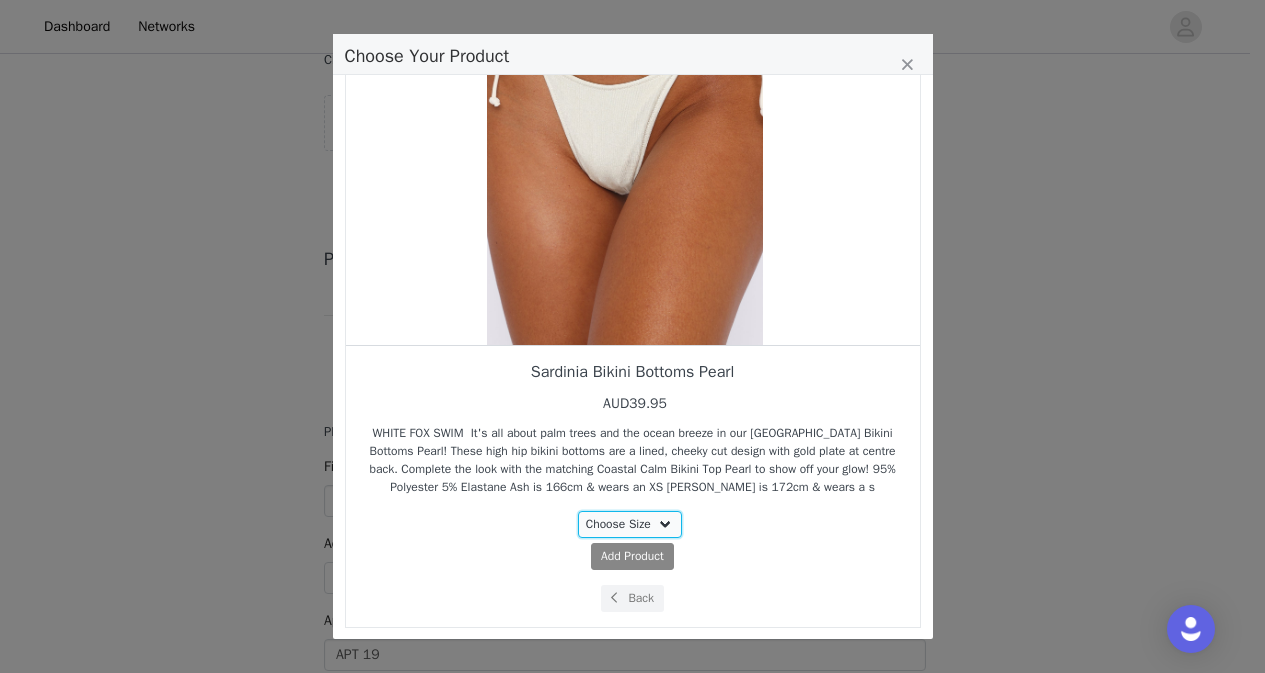 select on "26941426" 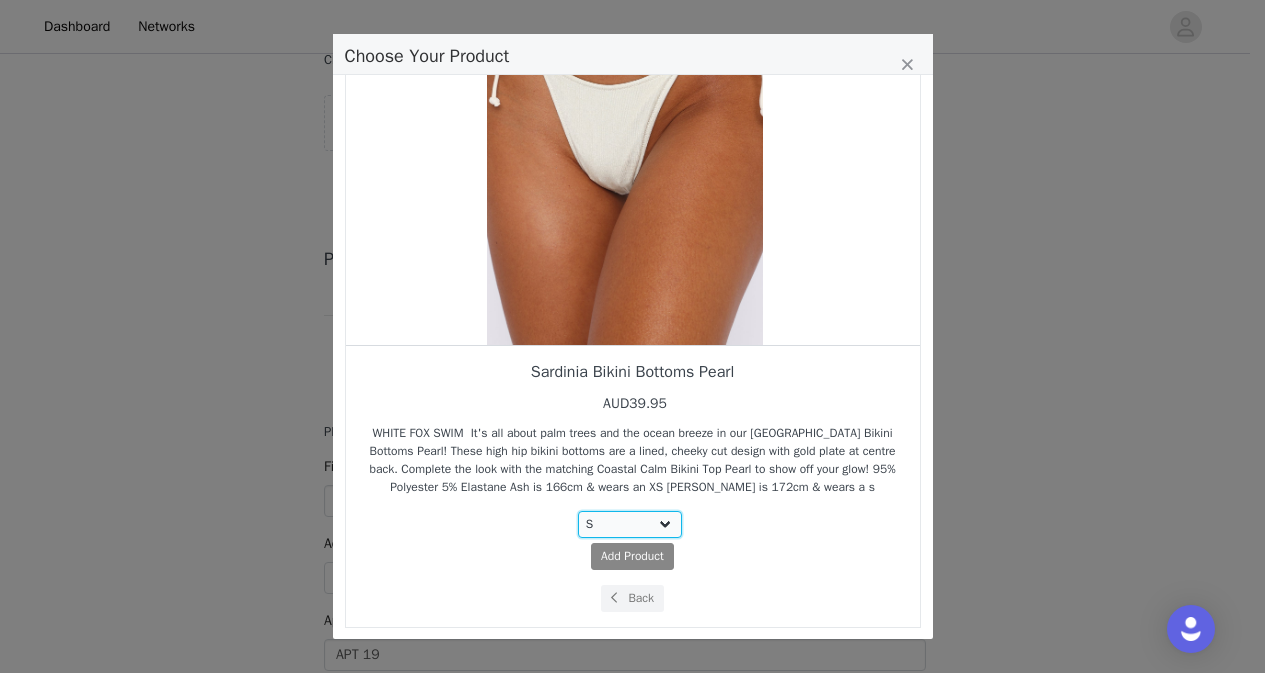 click on "Choose Size
XS
S
M
L
XL" at bounding box center (630, 524) 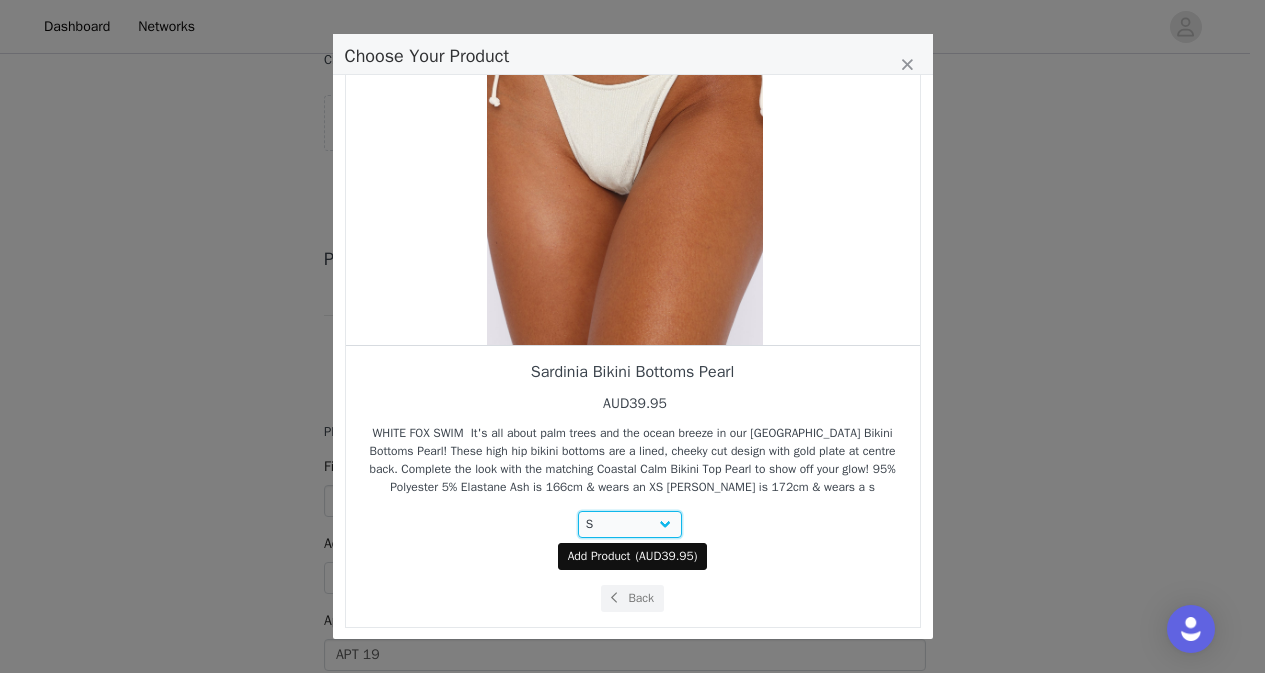 scroll, scrollTop: 0, scrollLeft: 0, axis: both 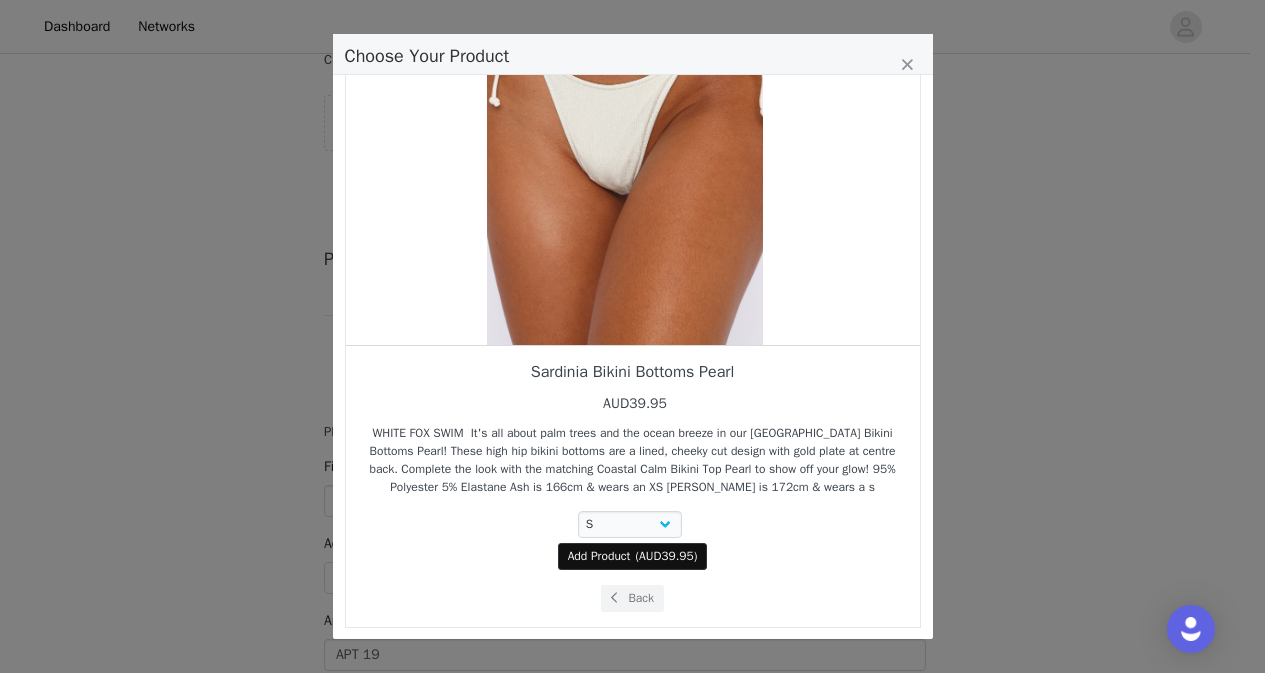 click on "( AUD39.95 )" at bounding box center (666, 556) 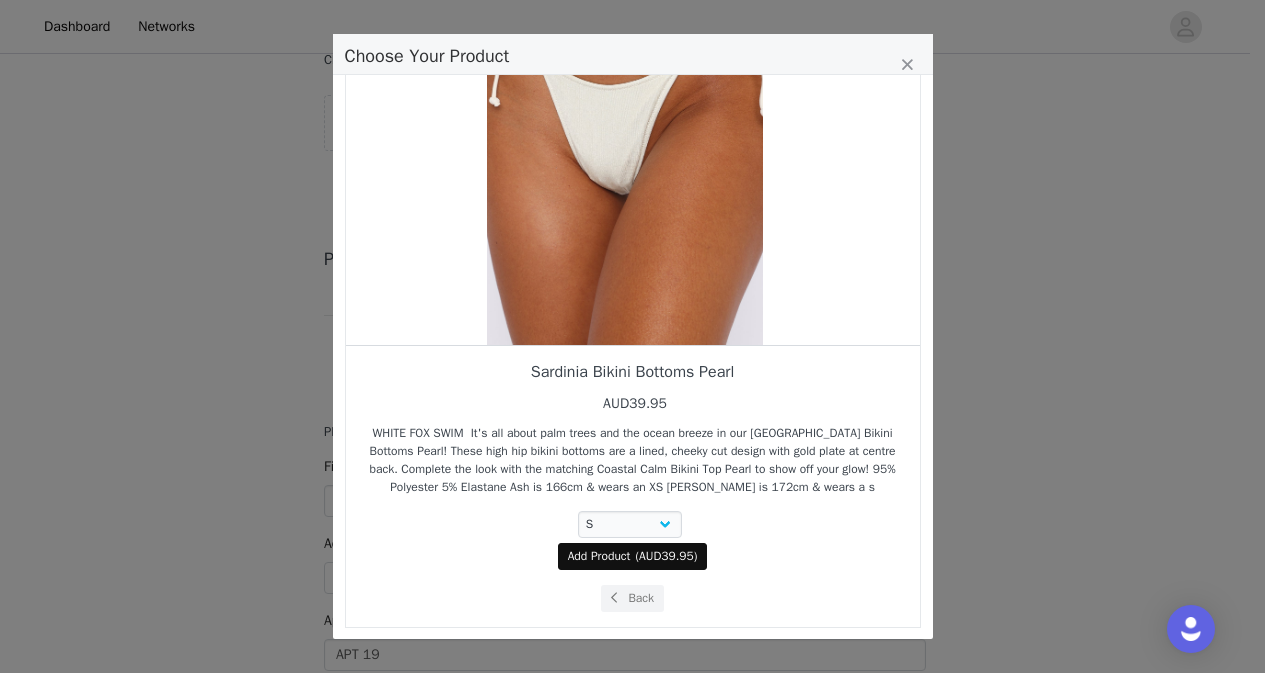 select on "26941426" 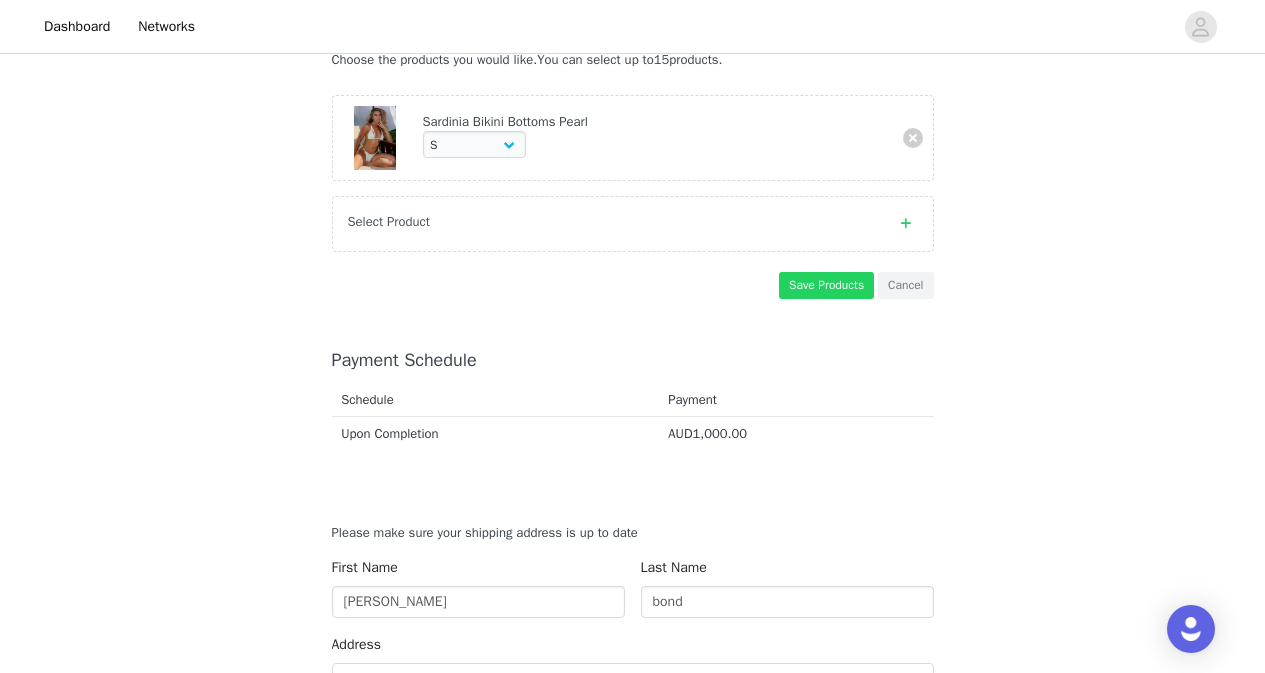 click on "Select Product" at bounding box center [613, 222] 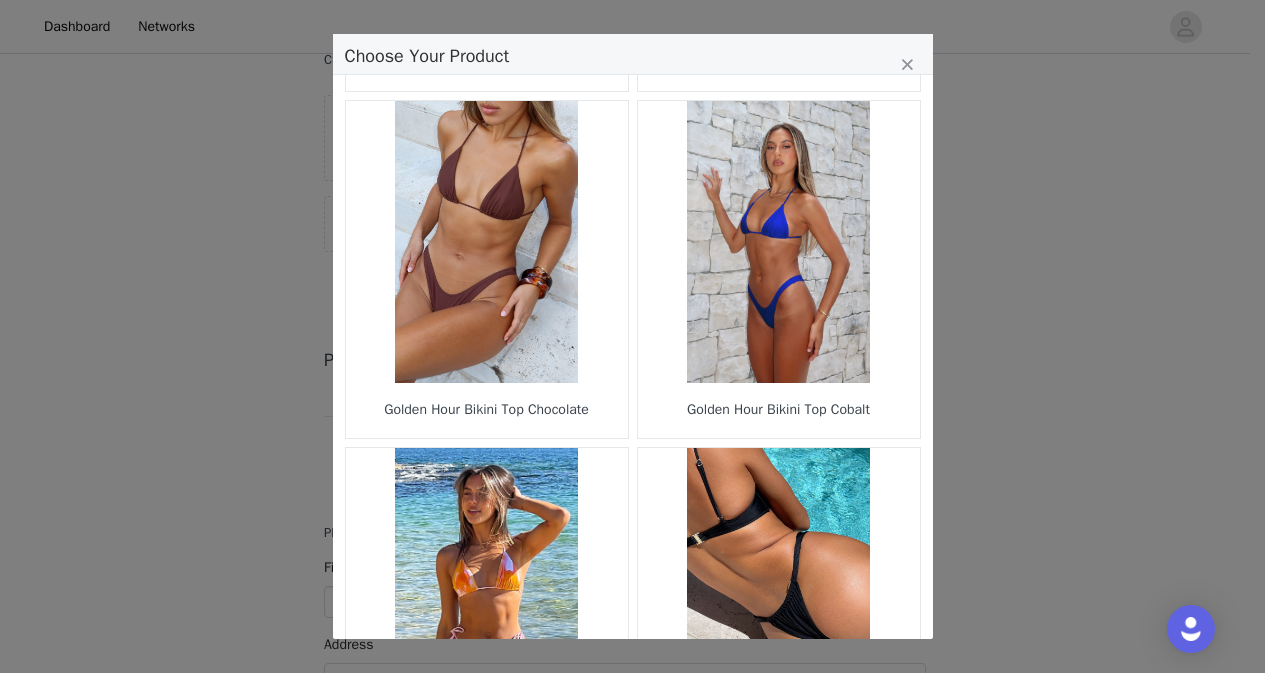 scroll, scrollTop: 2904, scrollLeft: 0, axis: vertical 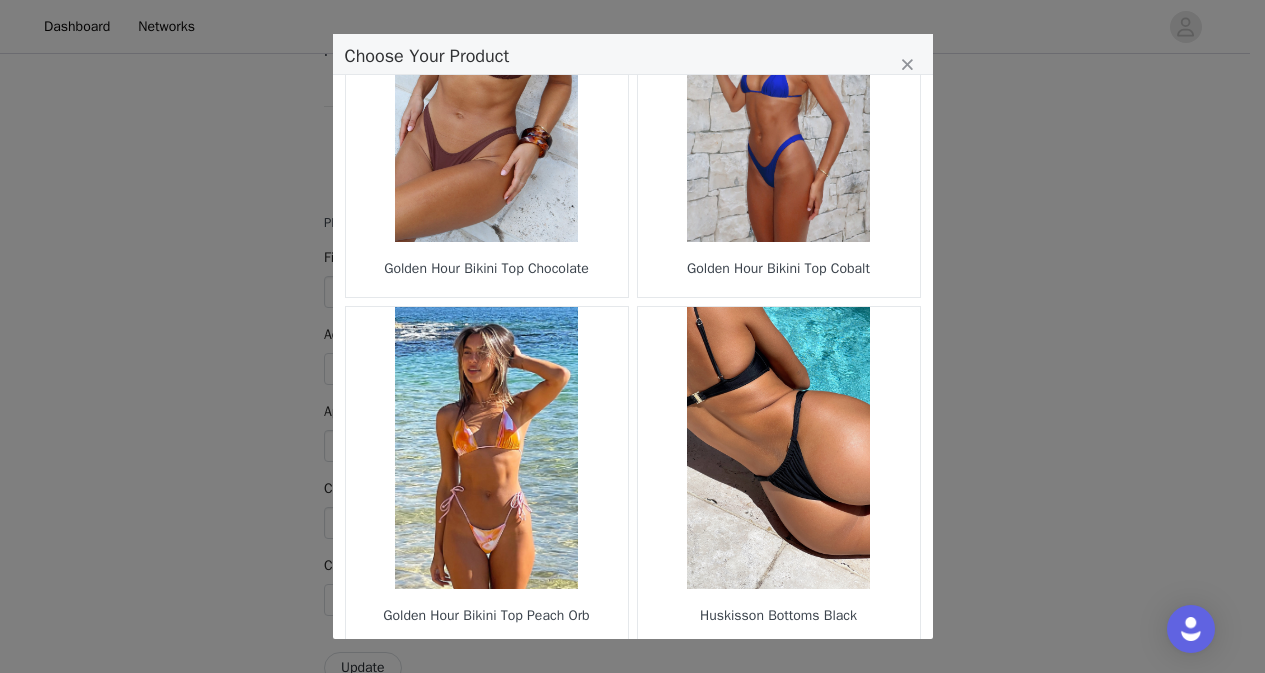 click on "6" at bounding box center [688, 678] 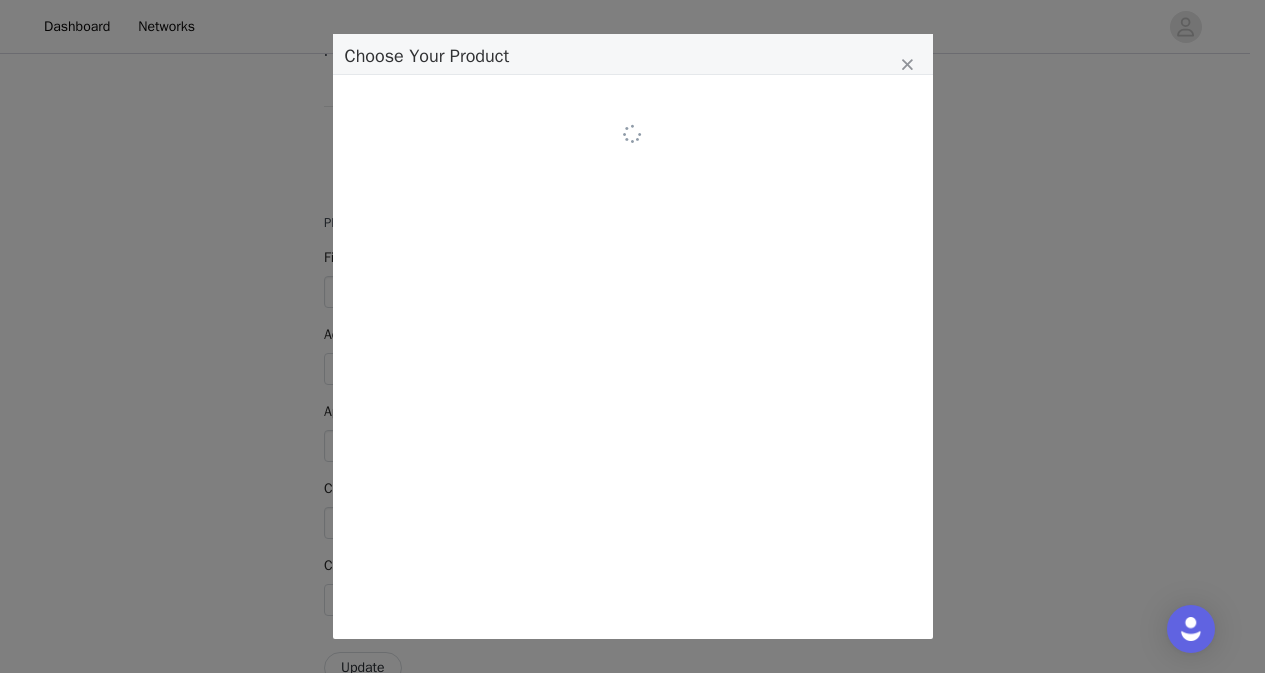 scroll, scrollTop: 0, scrollLeft: 0, axis: both 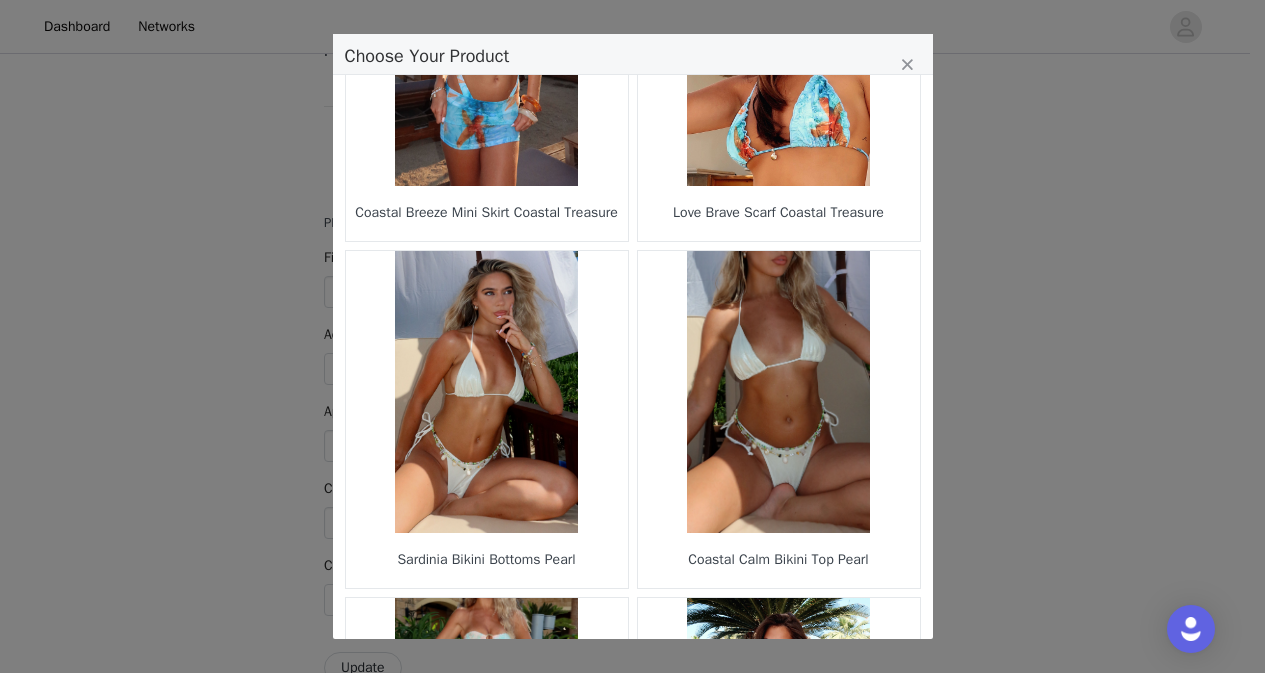 click at bounding box center [779, 392] 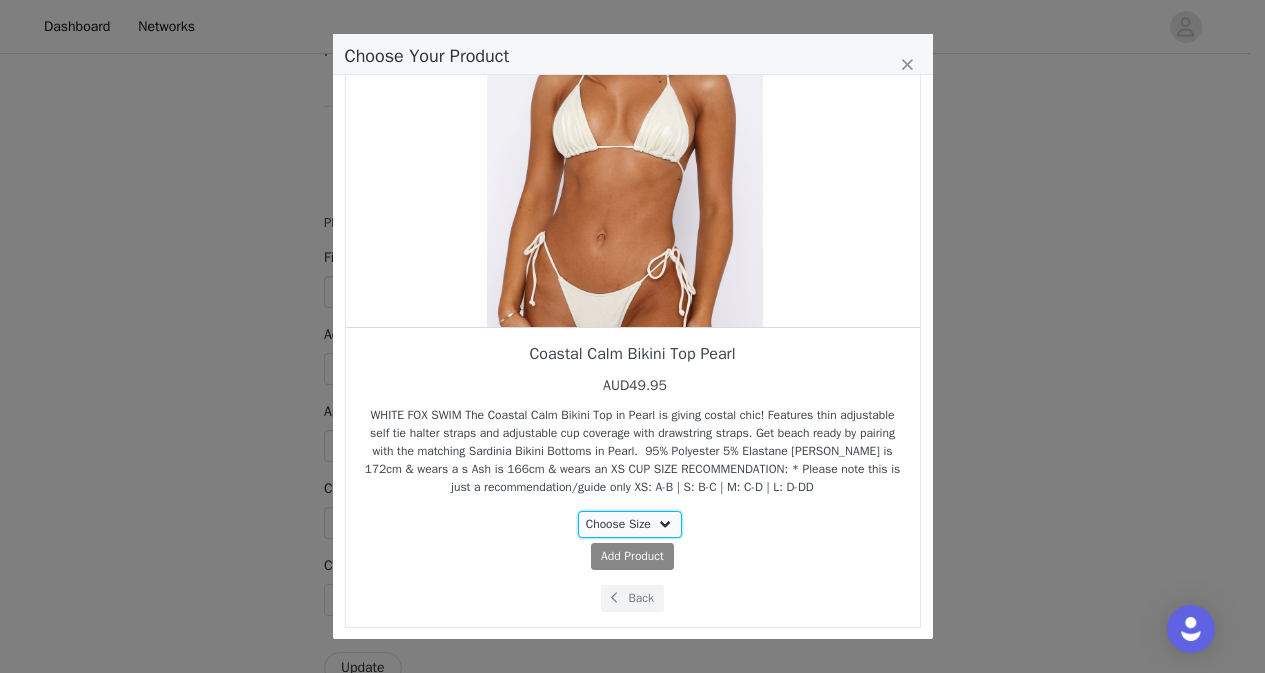 click on "Choose Size
XS
S
M
L
XL" at bounding box center [630, 524] 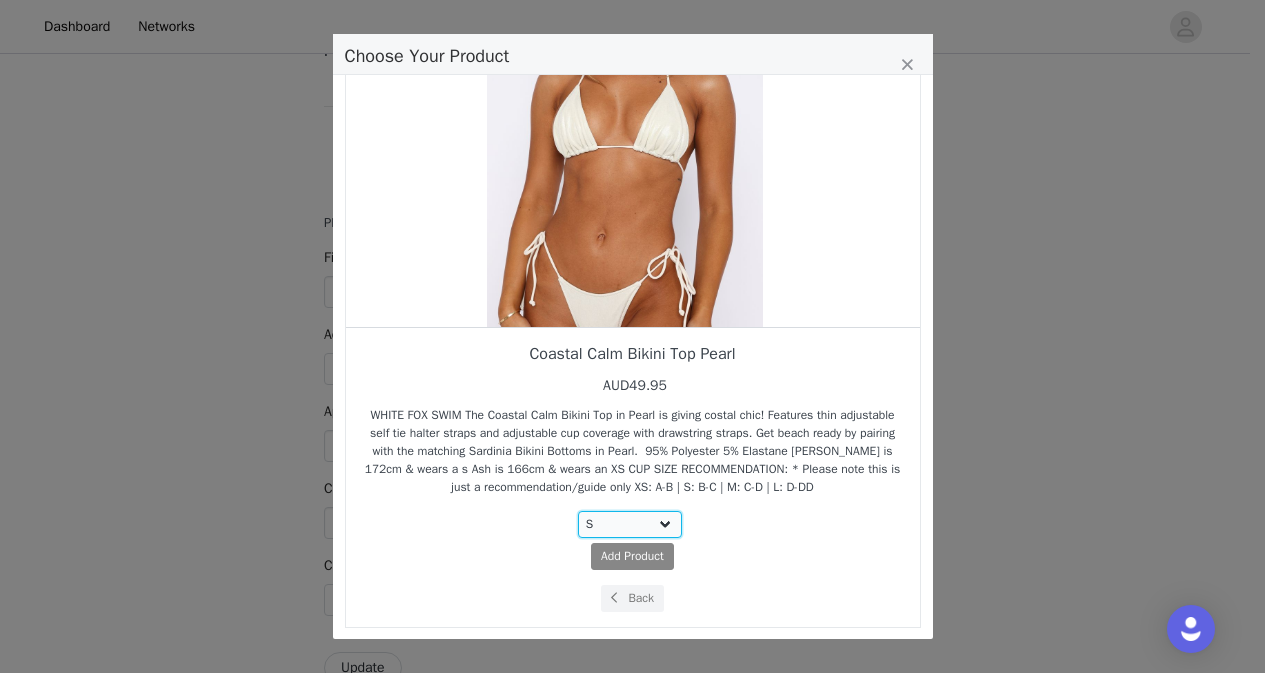 click on "Choose Size
XS
S
M
L
XL" at bounding box center (630, 524) 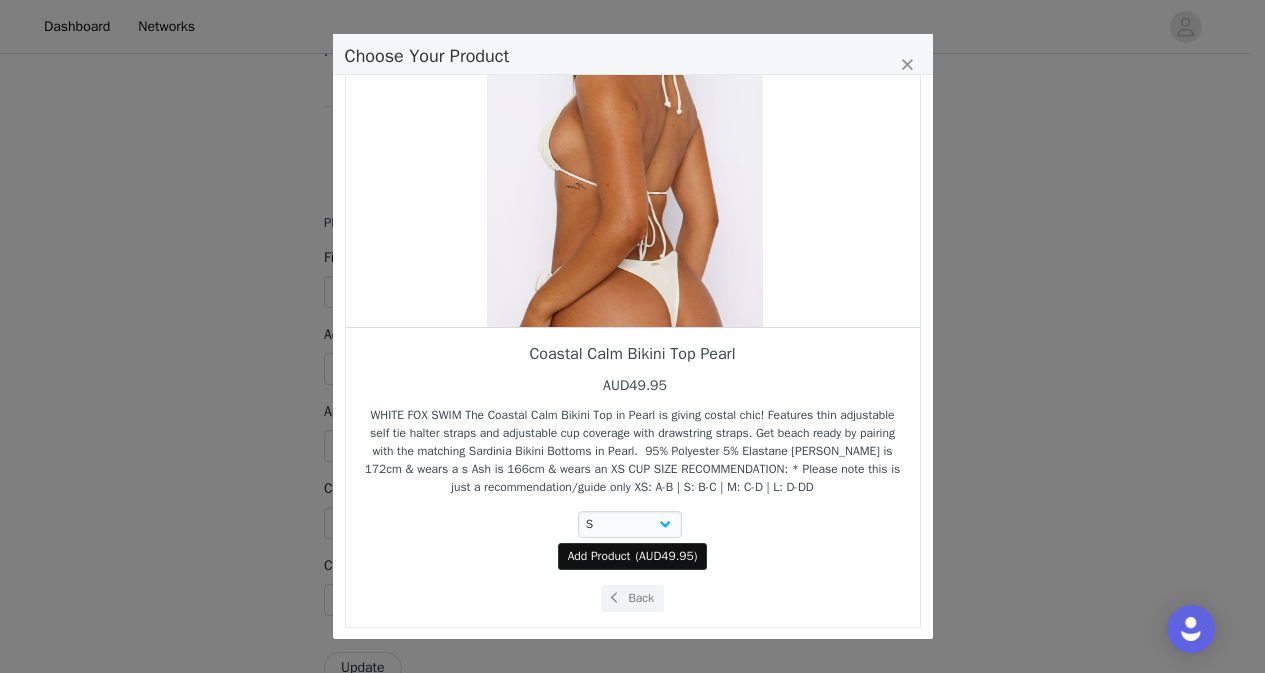 click on "Add Product" at bounding box center [599, 556] 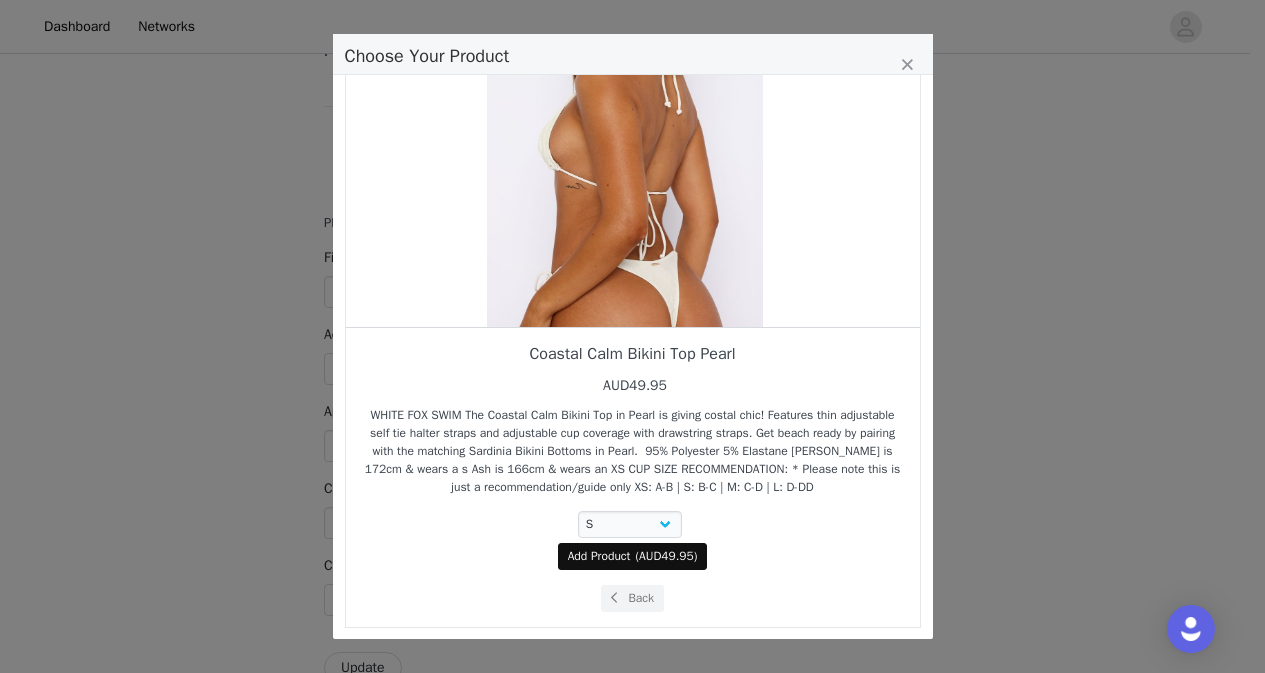 select on "26941761" 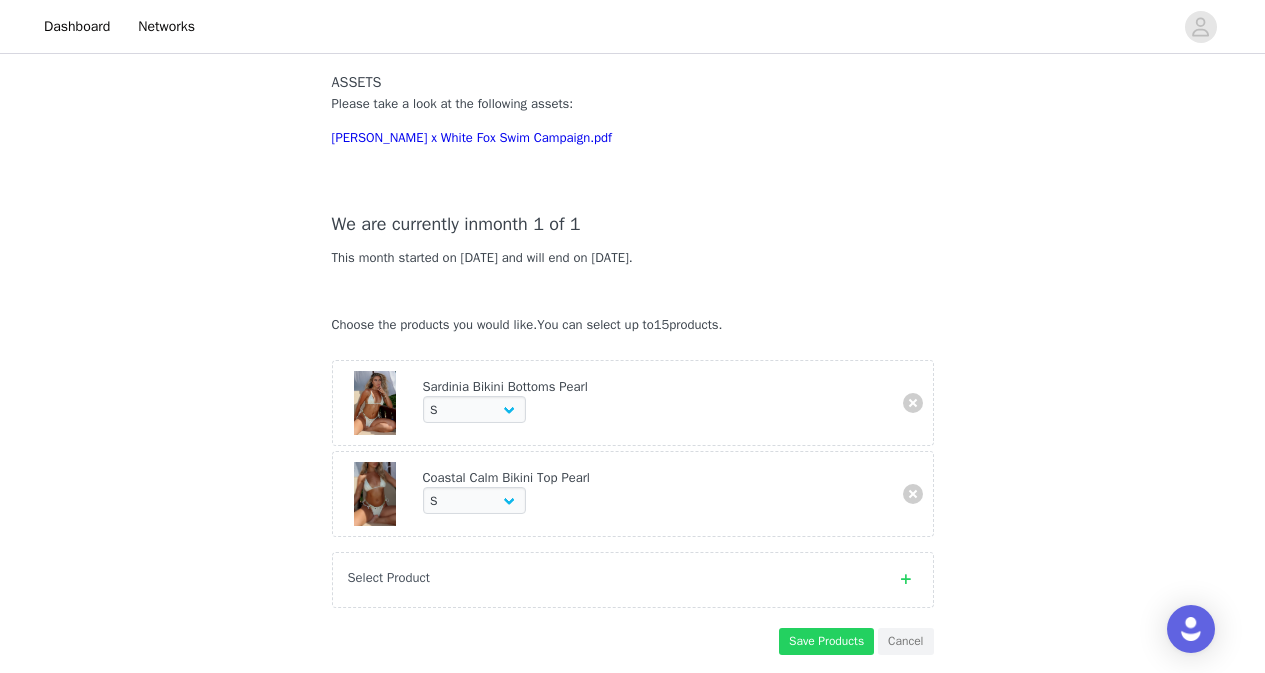 scroll, scrollTop: 196, scrollLeft: 0, axis: vertical 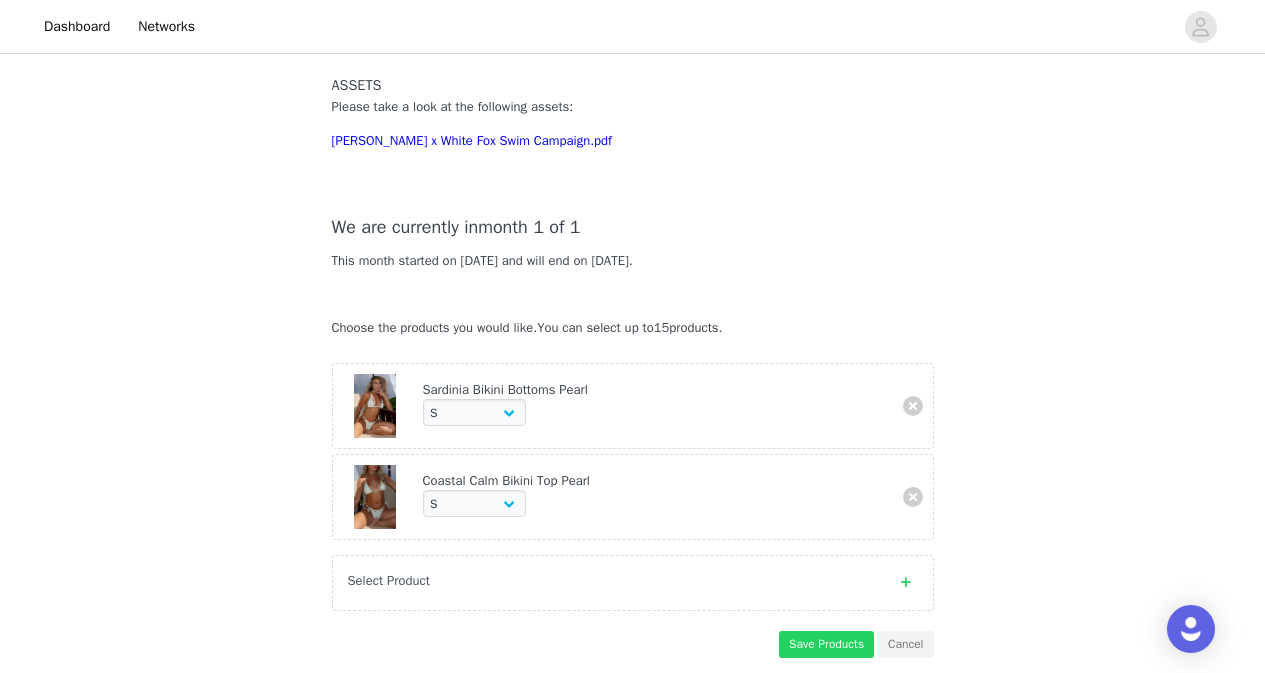 click on "Select Product" at bounding box center (633, 583) 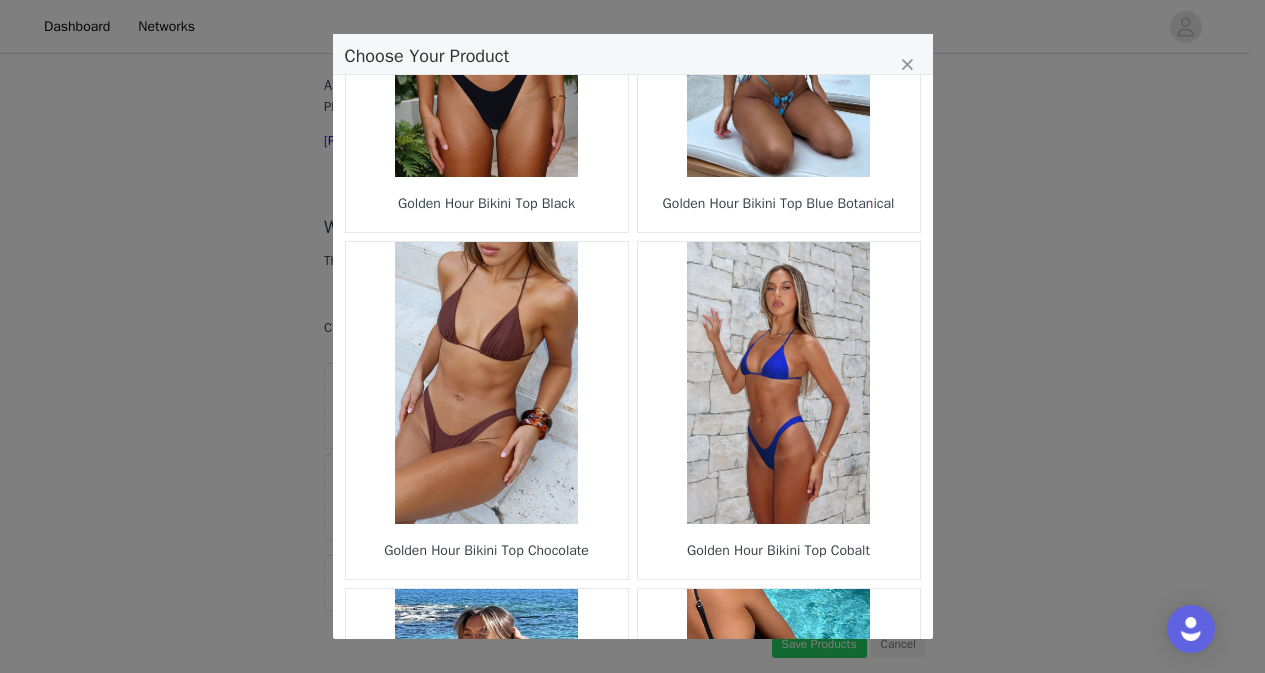 scroll, scrollTop: 2904, scrollLeft: 0, axis: vertical 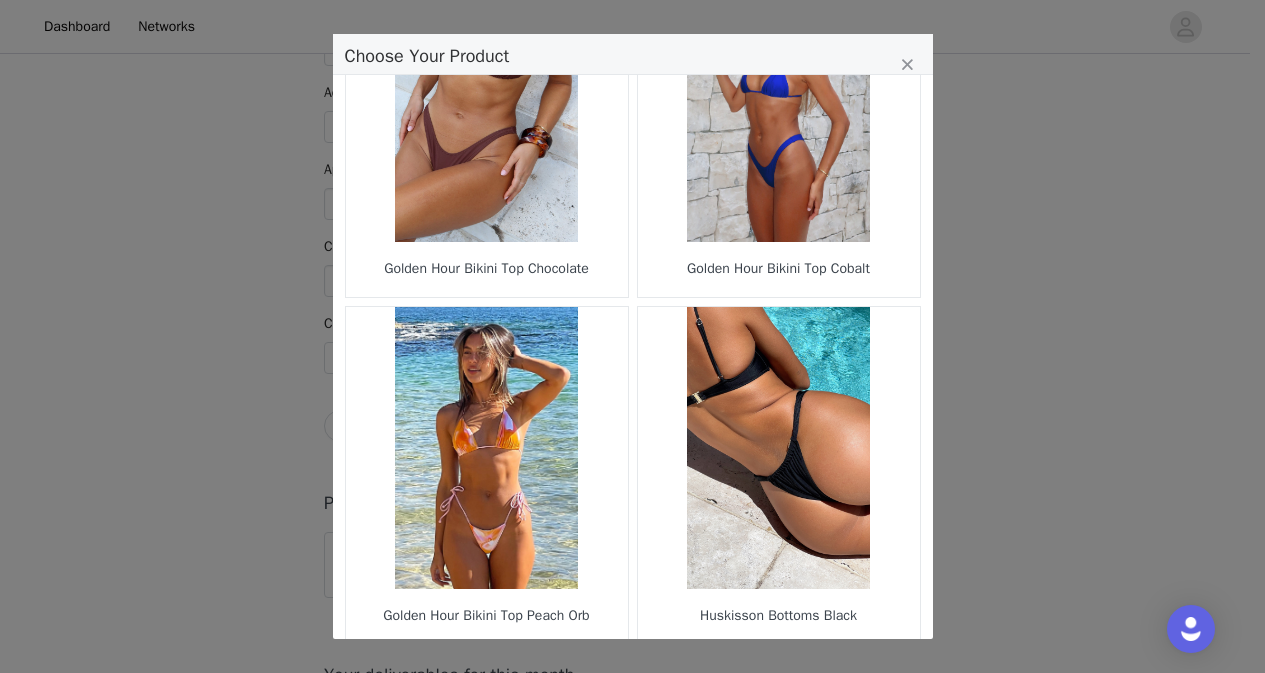 click on "6" at bounding box center (688, 678) 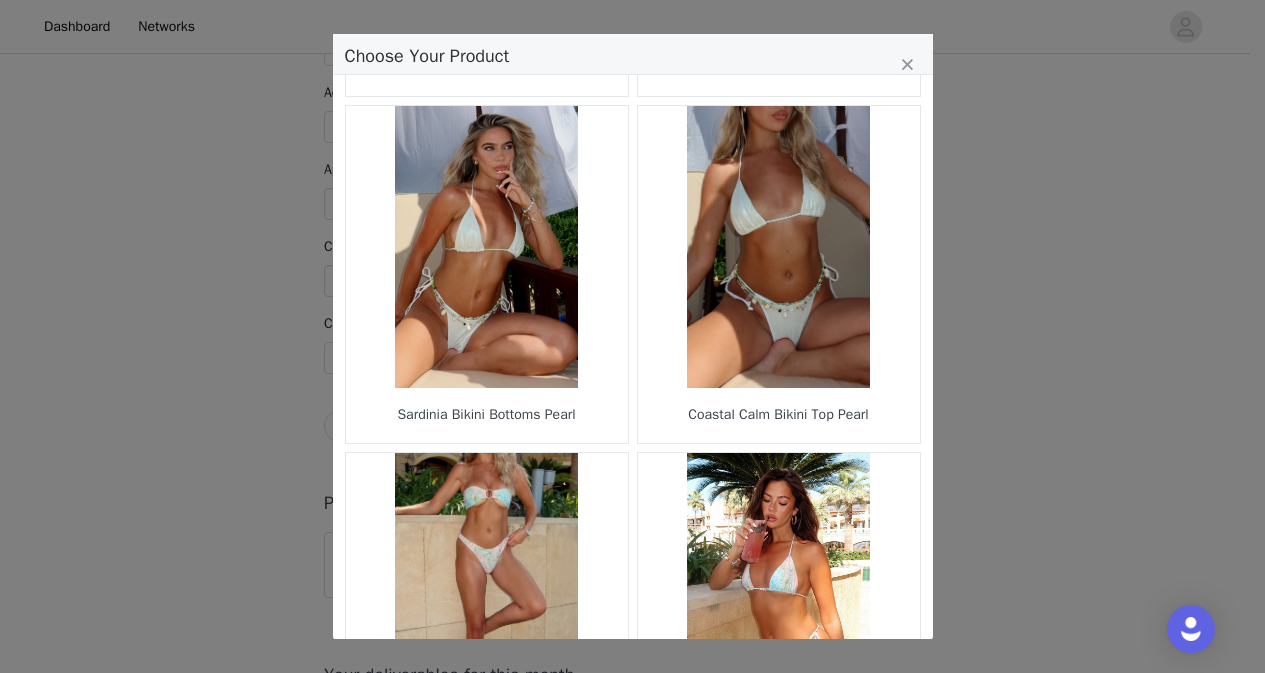 scroll, scrollTop: 2904, scrollLeft: 0, axis: vertical 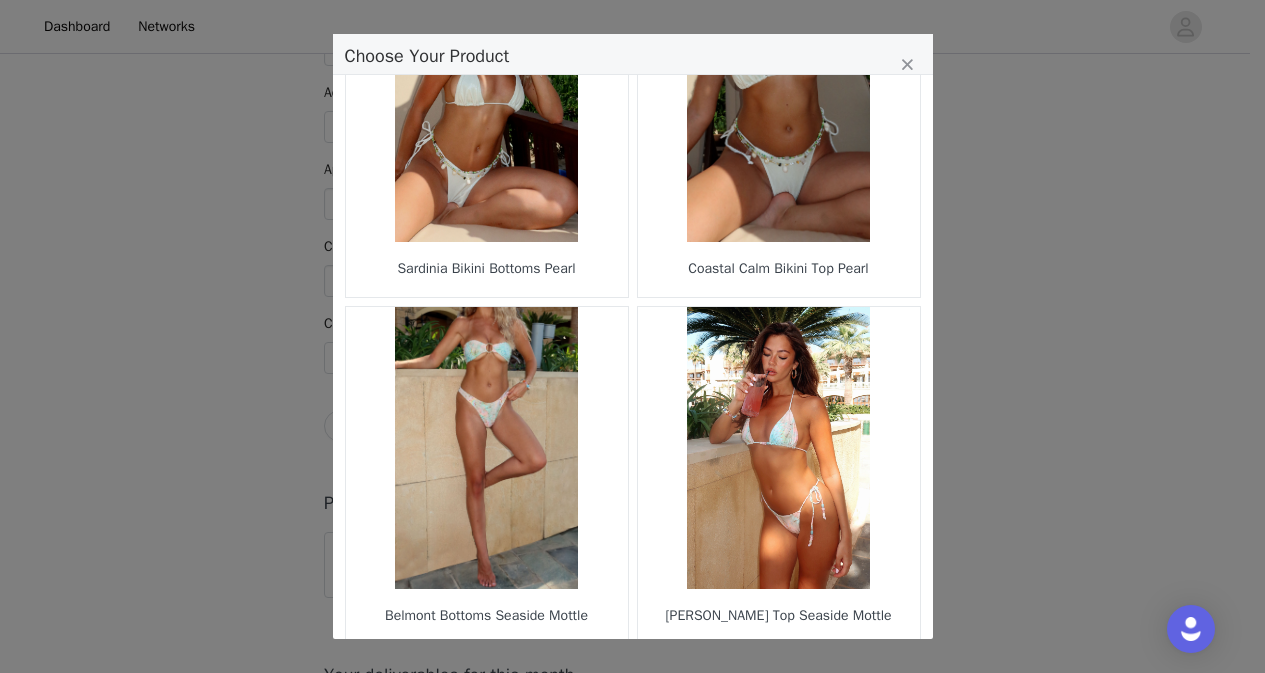 click on "7" at bounding box center (669, 678) 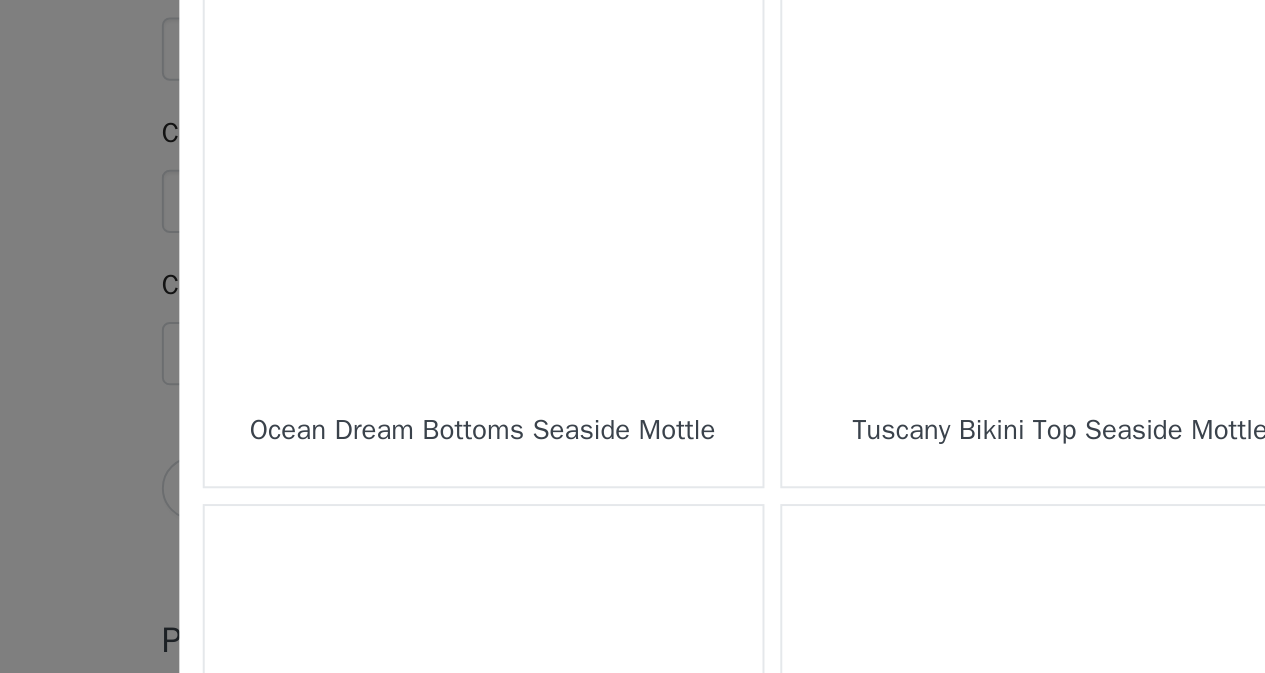 scroll, scrollTop: 1107, scrollLeft: 0, axis: vertical 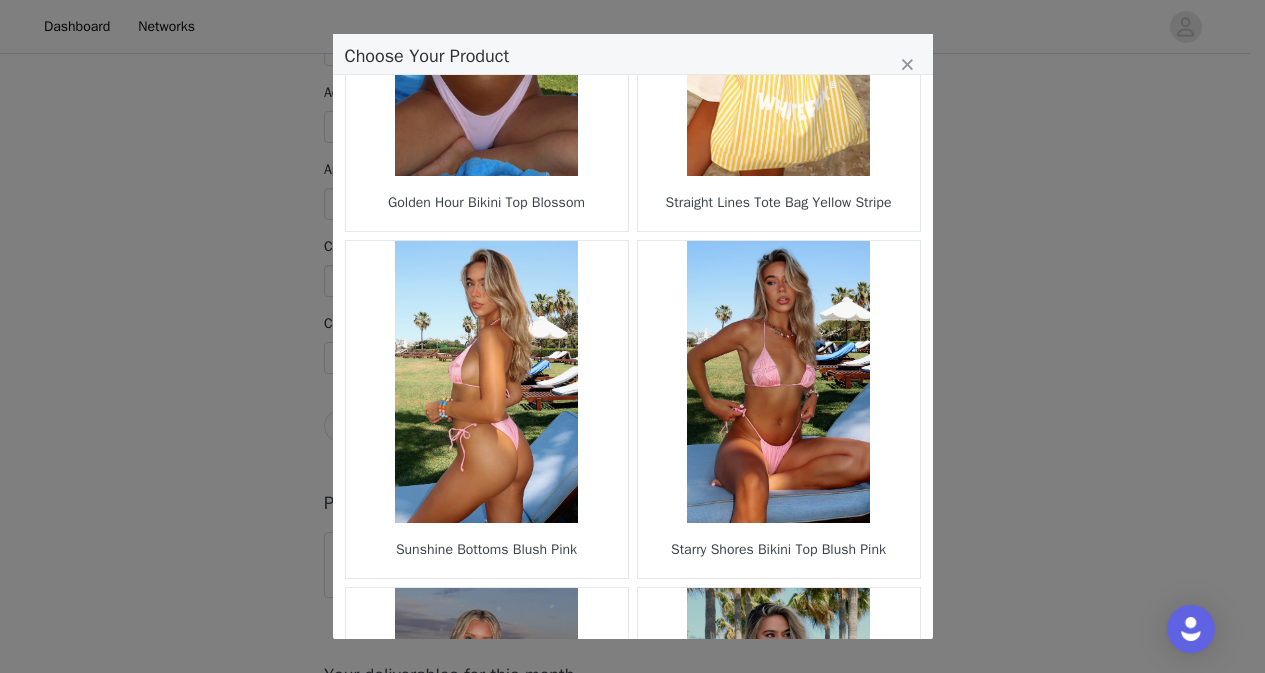 click at bounding box center [487, 382] 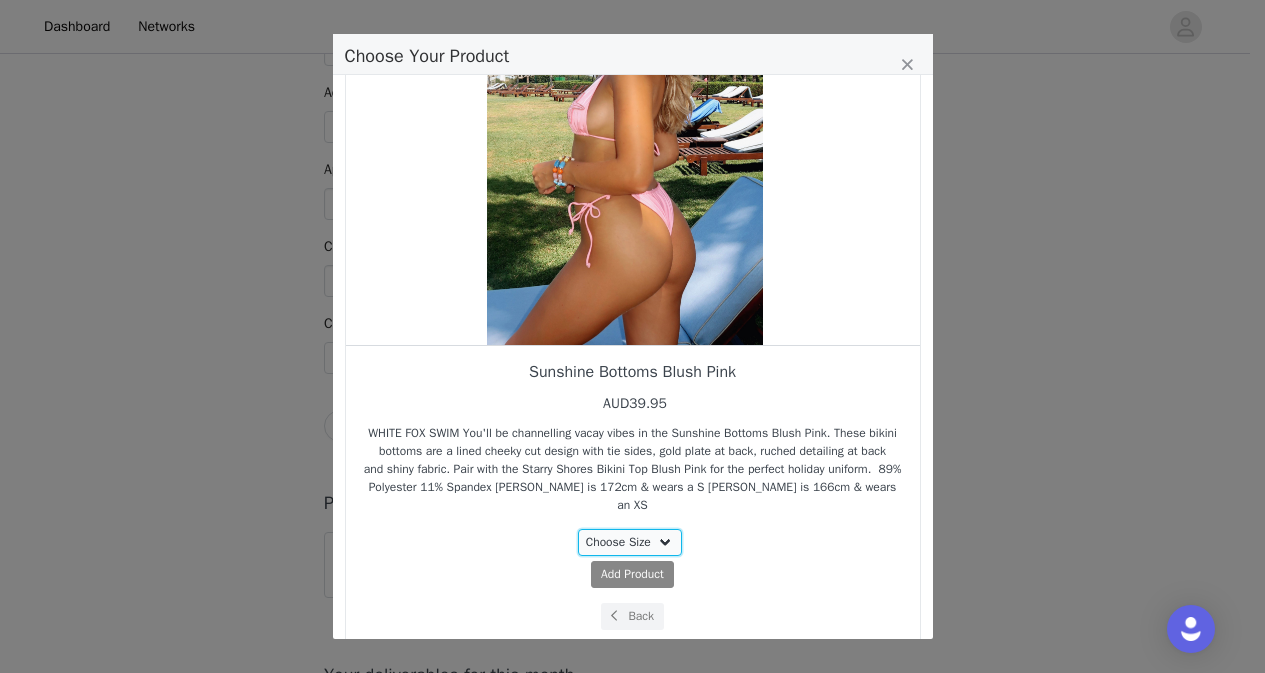 click on "Choose Size
XS
S
M
L
XL" at bounding box center [630, 542] 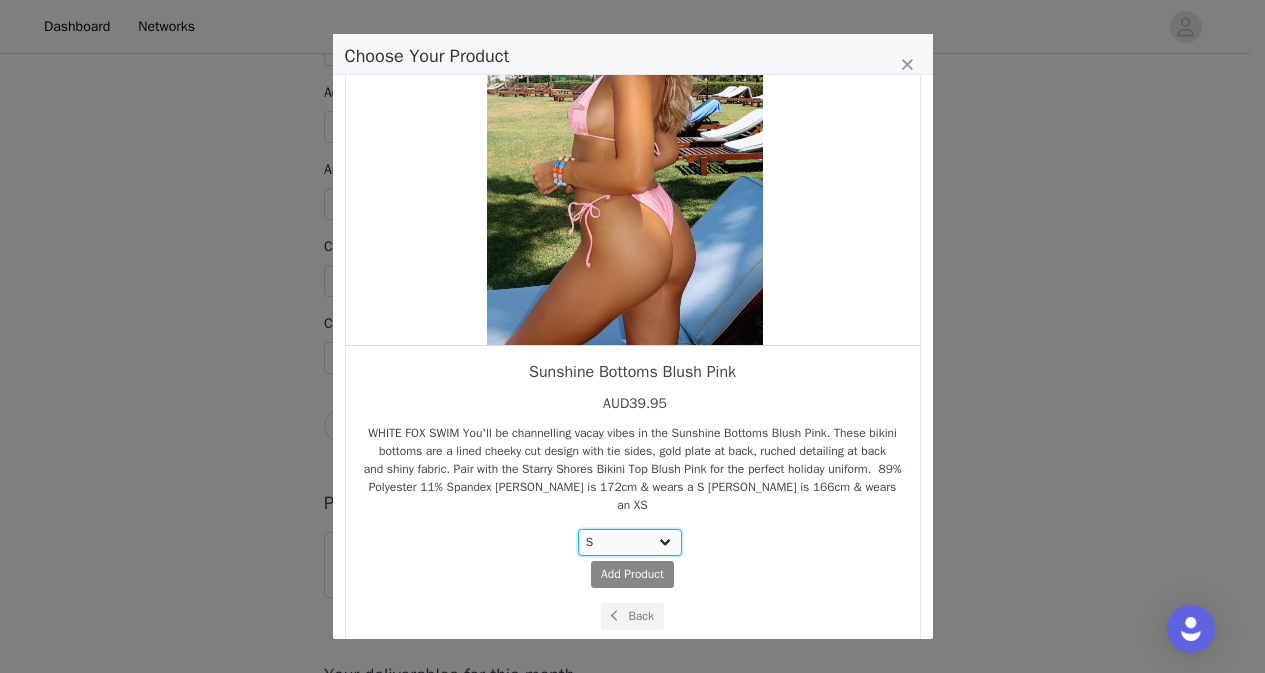 click on "Choose Size
XS
S
M
L
XL" at bounding box center [630, 542] 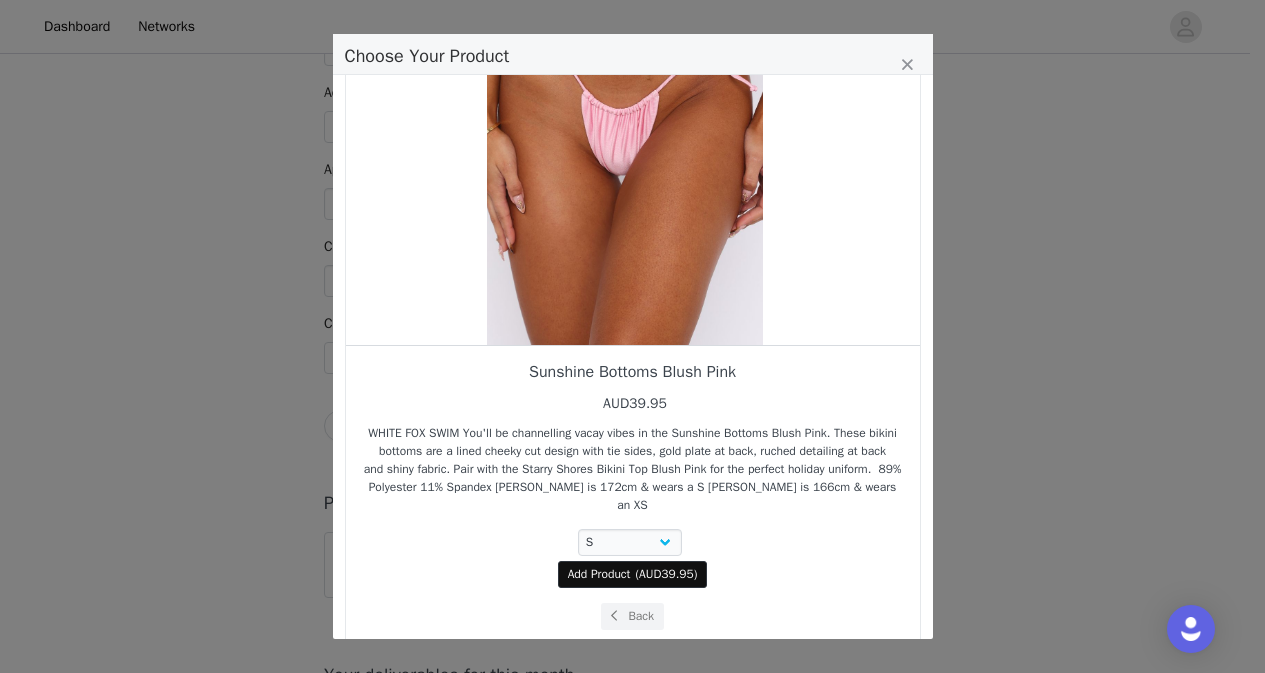 click on "Add Product
( AUD39.95 )" at bounding box center [633, 574] 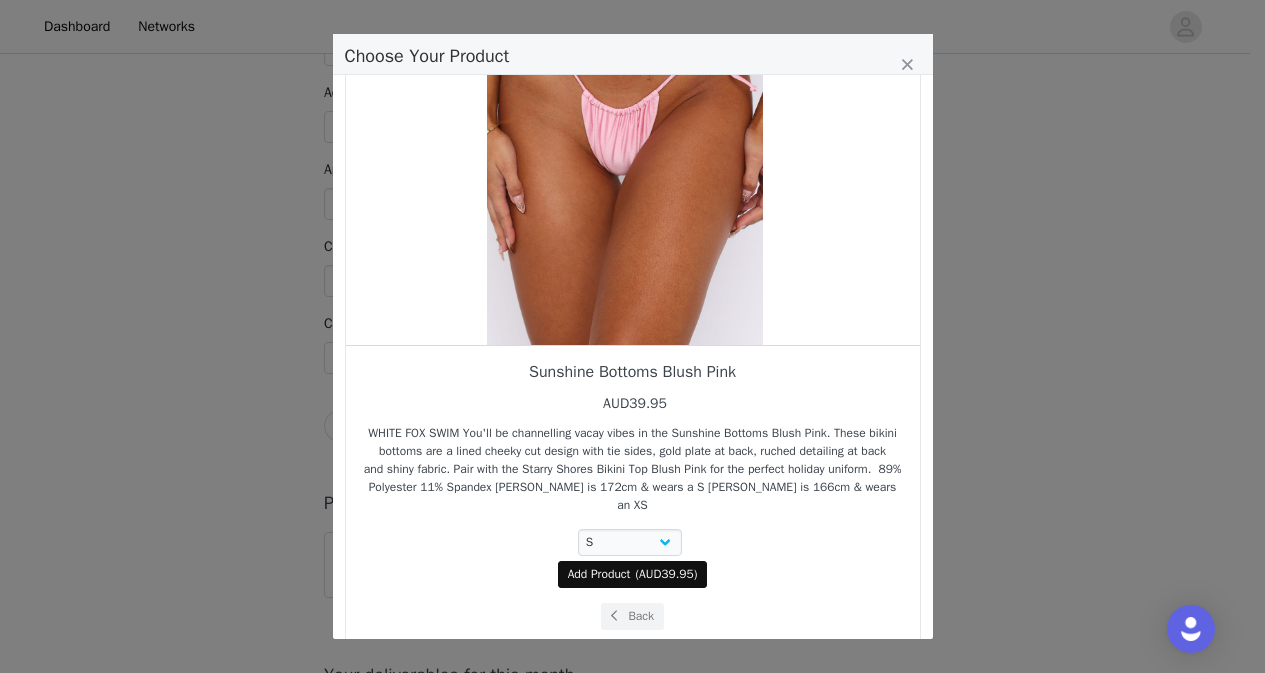 scroll, scrollTop: 1198, scrollLeft: 0, axis: vertical 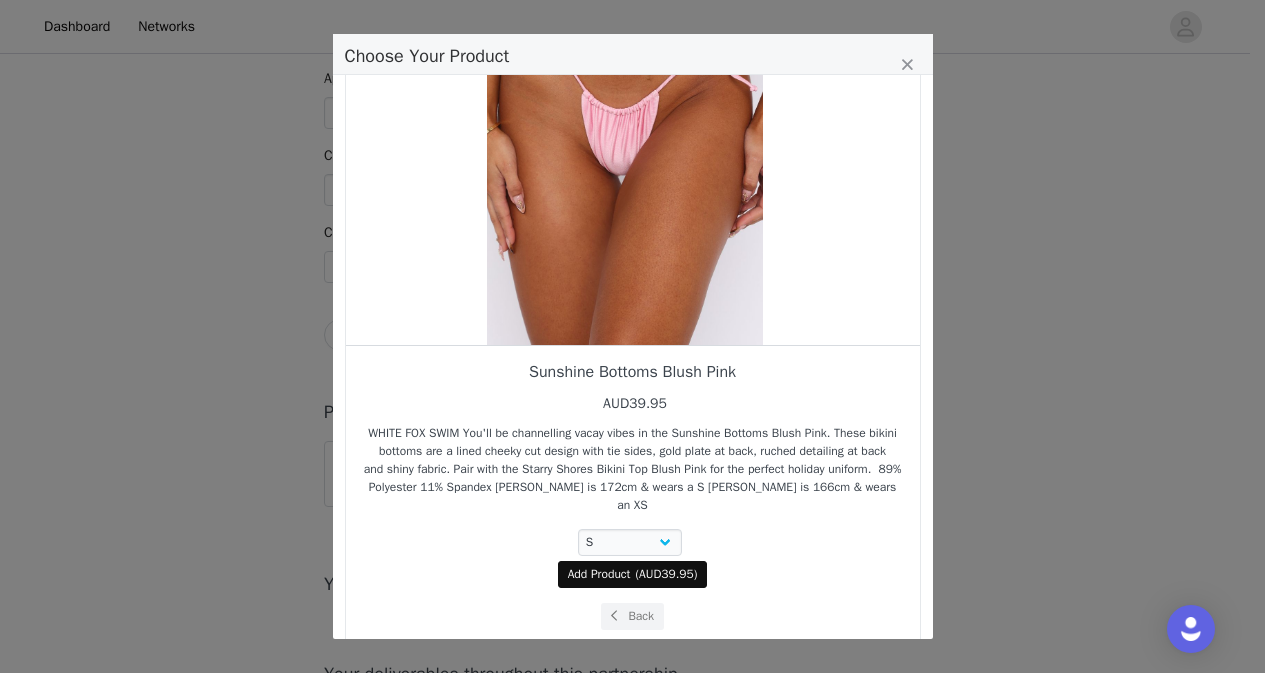 select on "26940184" 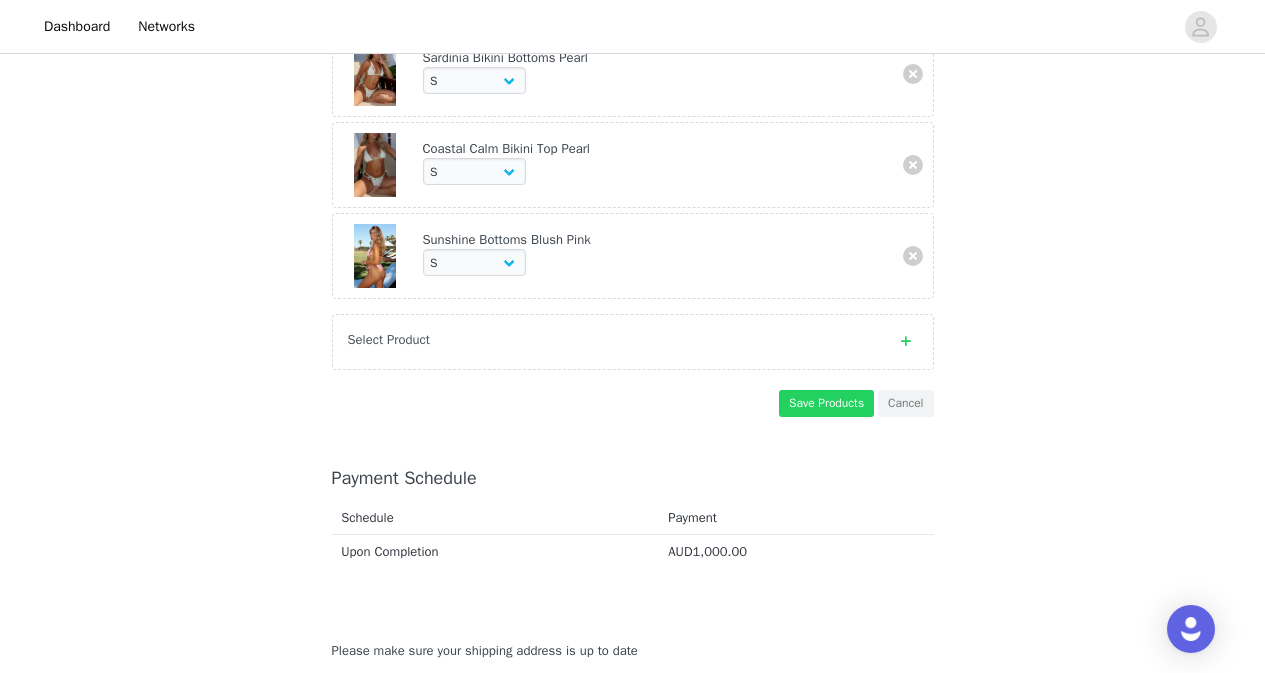 scroll, scrollTop: 525, scrollLeft: 0, axis: vertical 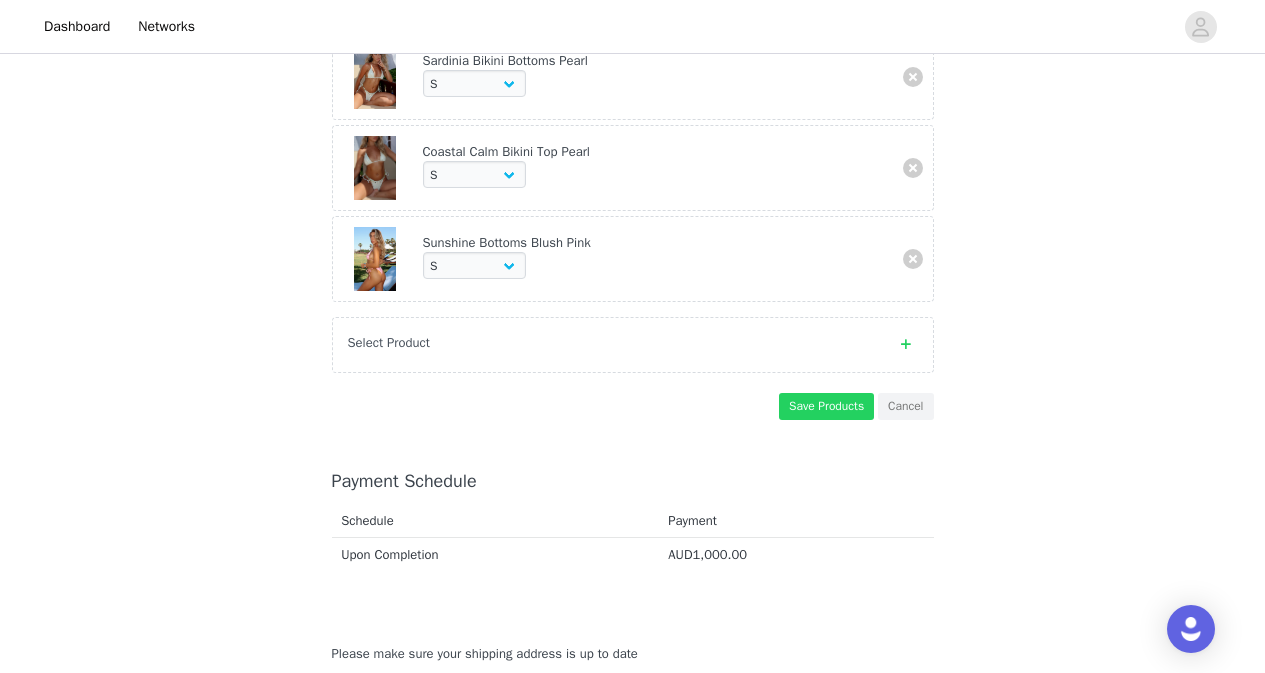 click on "Select Product" at bounding box center (613, 343) 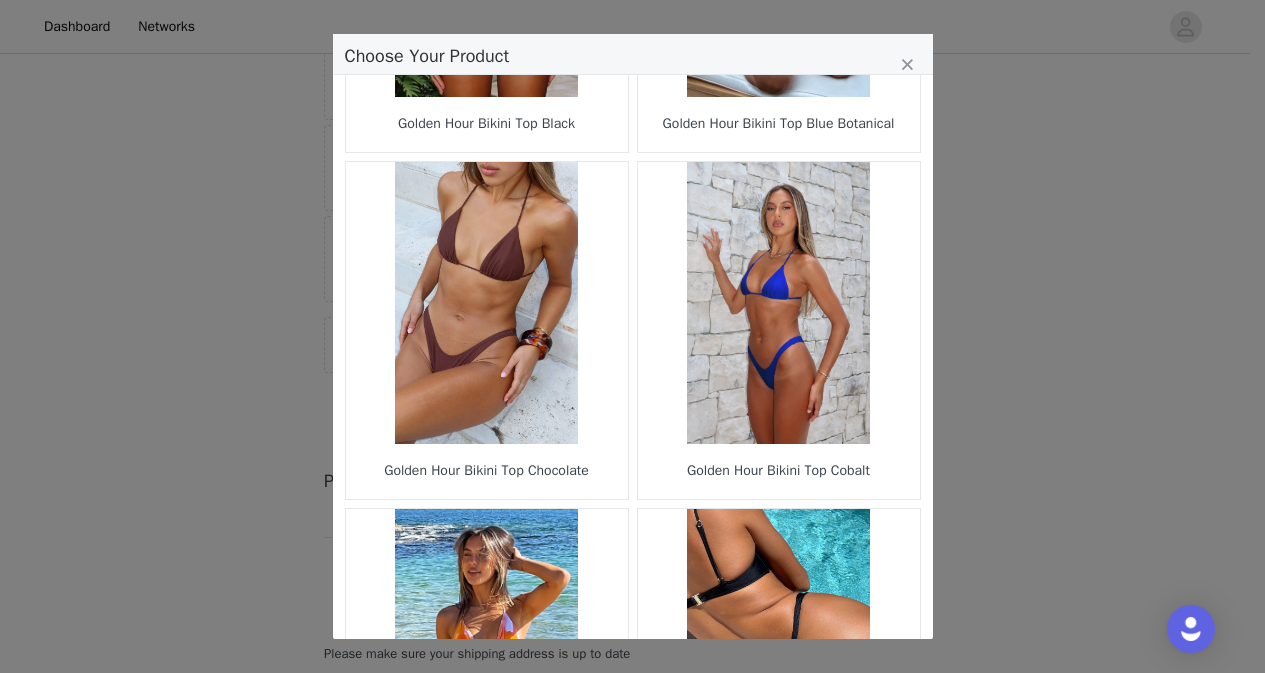 scroll, scrollTop: 2904, scrollLeft: 0, axis: vertical 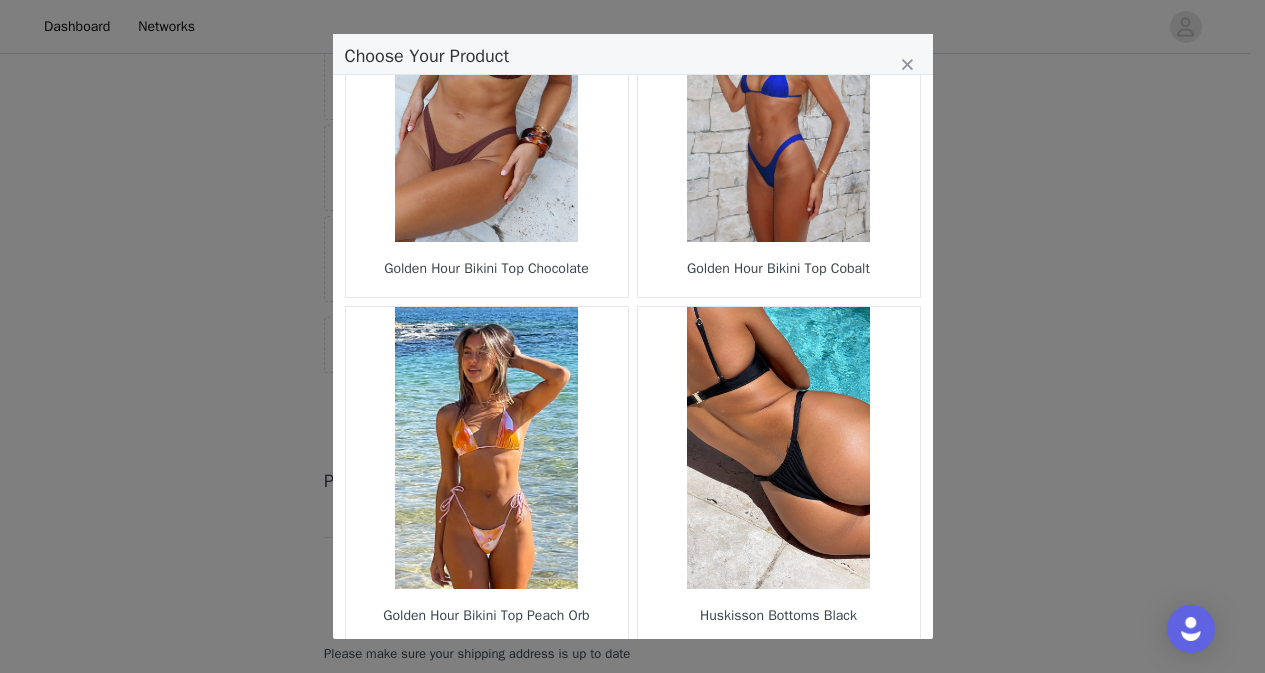 click on "6" at bounding box center (688, 678) 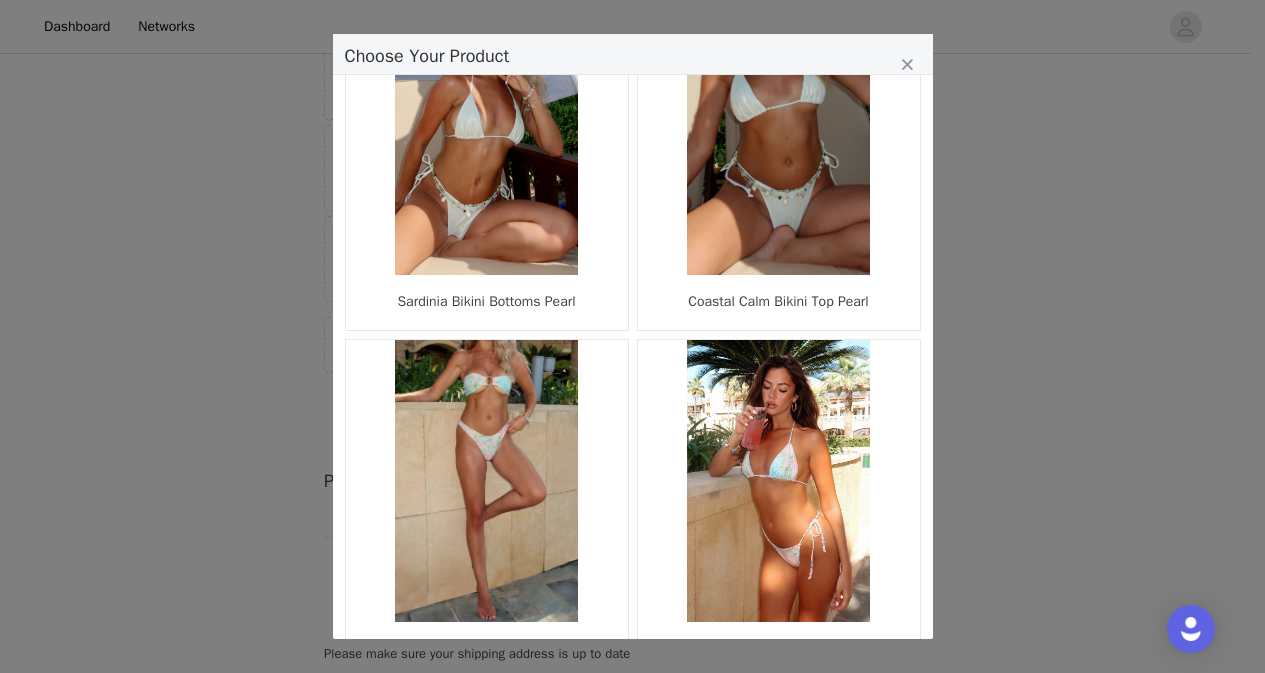 scroll, scrollTop: 2904, scrollLeft: 0, axis: vertical 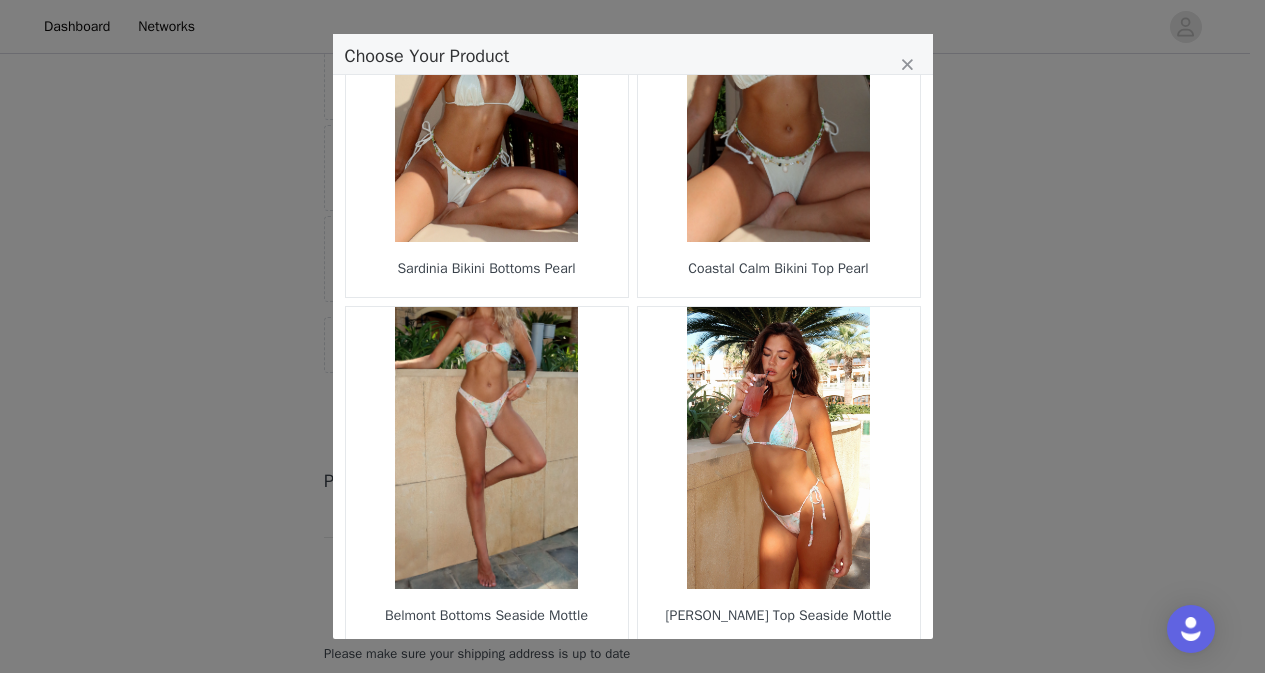 click on "7" at bounding box center [669, 678] 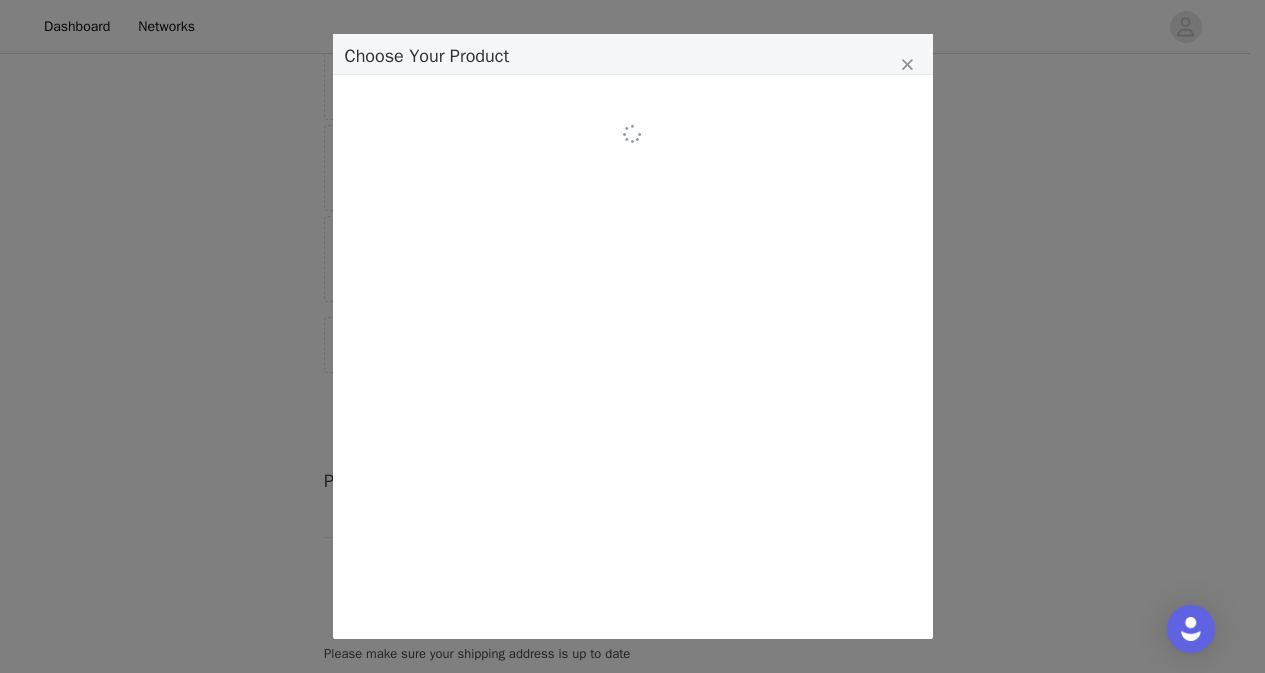 scroll, scrollTop: 0, scrollLeft: 0, axis: both 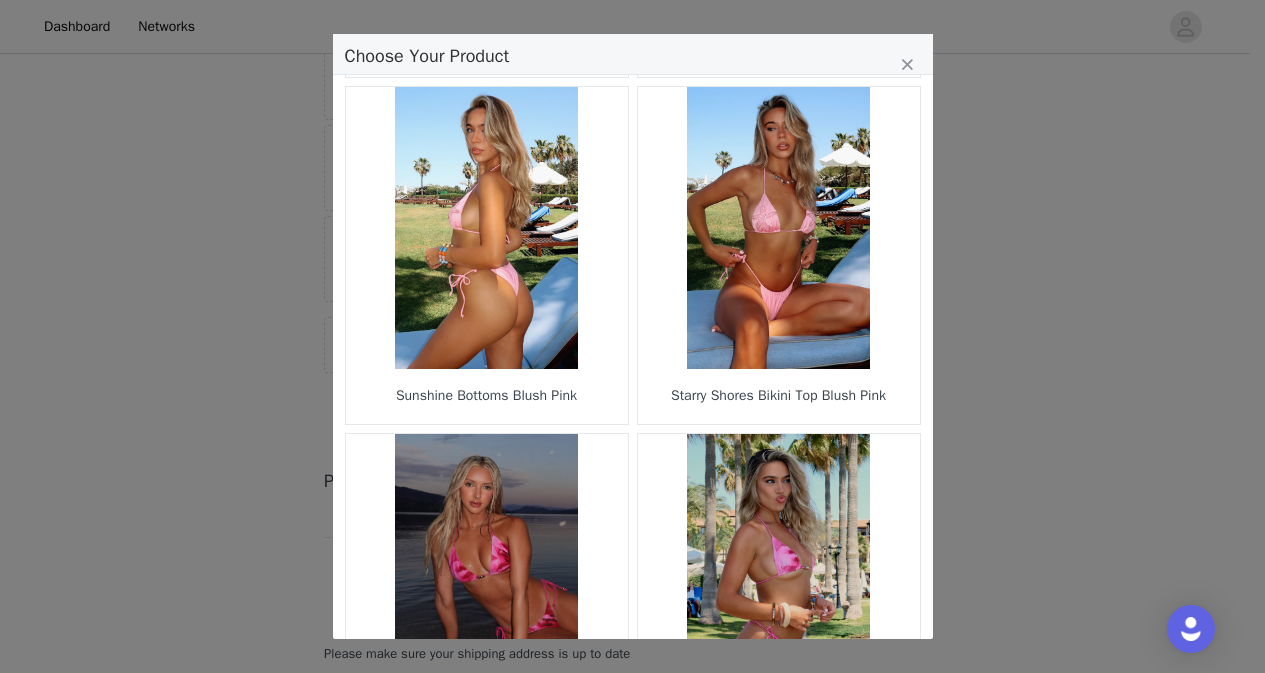 click at bounding box center [779, 228] 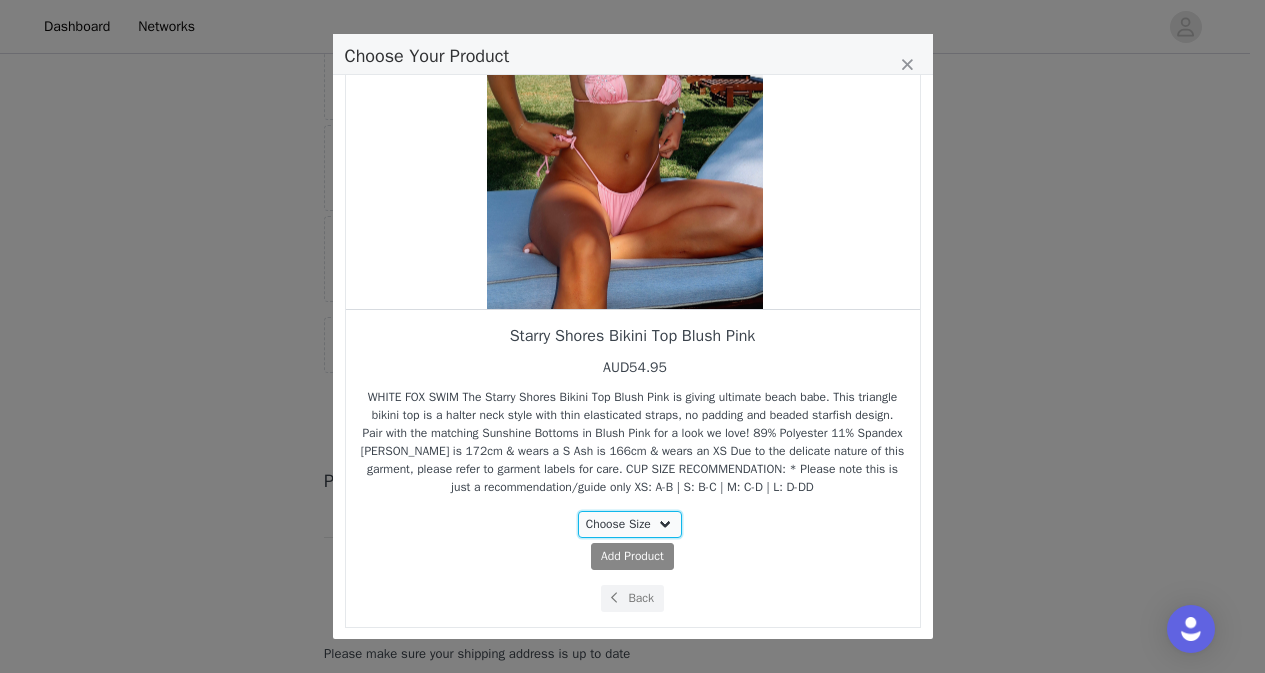 click on "Choose Size
XS
S
M
L
XL" at bounding box center (630, 524) 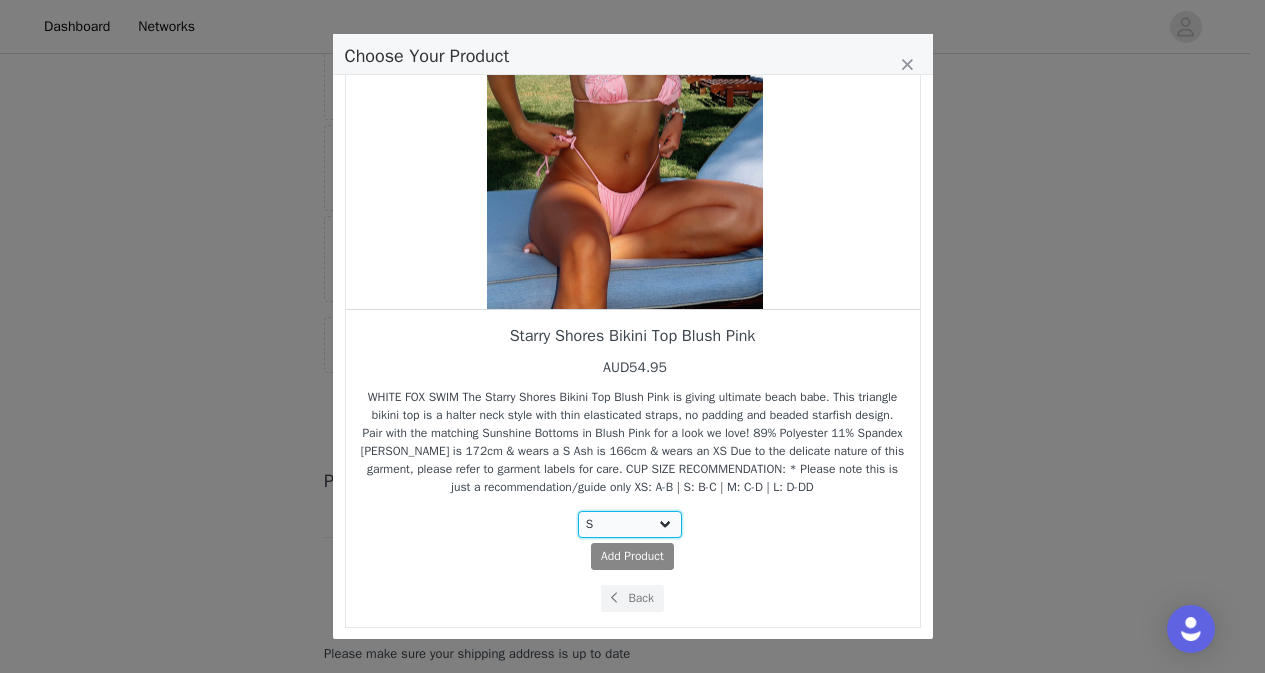click on "Choose Size
XS
S
M
L
XL" at bounding box center [630, 524] 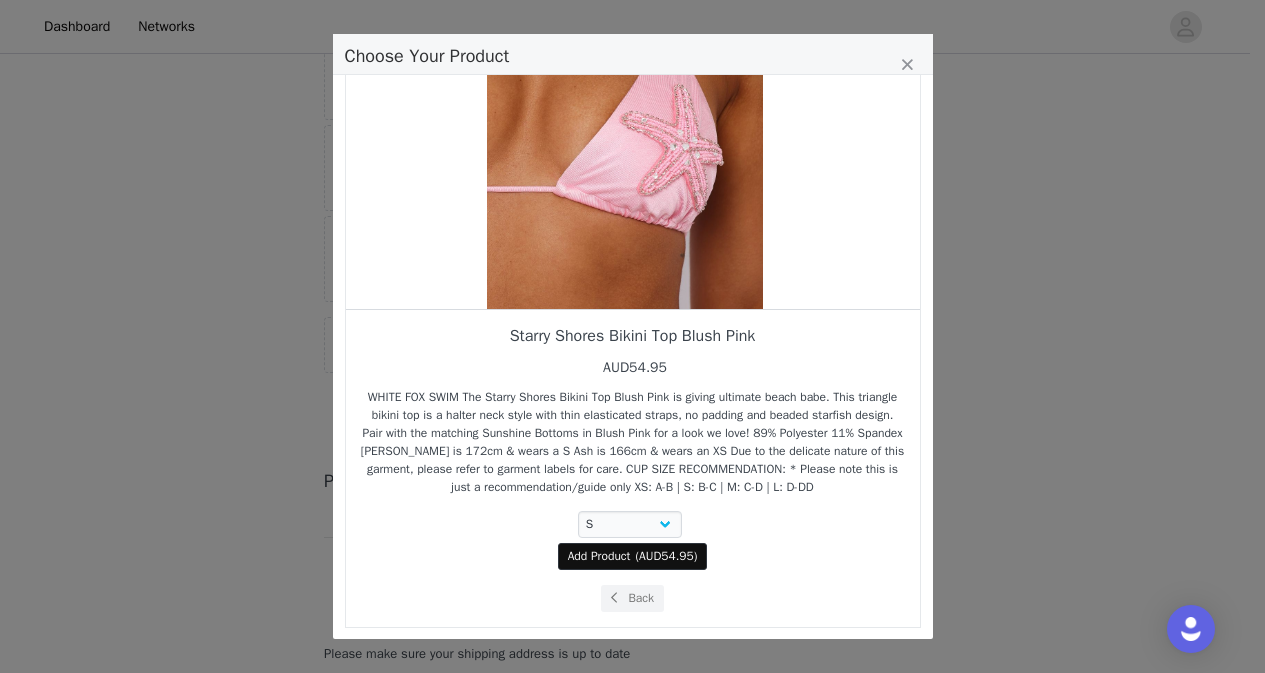 click on "AUD54.95" at bounding box center (666, 556) 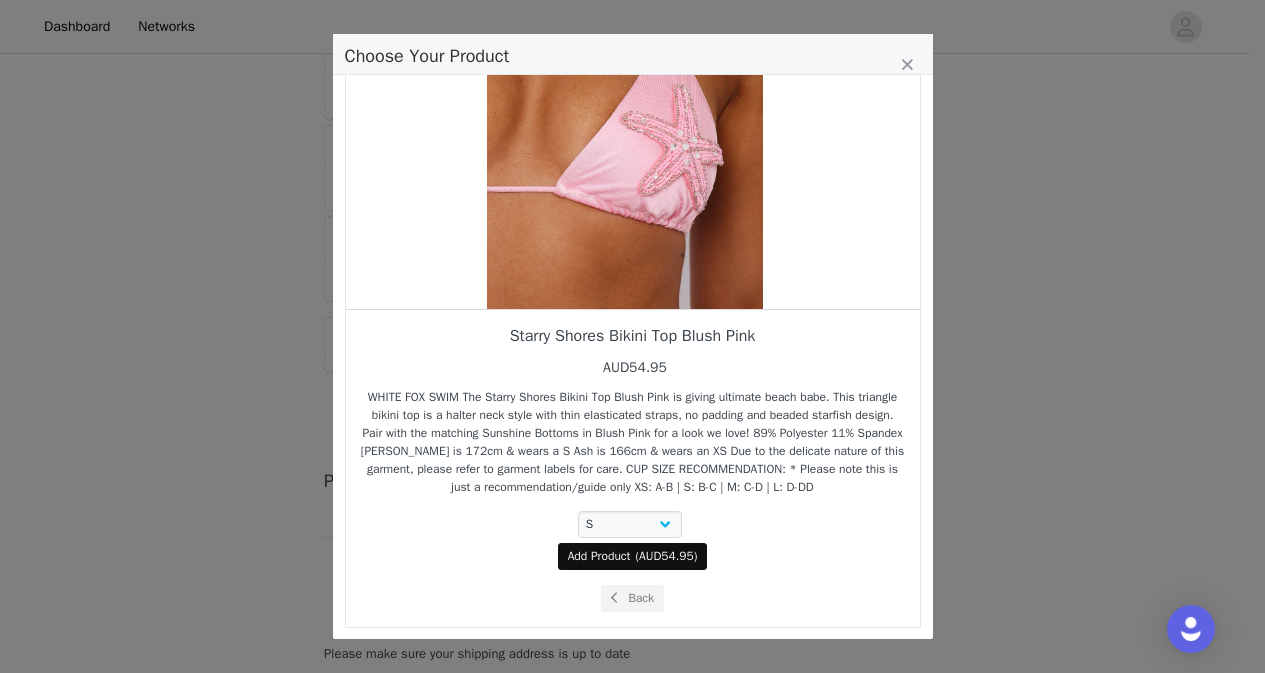 select on "26941346" 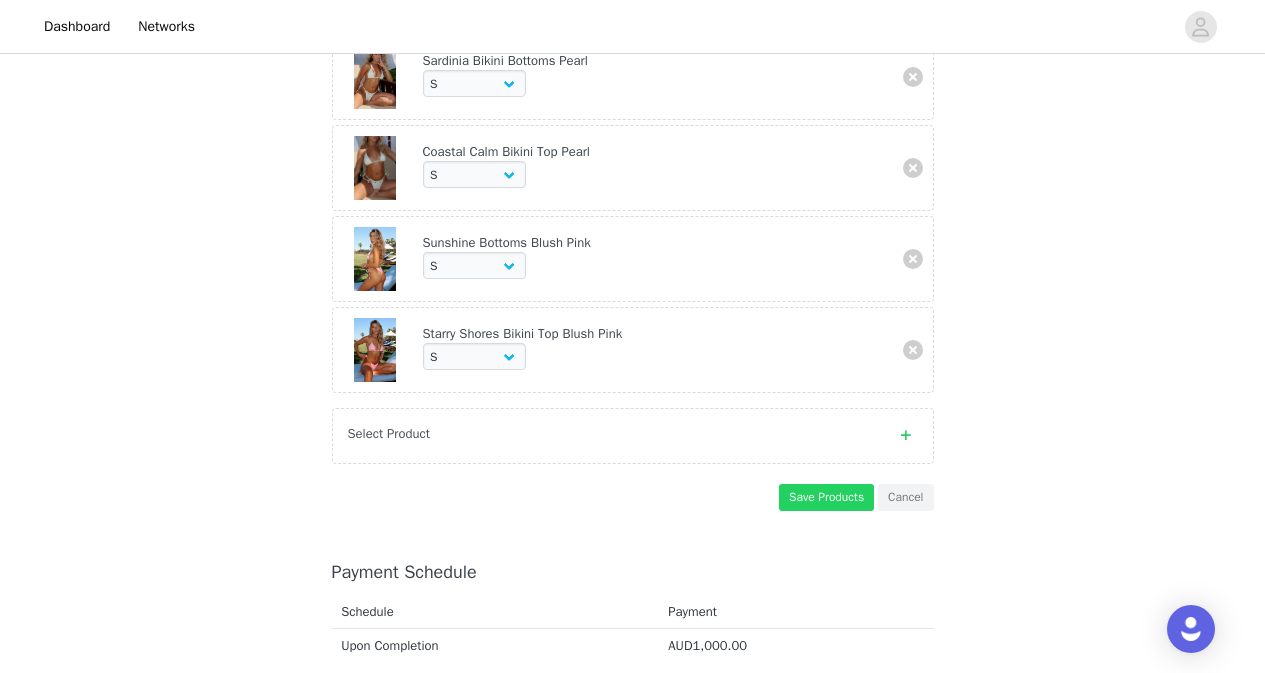 click on "Select Product" at bounding box center (613, 434) 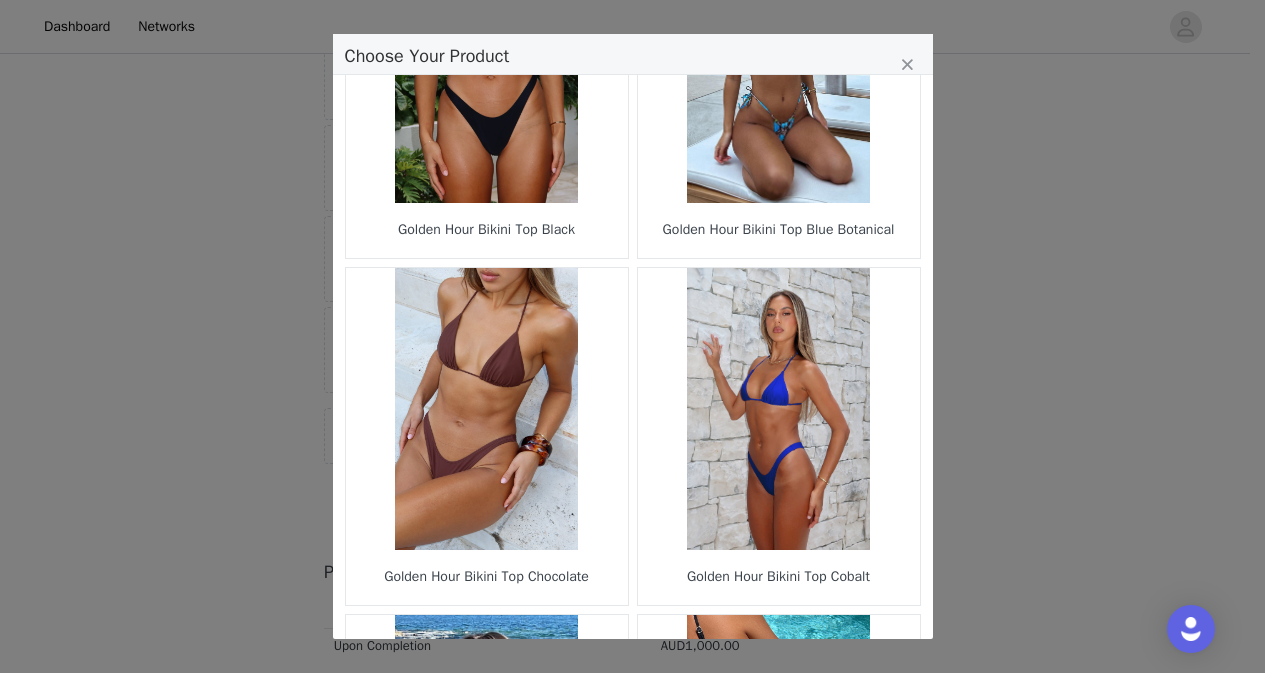 scroll, scrollTop: 2904, scrollLeft: 0, axis: vertical 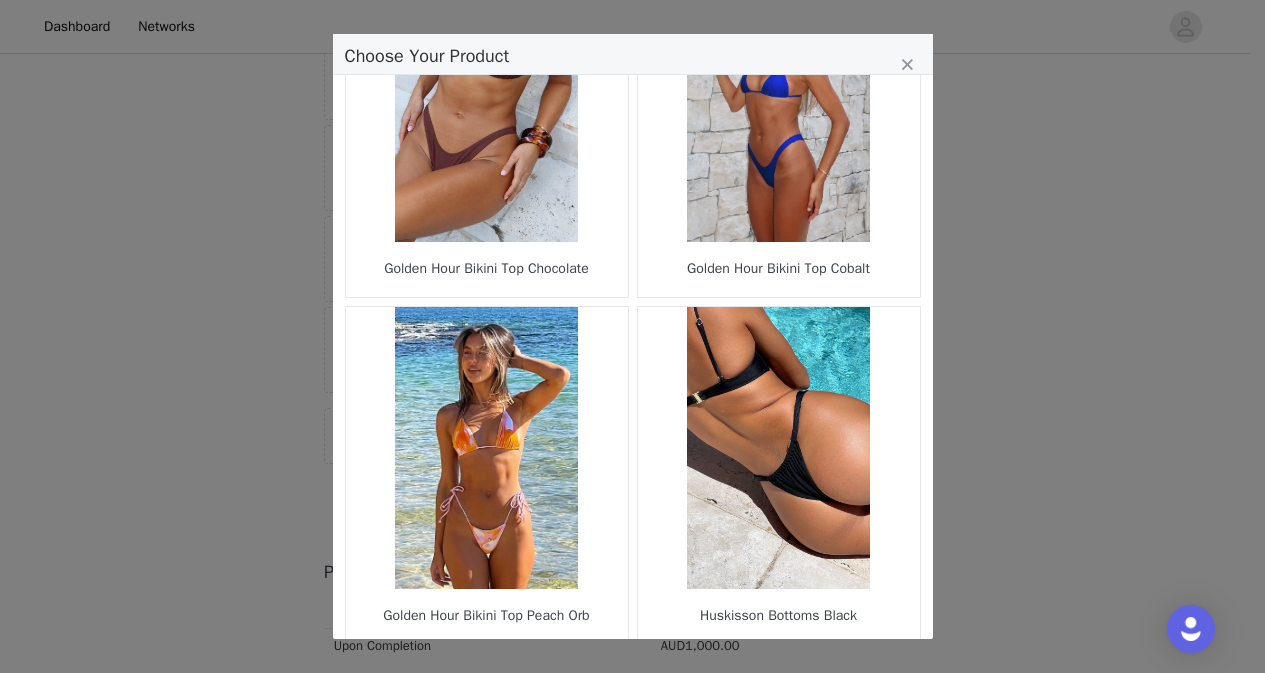 click on "6" at bounding box center [688, 678] 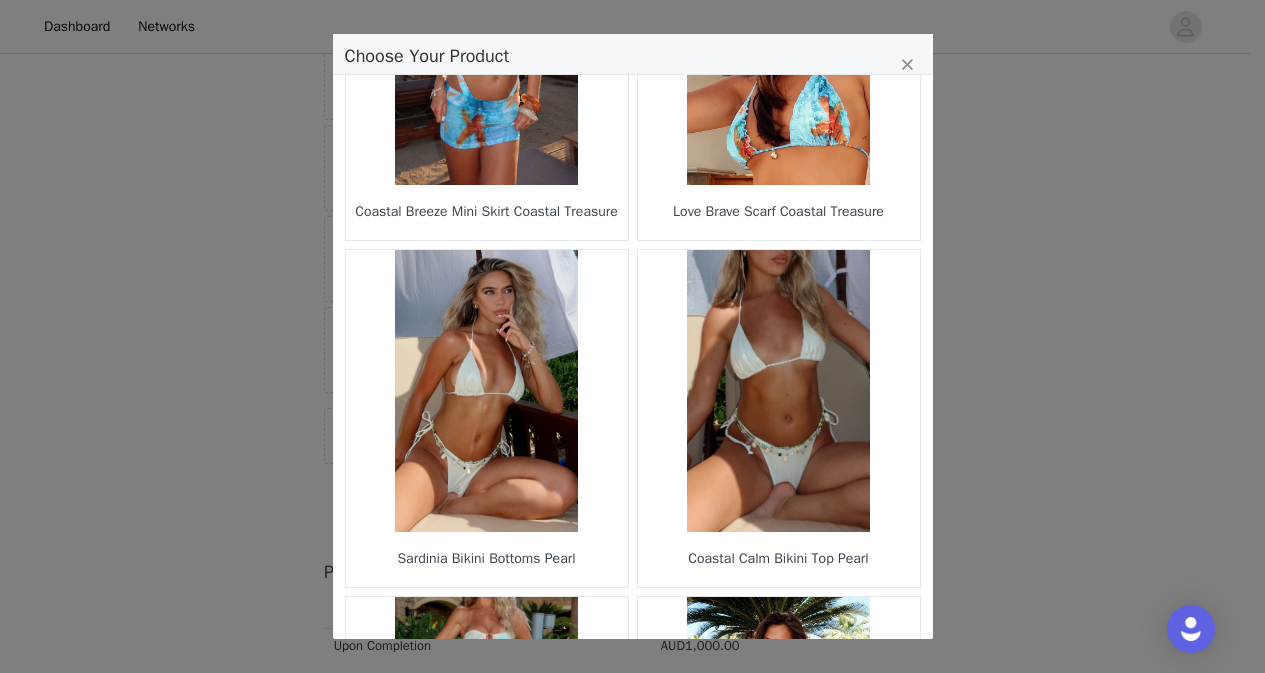 scroll, scrollTop: 2904, scrollLeft: 0, axis: vertical 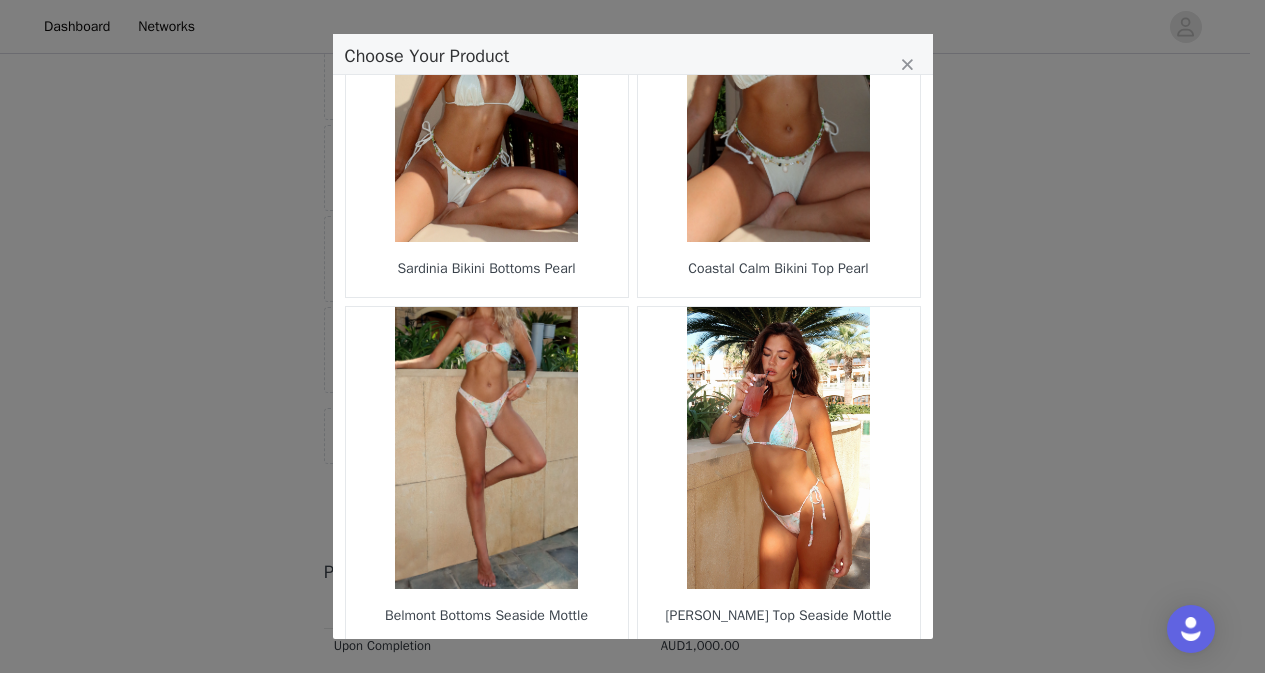 click on "7" at bounding box center (669, 678) 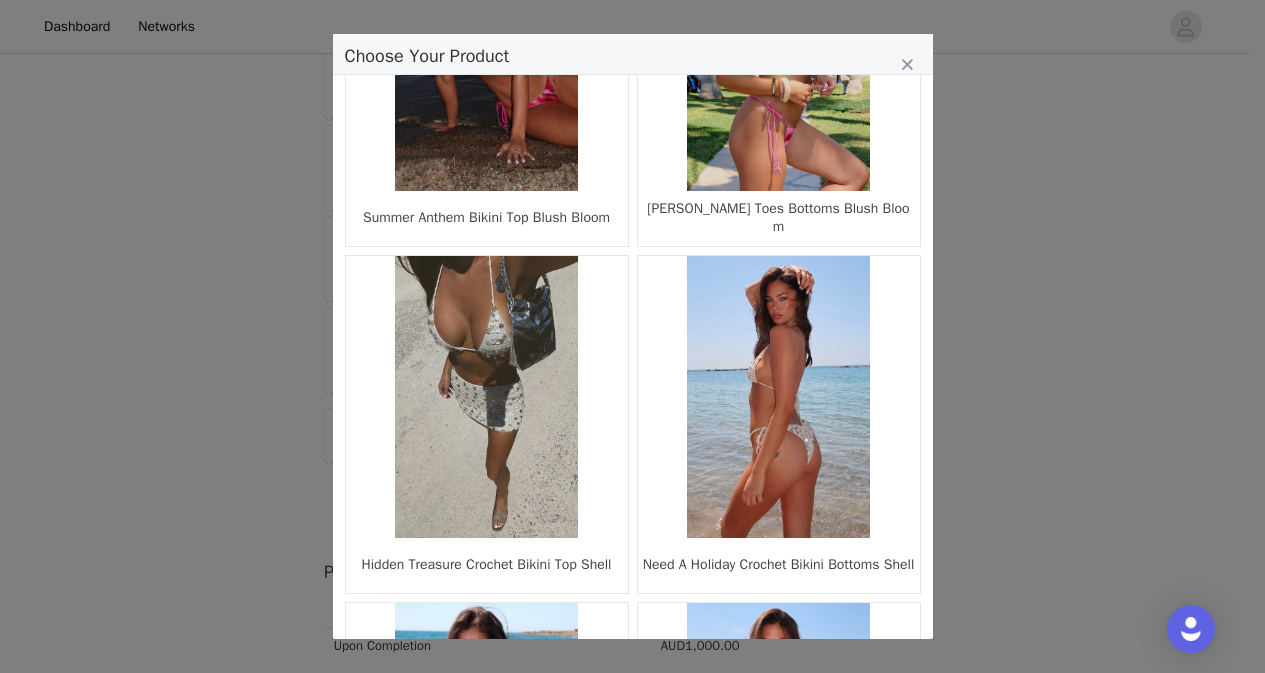 scroll, scrollTop: 1579, scrollLeft: 0, axis: vertical 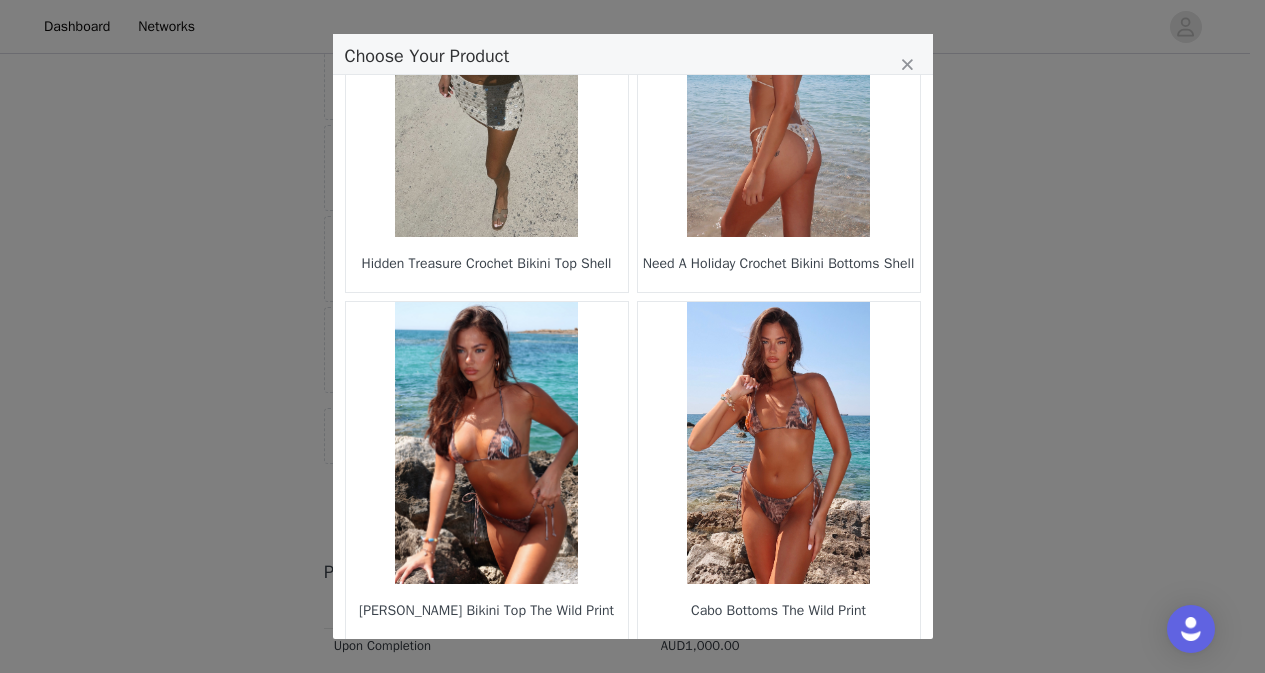 click at bounding box center [487, 443] 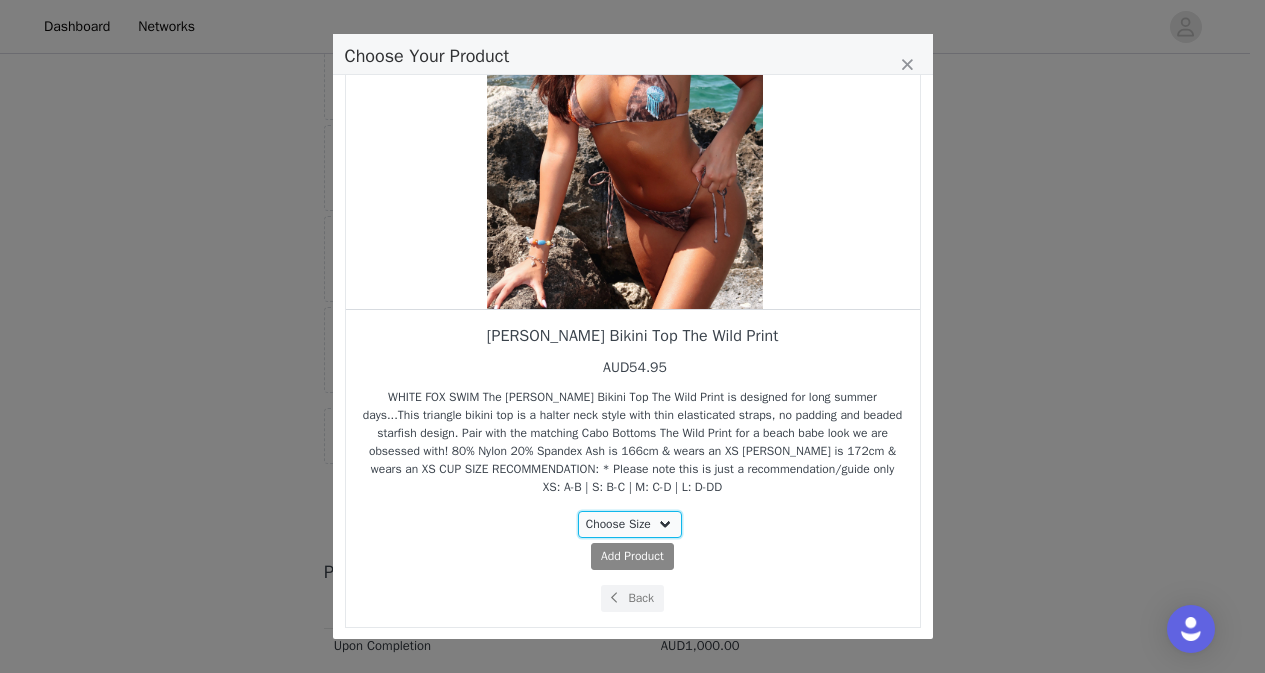 click on "Choose Size
XS
S
M
L
XL" at bounding box center (630, 524) 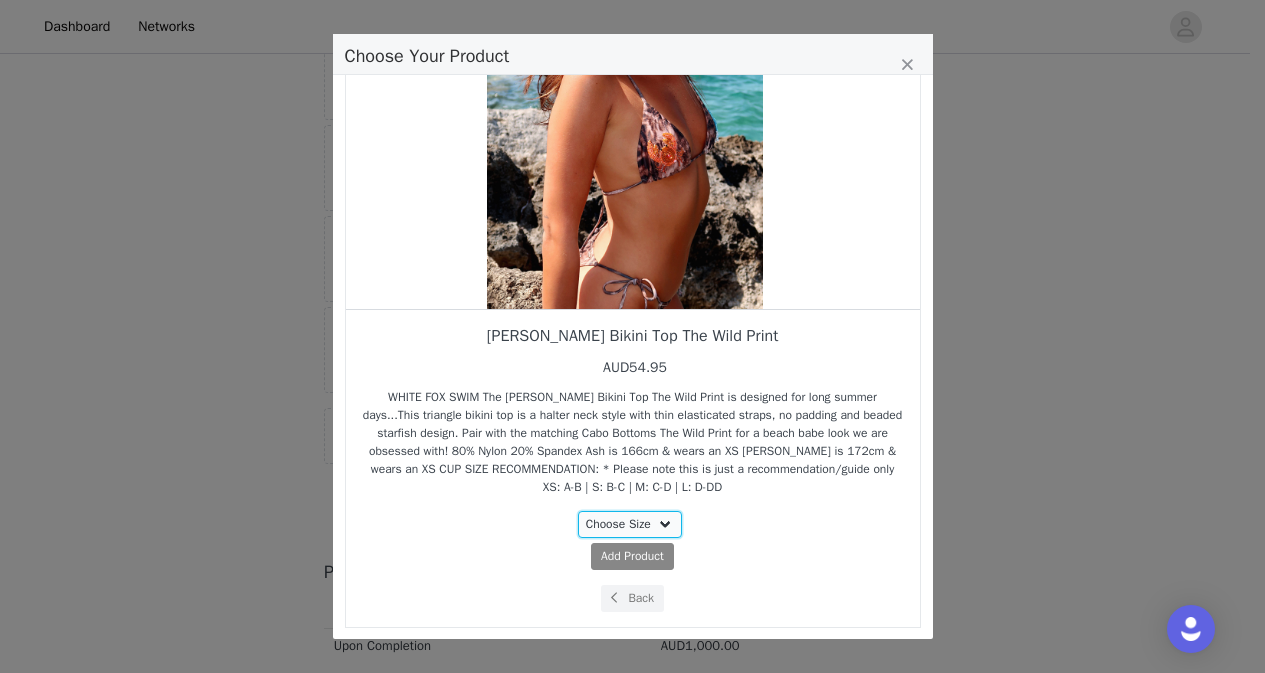 select on "26941300" 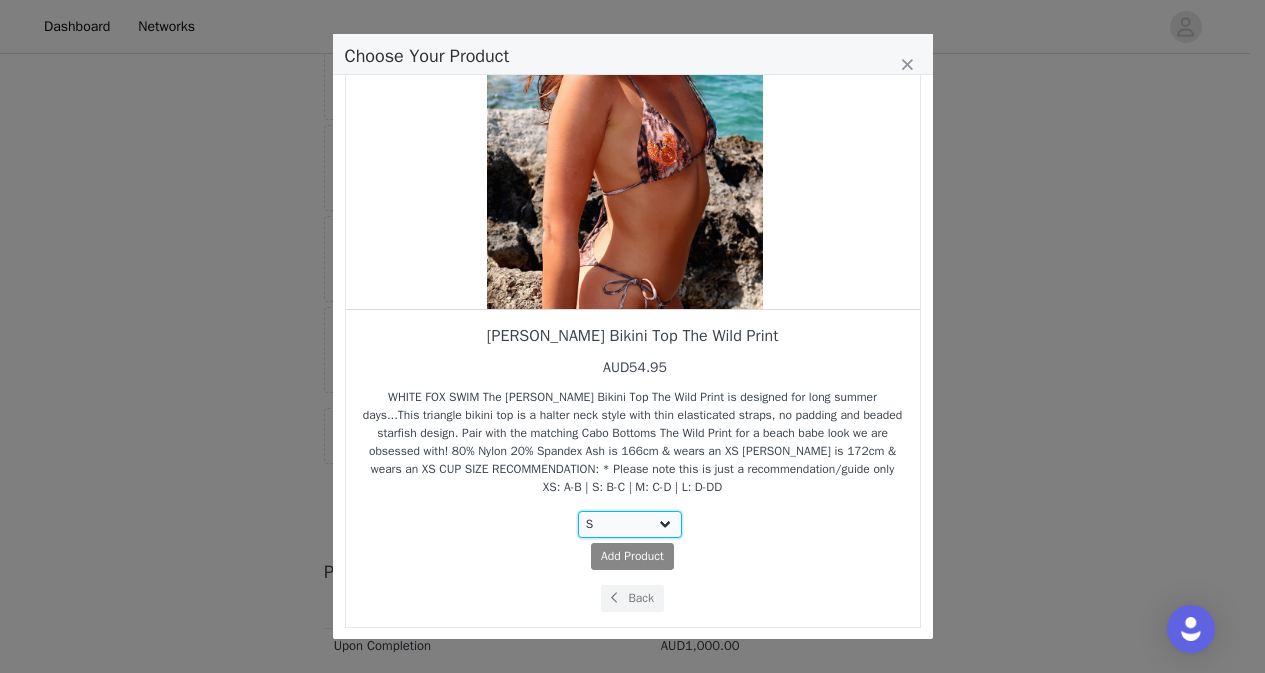 click on "Choose Size
XS
S
M
L
XL" at bounding box center (630, 524) 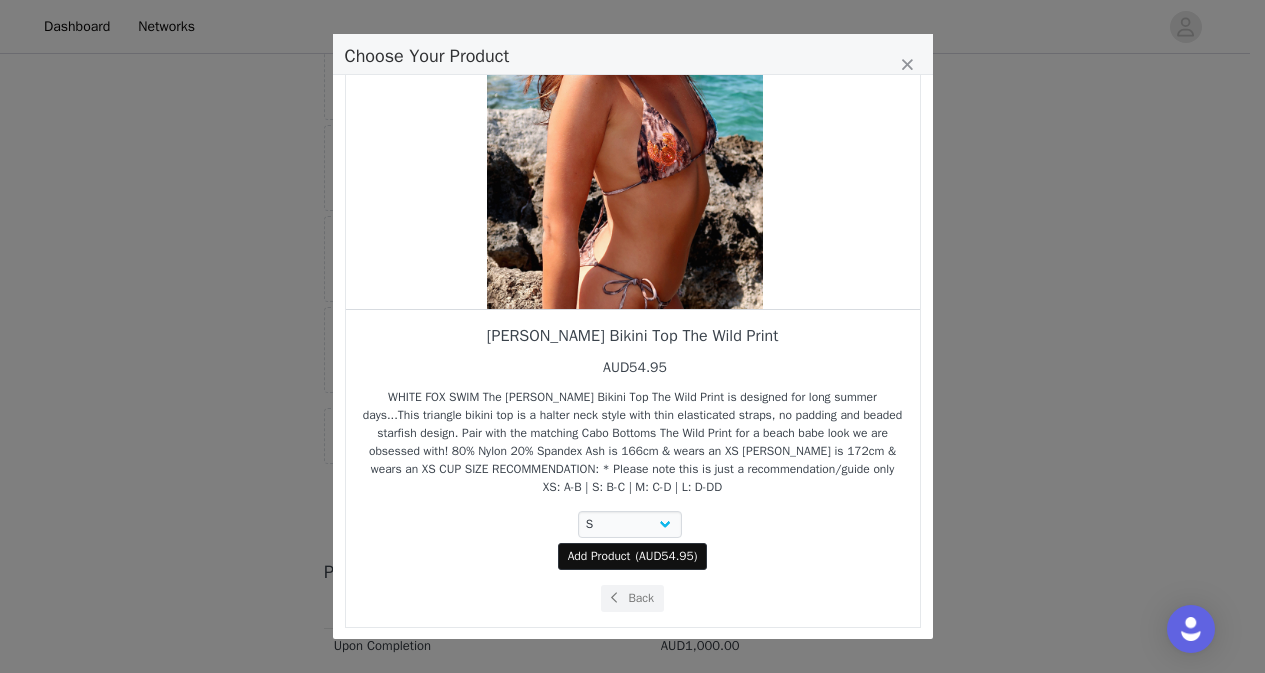 click on "Add Product" at bounding box center [599, 556] 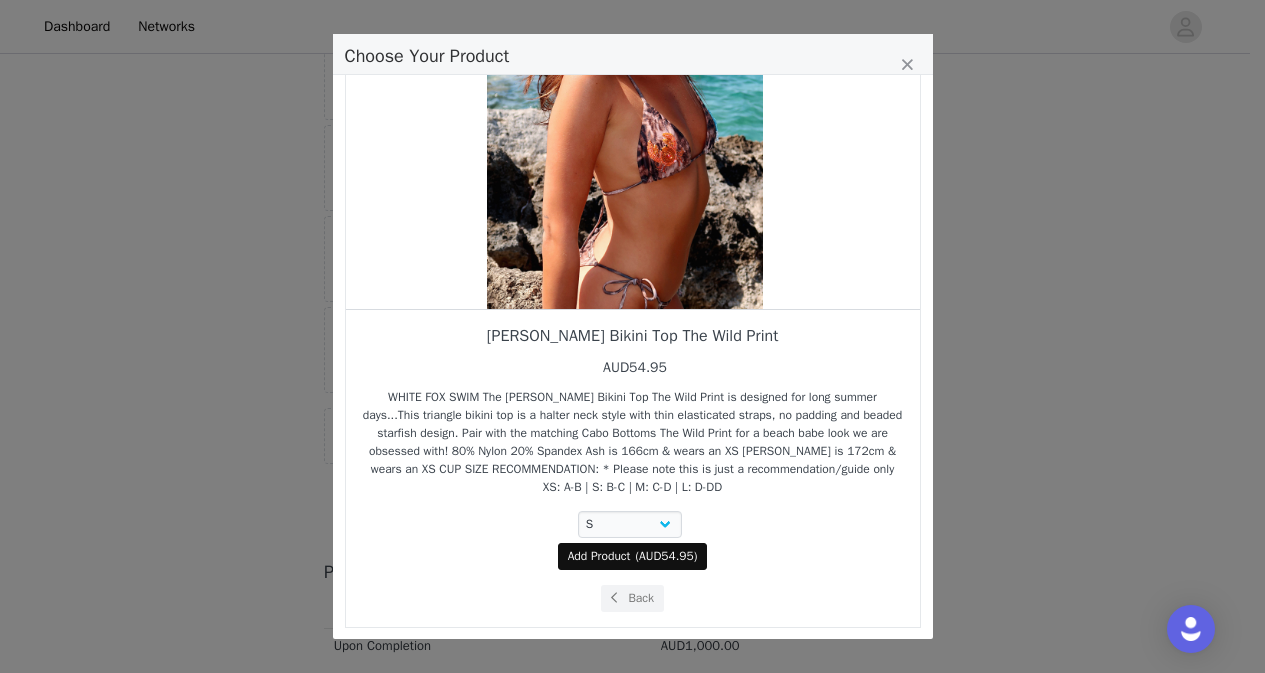 select on "26941300" 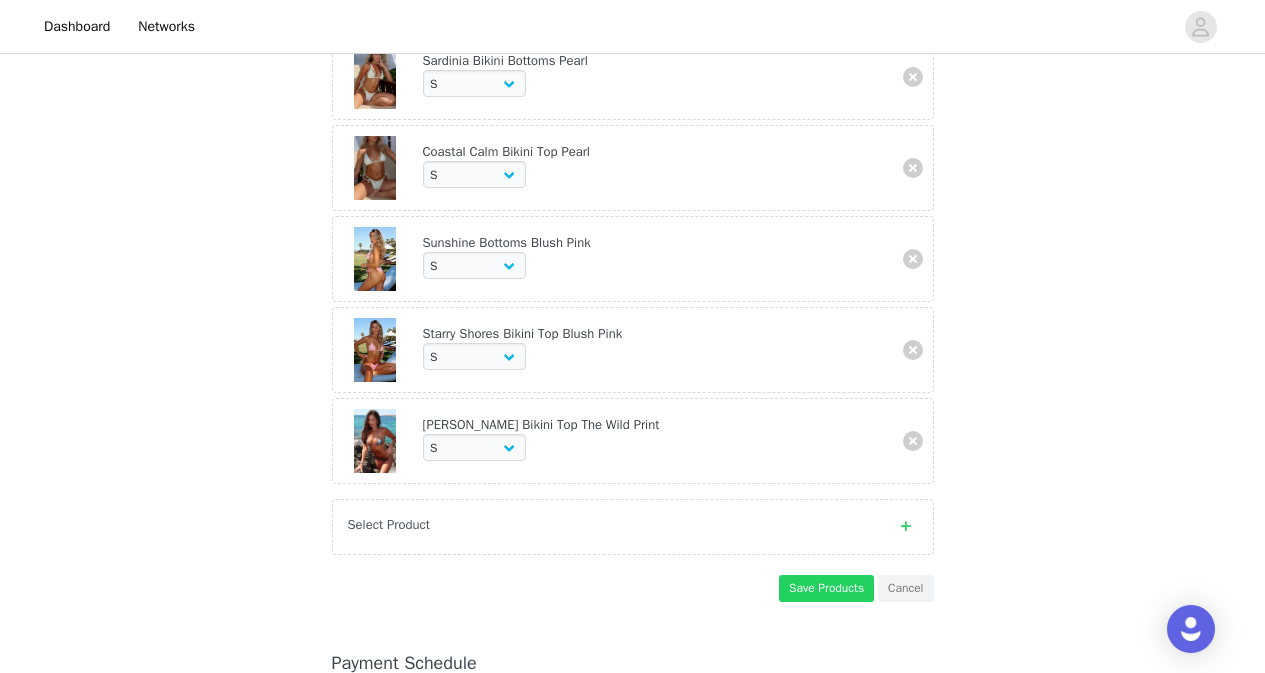 click on "Select Product" at bounding box center (613, 525) 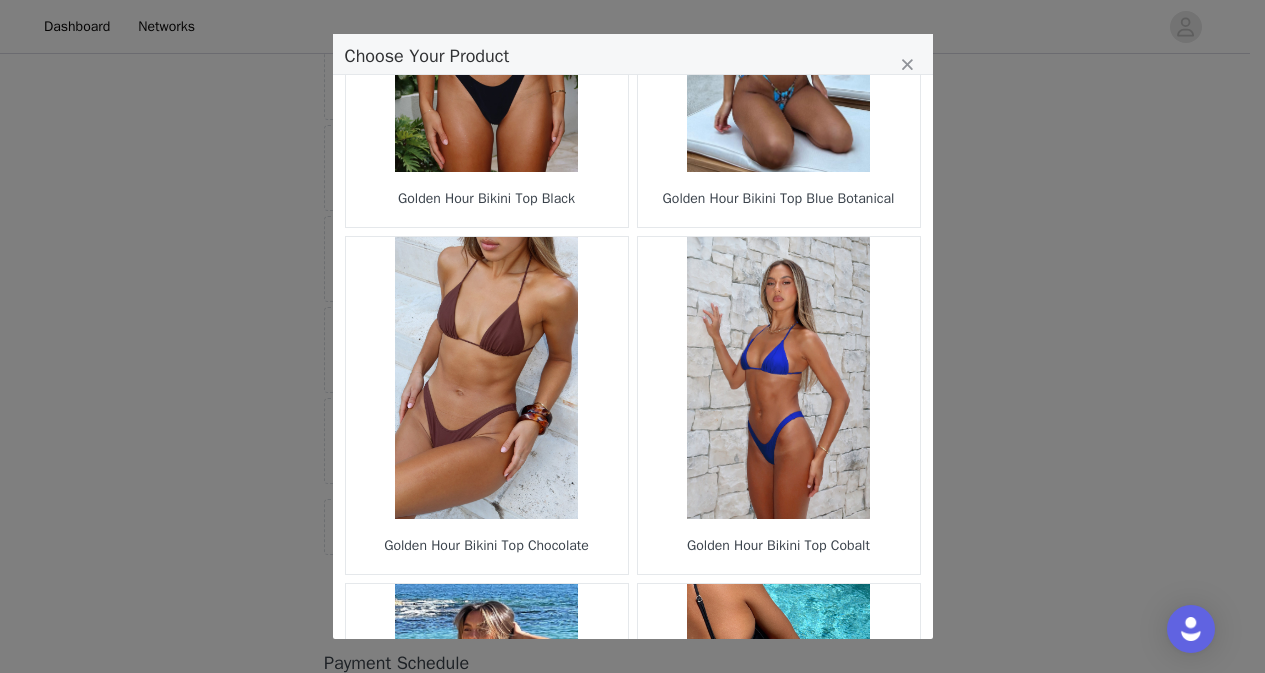 scroll, scrollTop: 2904, scrollLeft: 0, axis: vertical 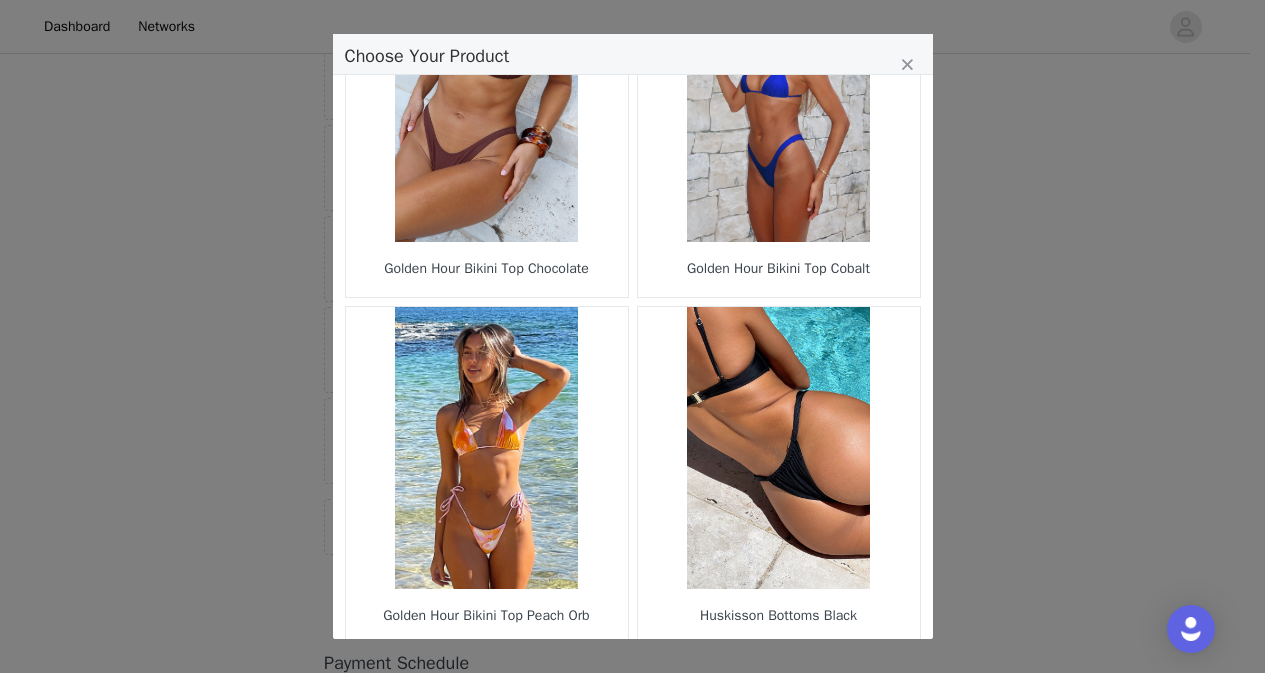 click at bounding box center (726, 678) 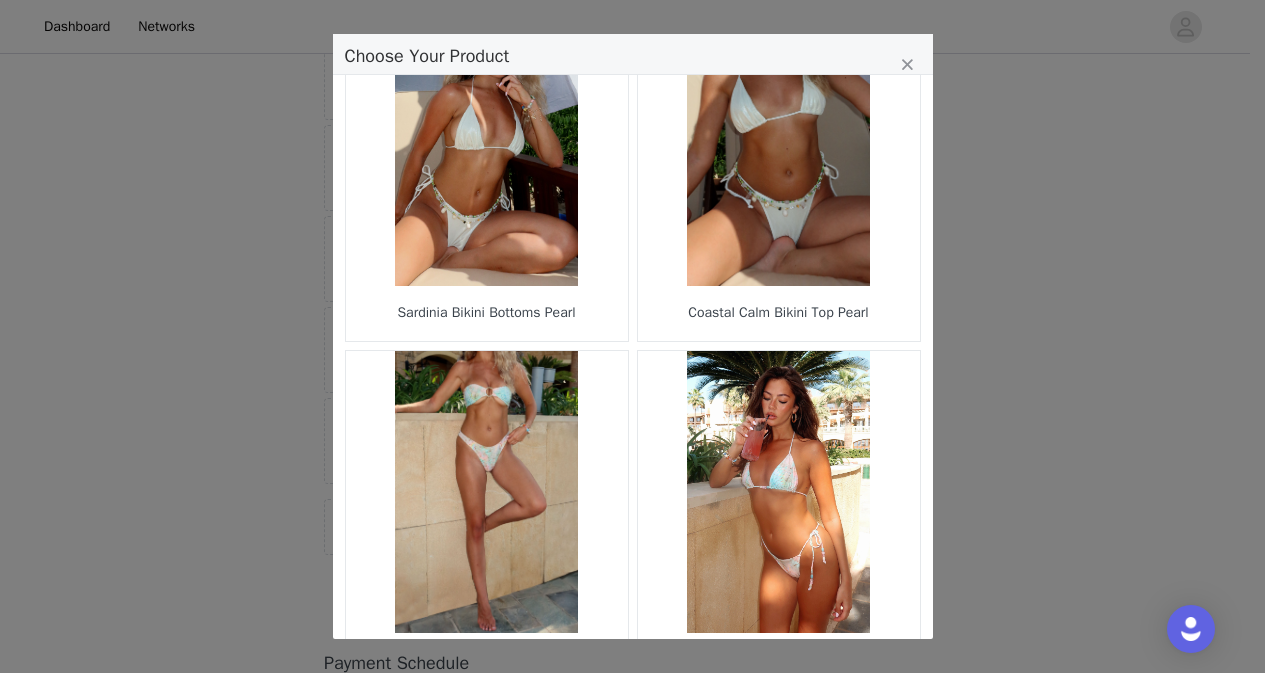 scroll, scrollTop: 2904, scrollLeft: 0, axis: vertical 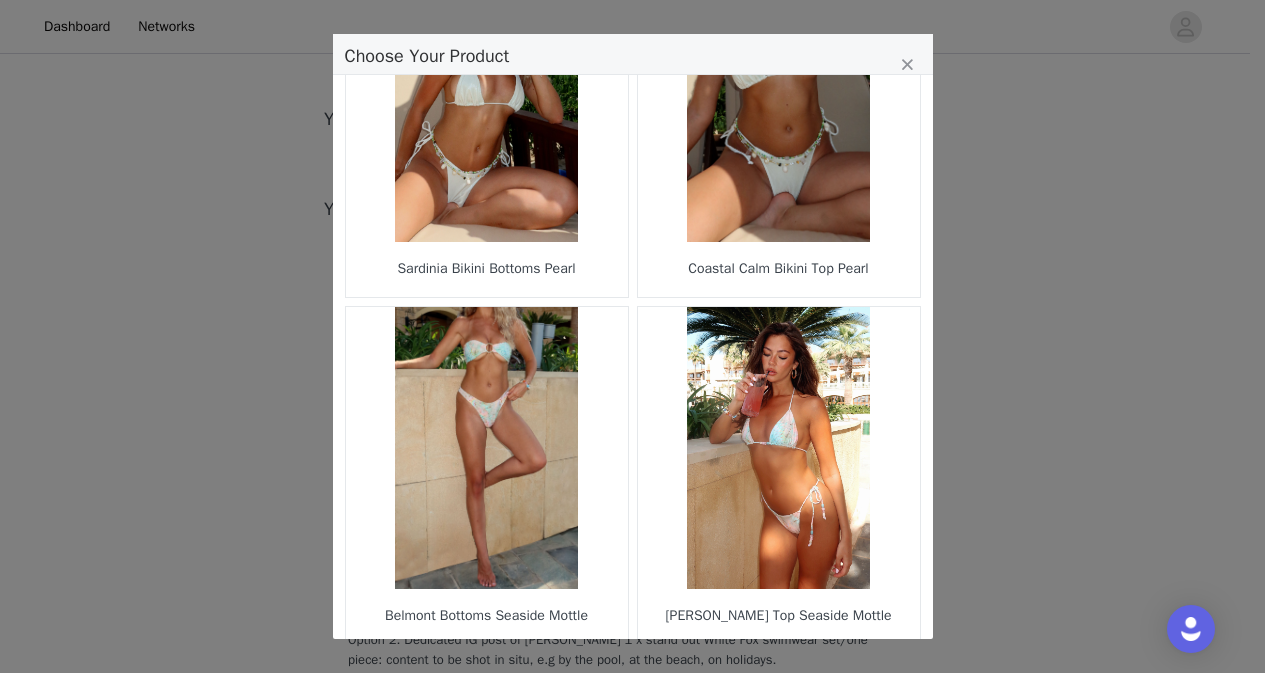 click on "7" at bounding box center [669, 678] 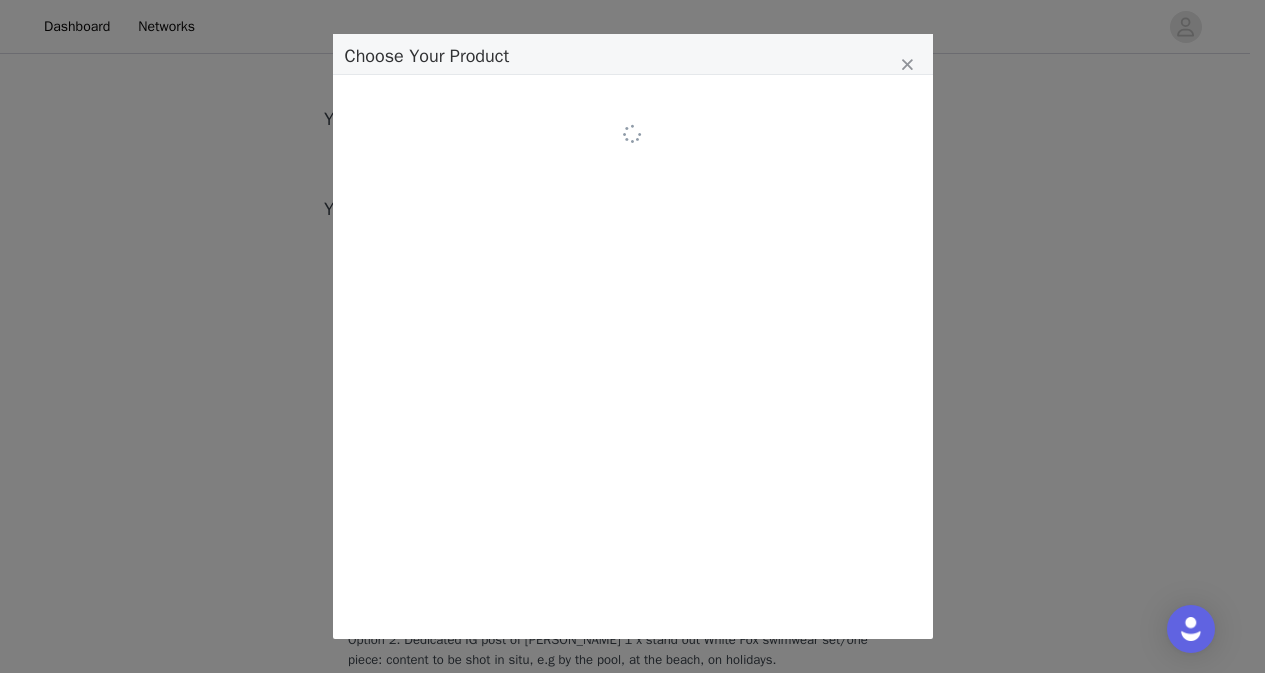 scroll, scrollTop: 0, scrollLeft: 0, axis: both 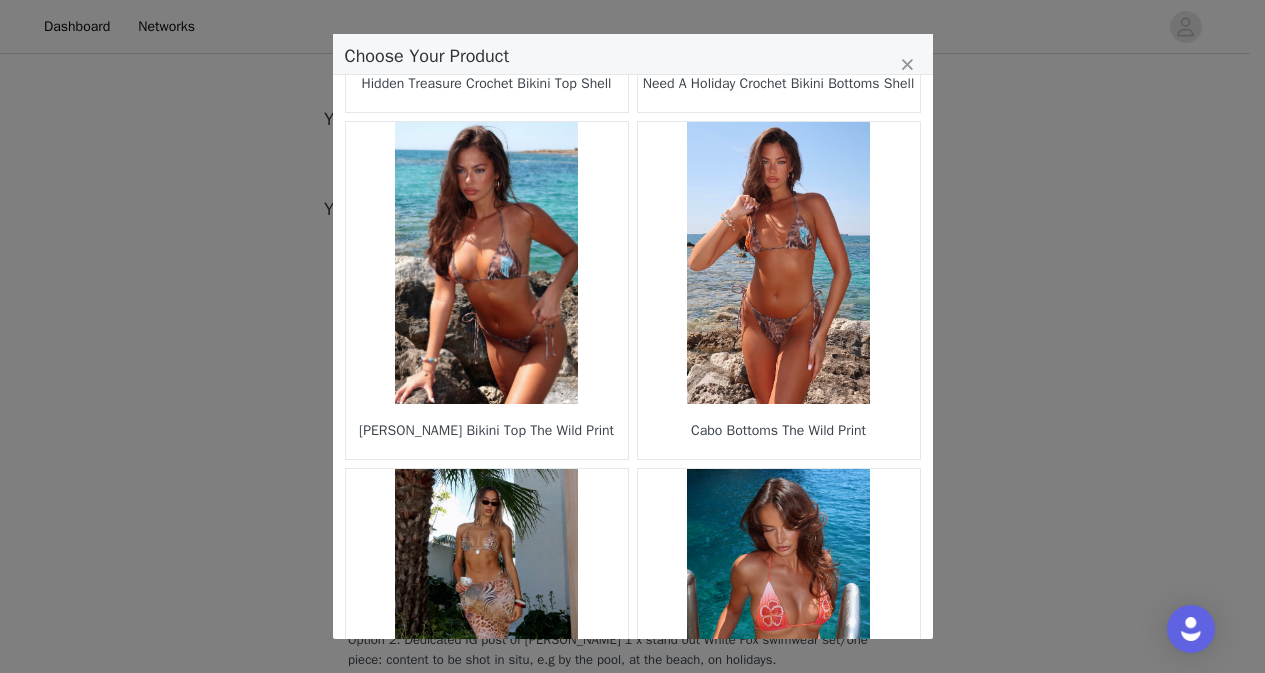 click at bounding box center [779, 263] 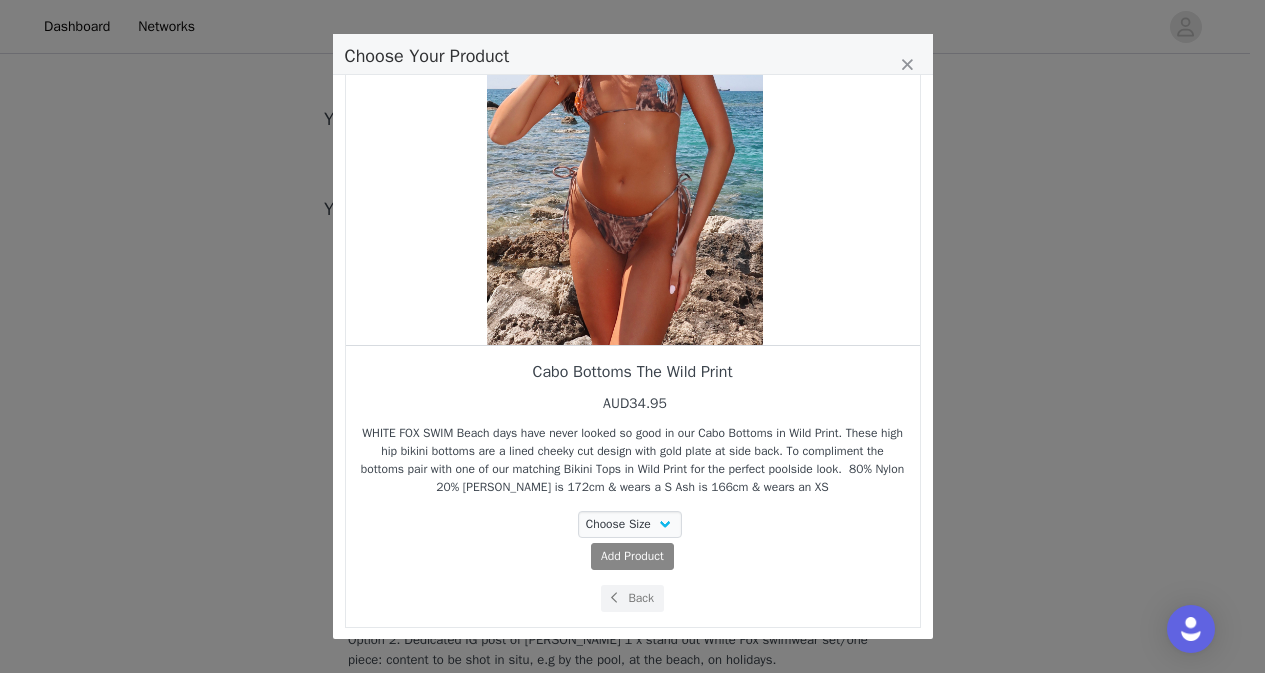 scroll, scrollTop: 168, scrollLeft: 0, axis: vertical 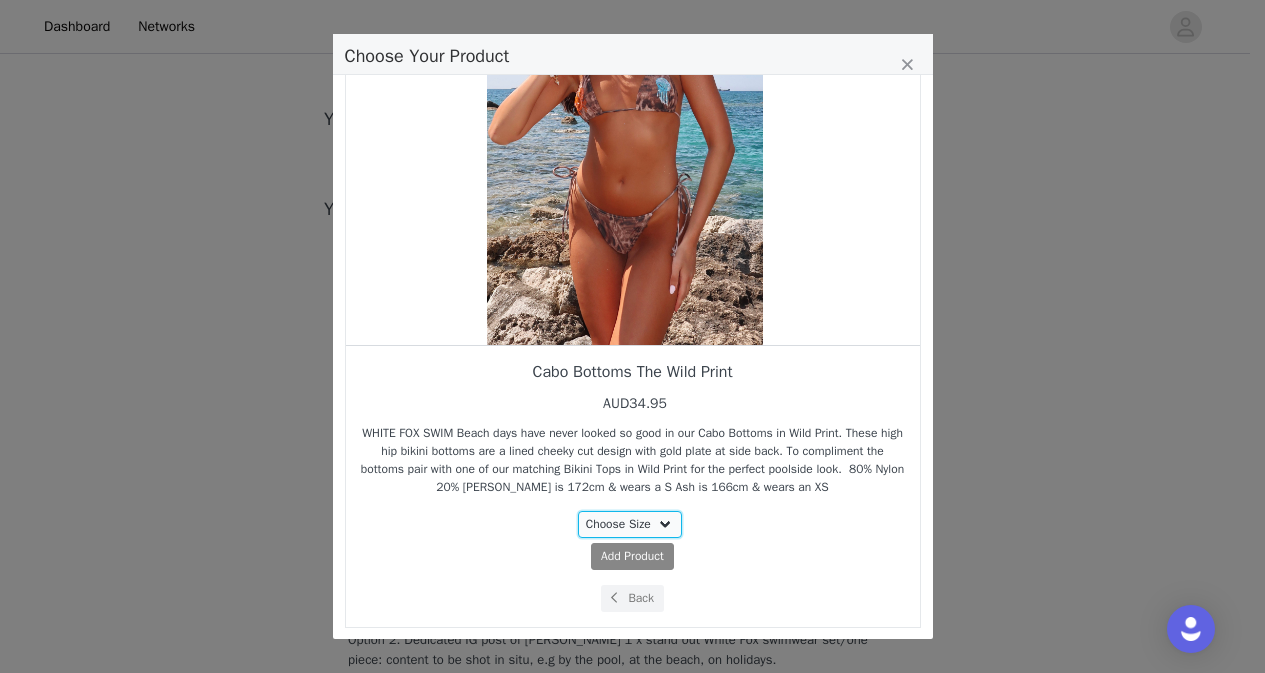 click on "Choose Size
XS
S
M
L" at bounding box center (630, 524) 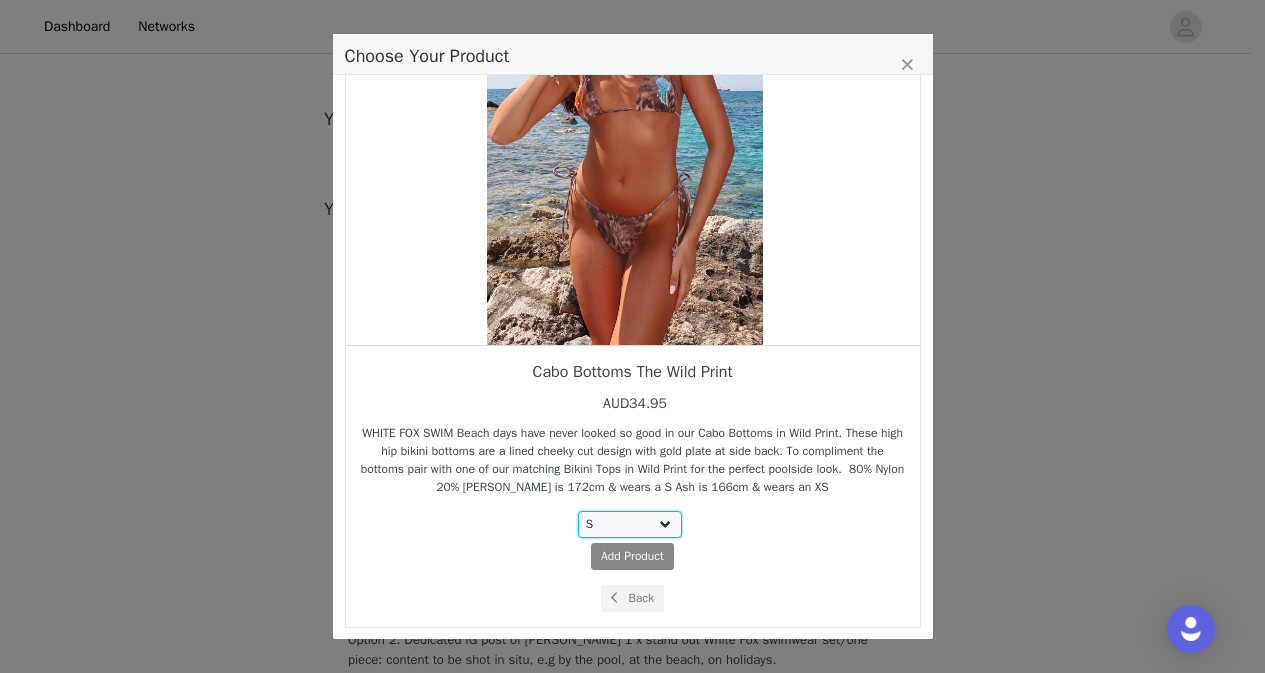 click on "Choose Size
XS
S
M
L" at bounding box center (630, 524) 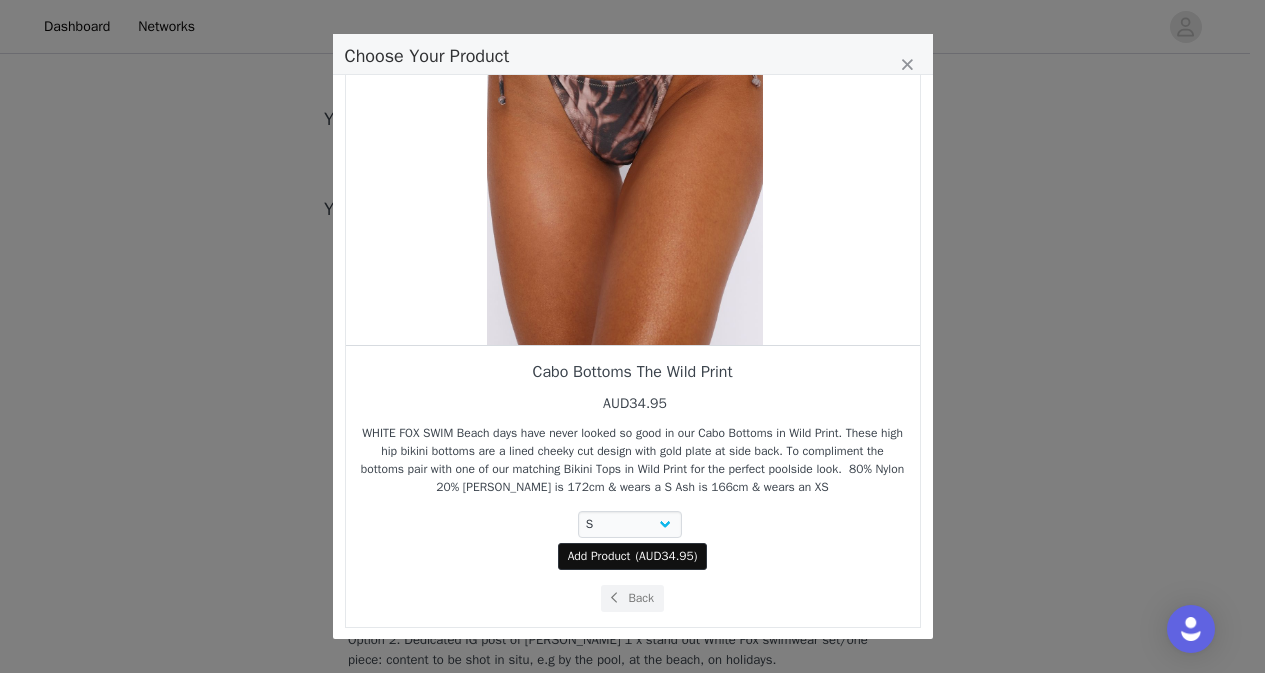 click on "Add Product" at bounding box center [599, 556] 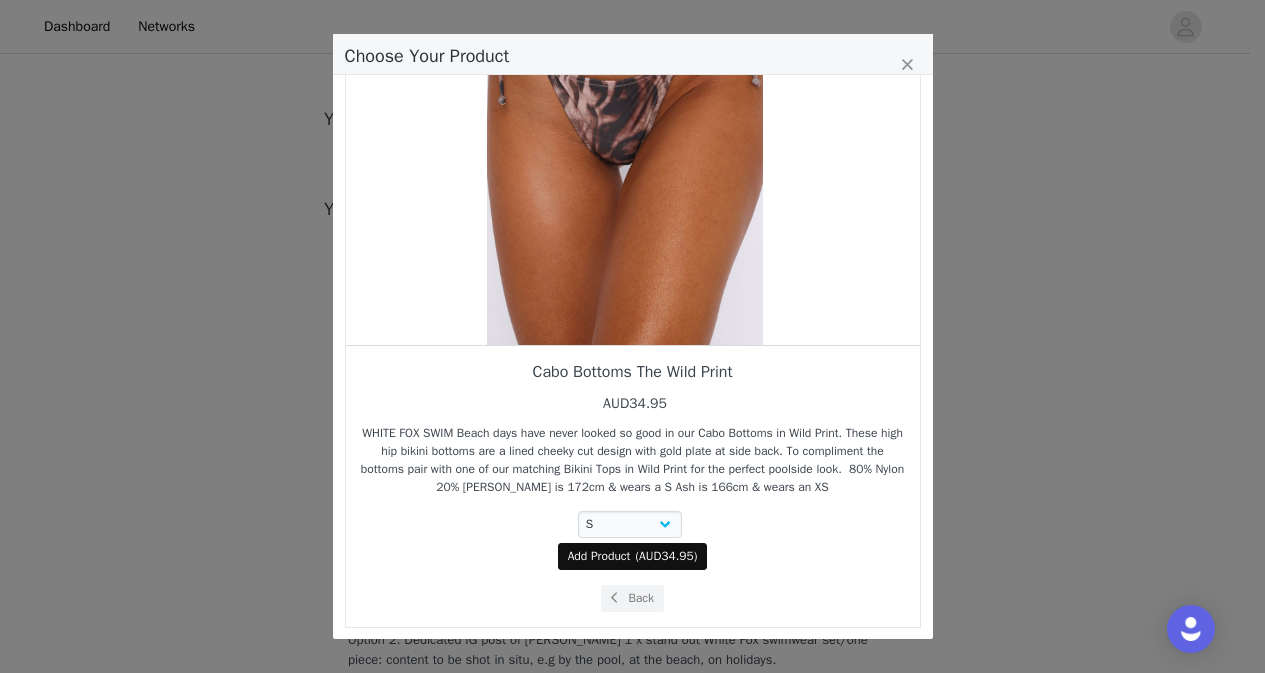 select on "26941323" 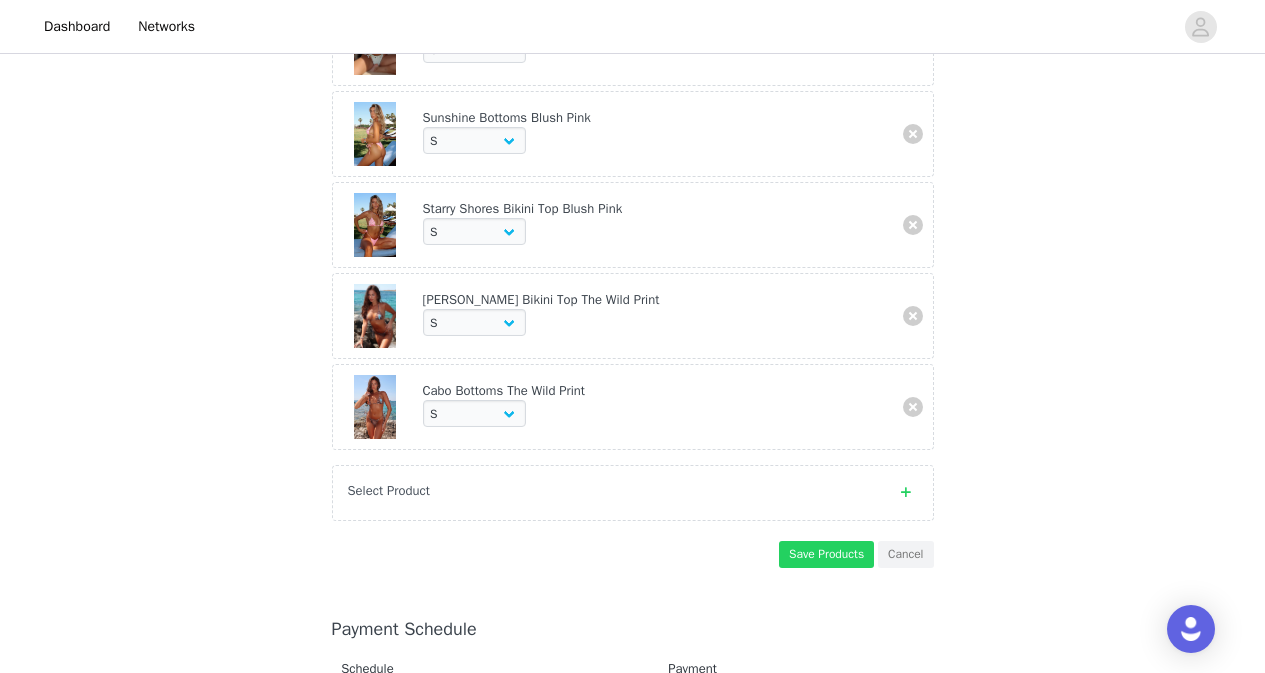 scroll, scrollTop: 649, scrollLeft: 0, axis: vertical 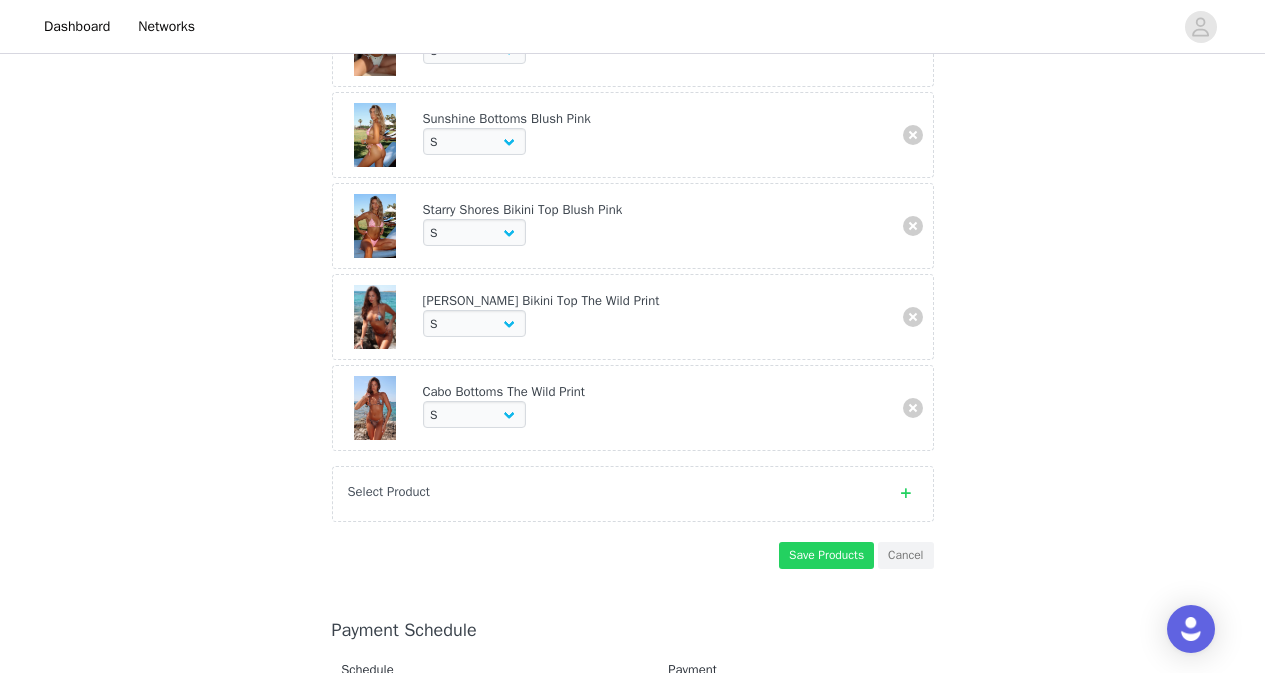click on "Select Product" at bounding box center (633, 494) 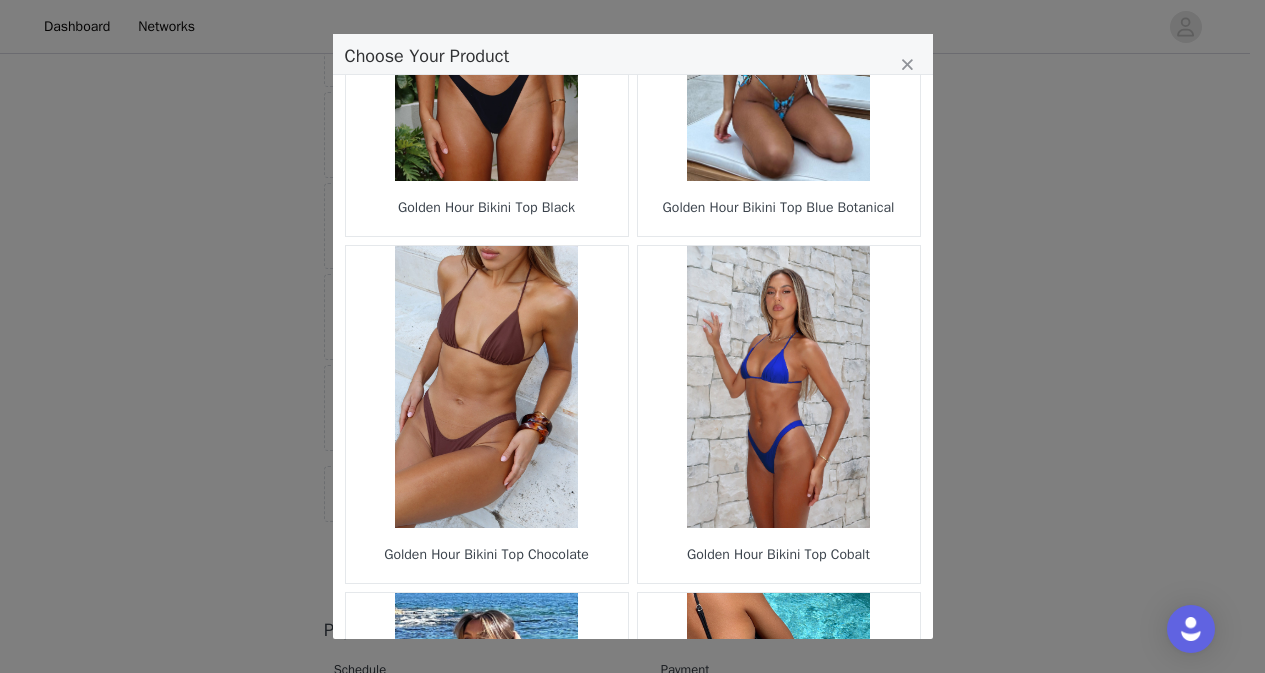 scroll, scrollTop: 2904, scrollLeft: 0, axis: vertical 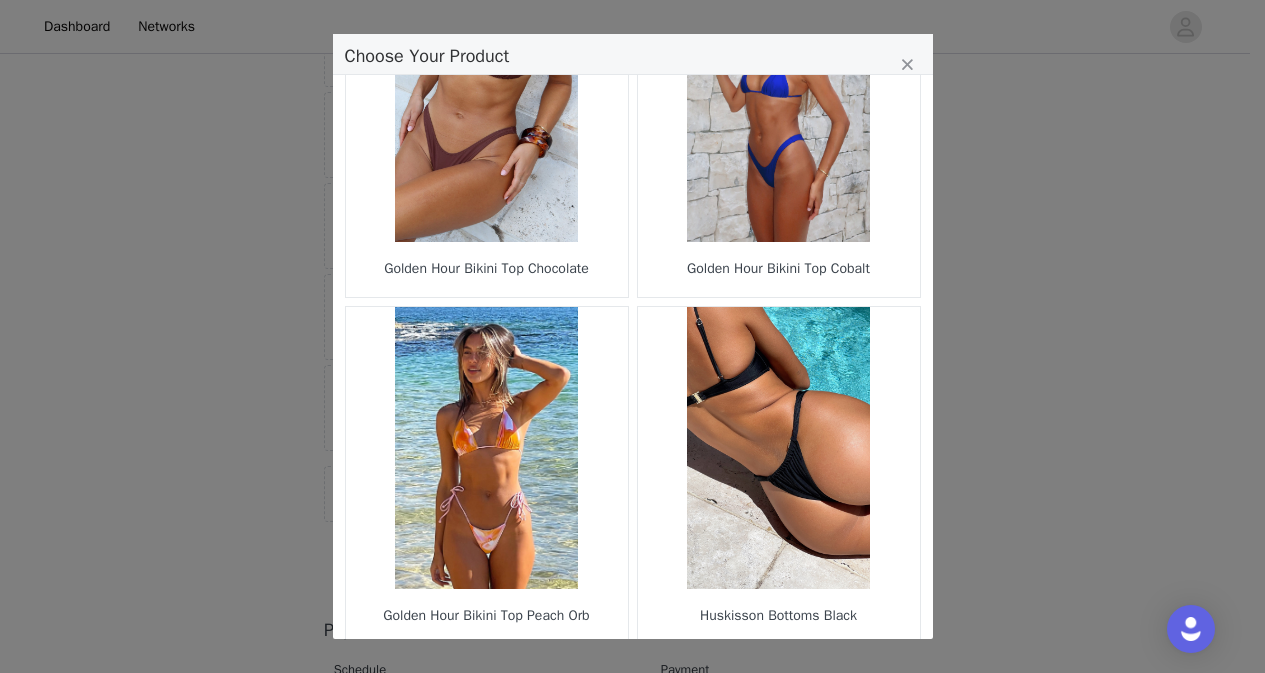 click on "6" at bounding box center [688, 678] 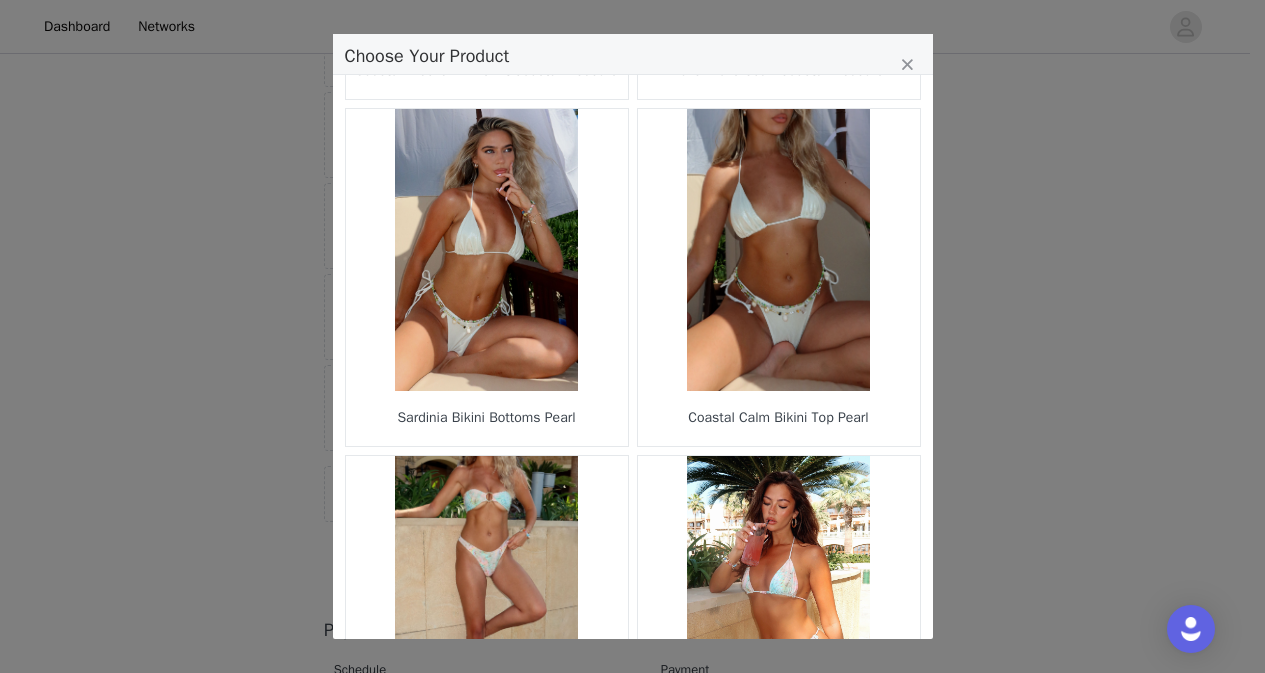 scroll, scrollTop: 2904, scrollLeft: 0, axis: vertical 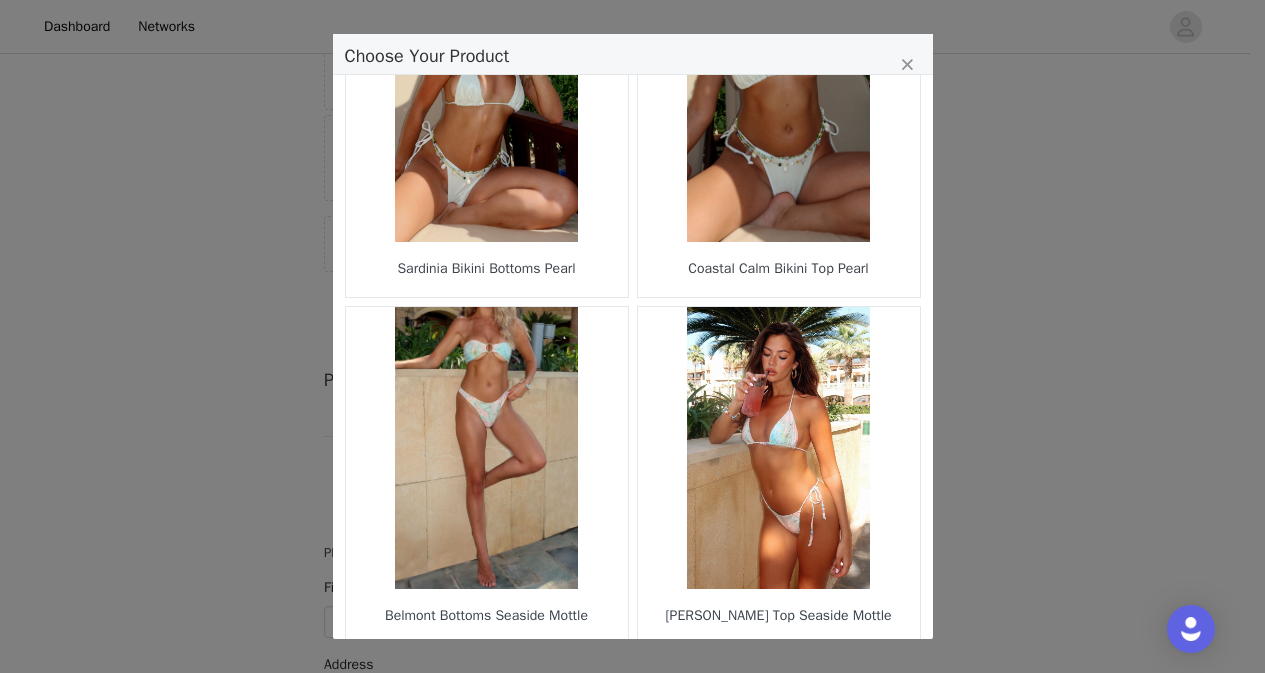click on "7" at bounding box center (669, 678) 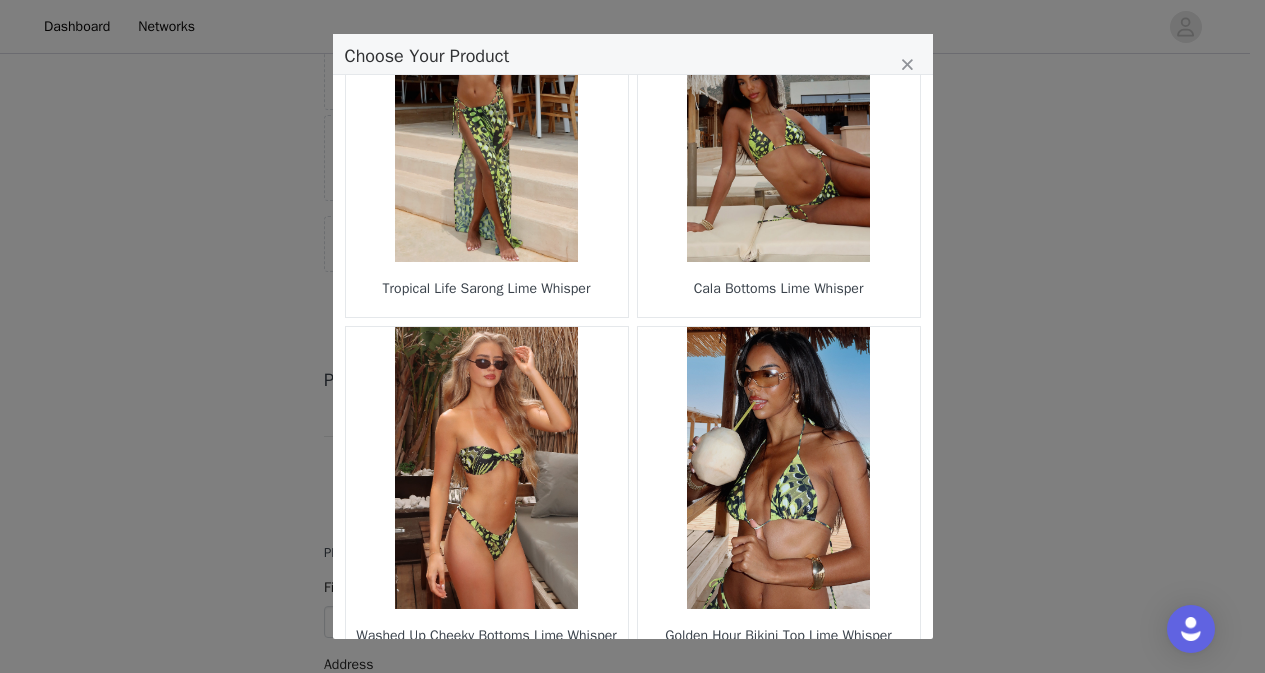 scroll, scrollTop: 2904, scrollLeft: 0, axis: vertical 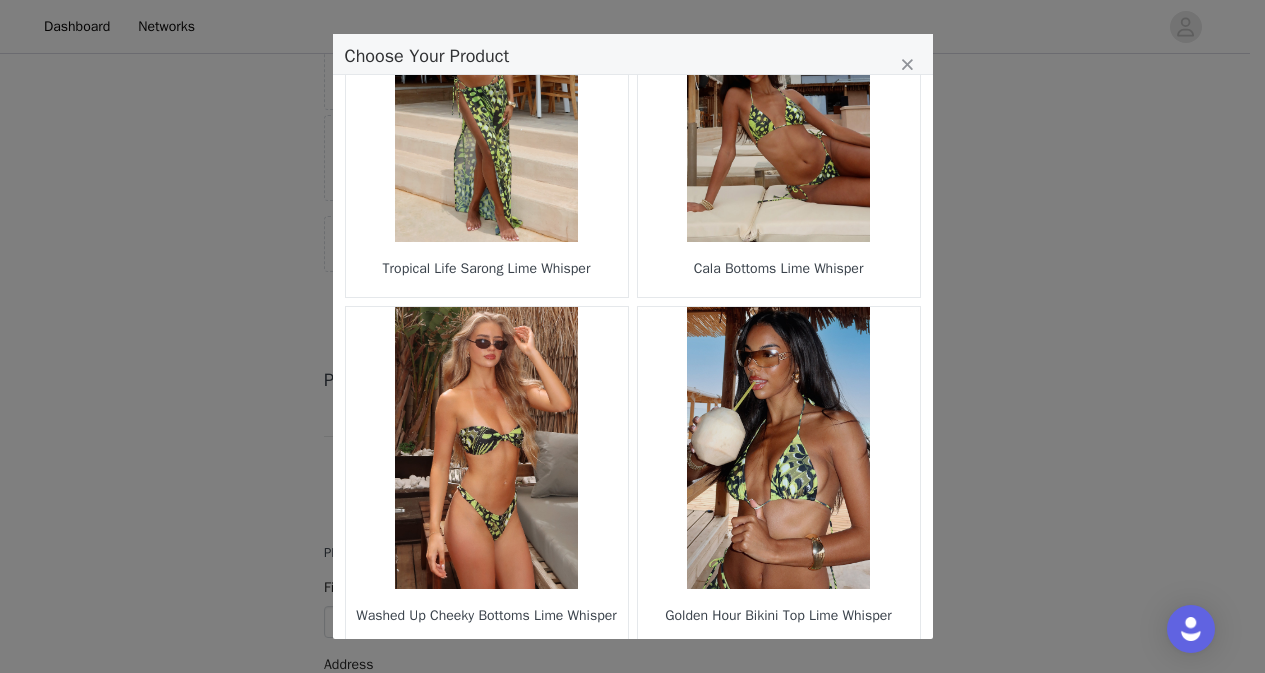click on "8" at bounding box center (669, 678) 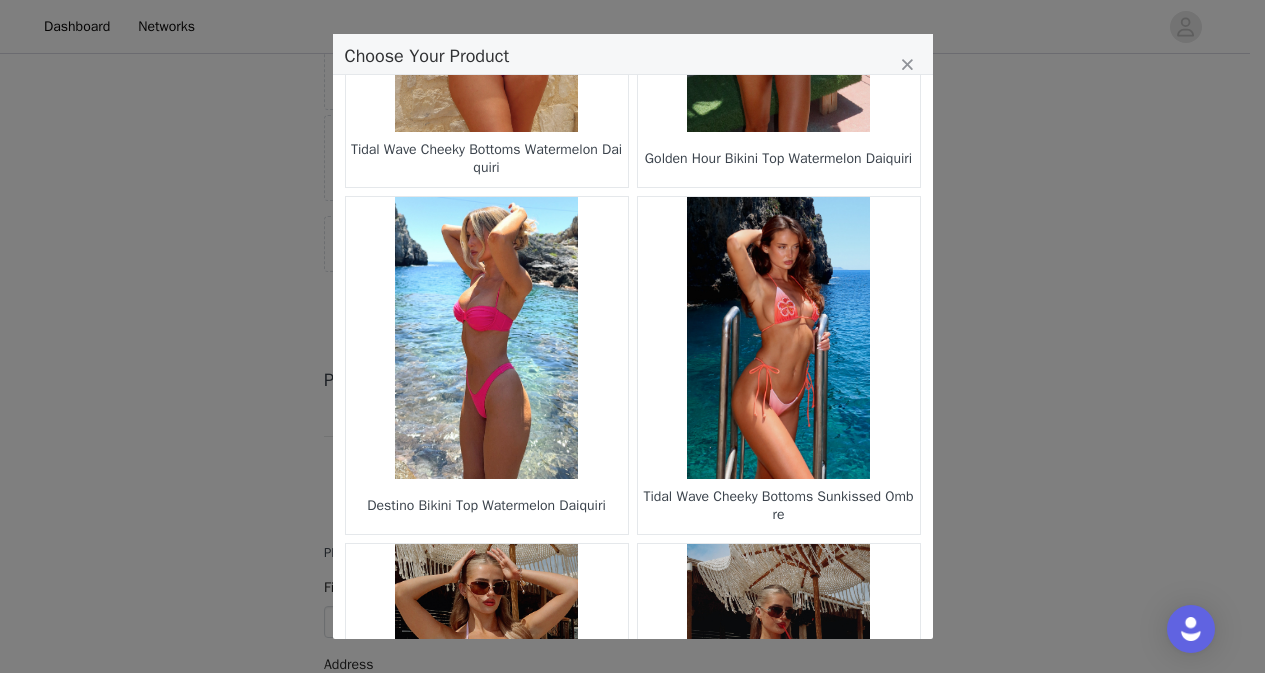 scroll, scrollTop: 2329, scrollLeft: 0, axis: vertical 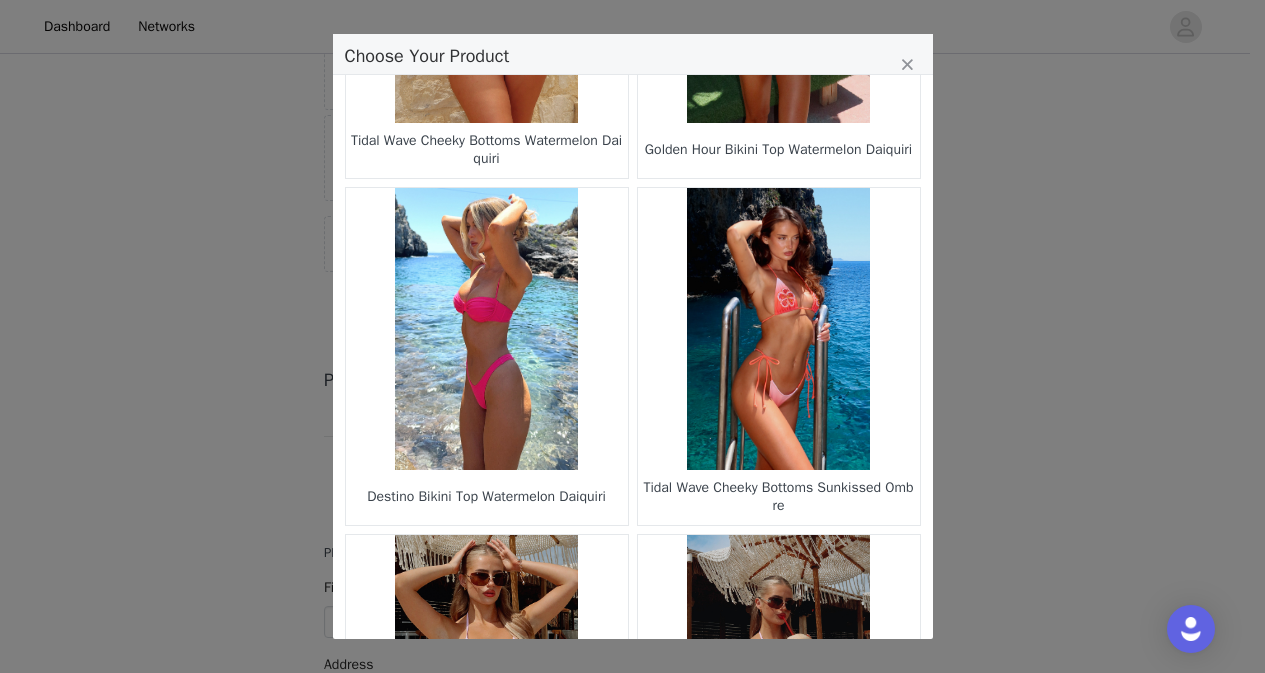 click at bounding box center [779, 329] 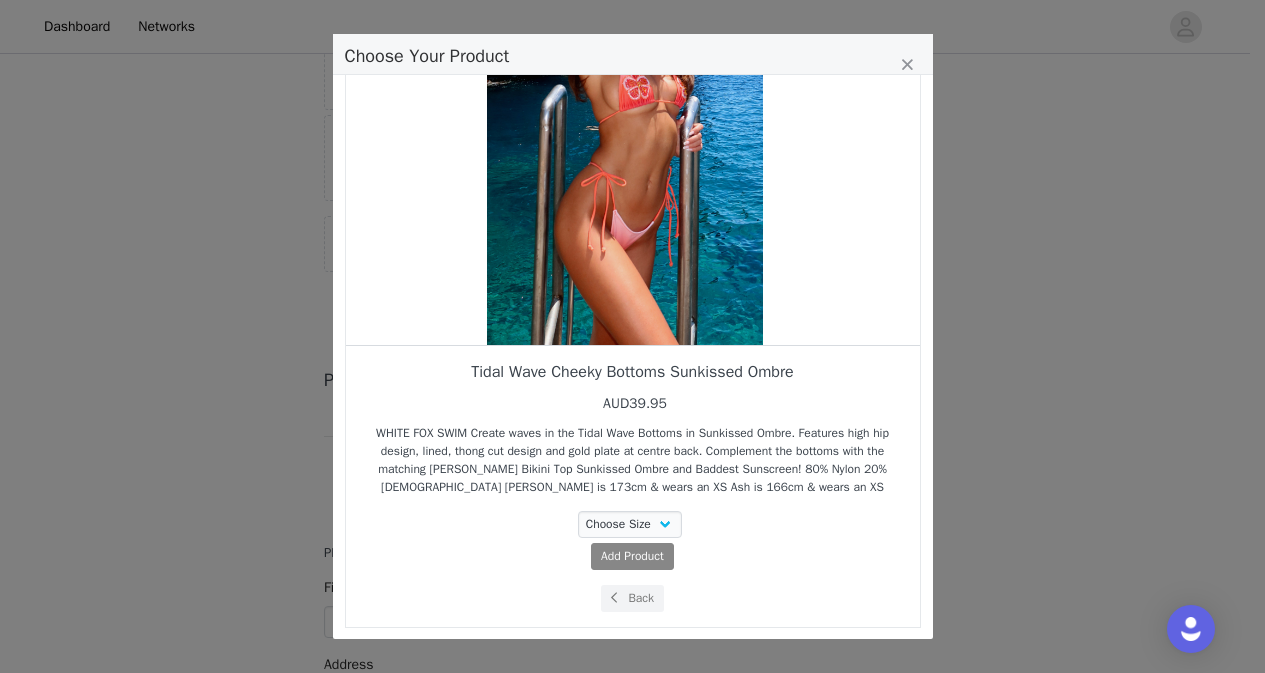 scroll, scrollTop: 168, scrollLeft: 0, axis: vertical 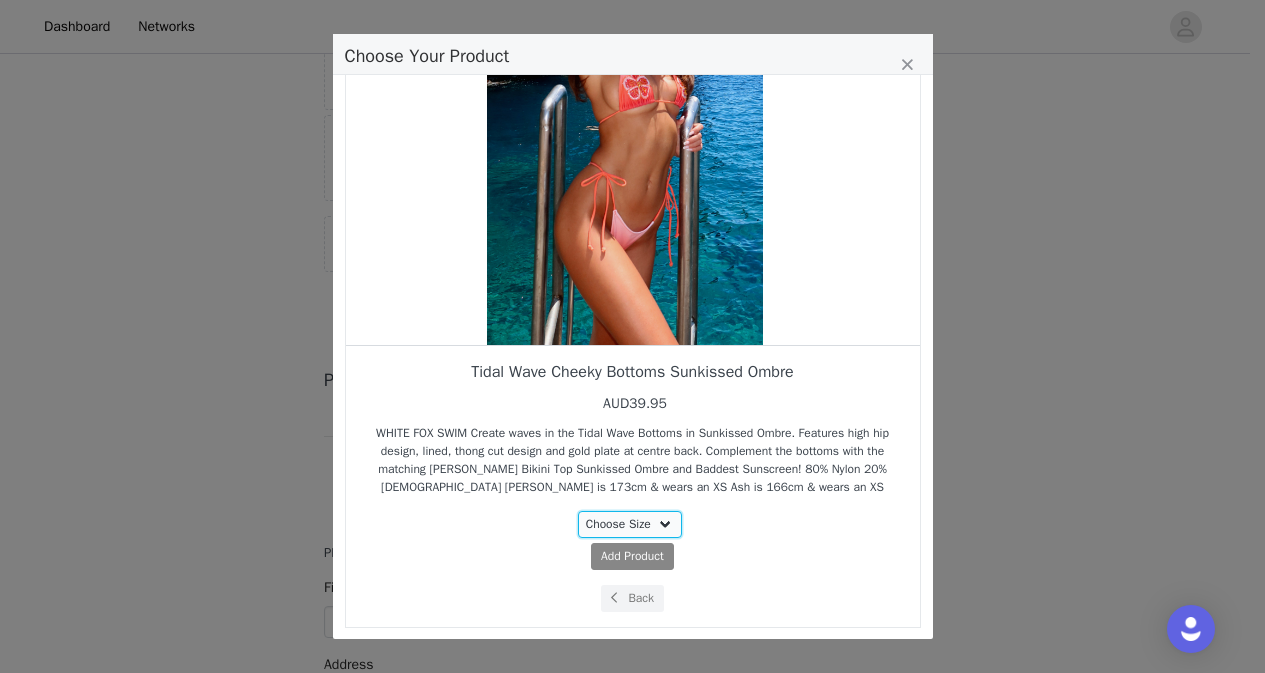 click on "Choose Size
XS
S
M
XL" at bounding box center [630, 524] 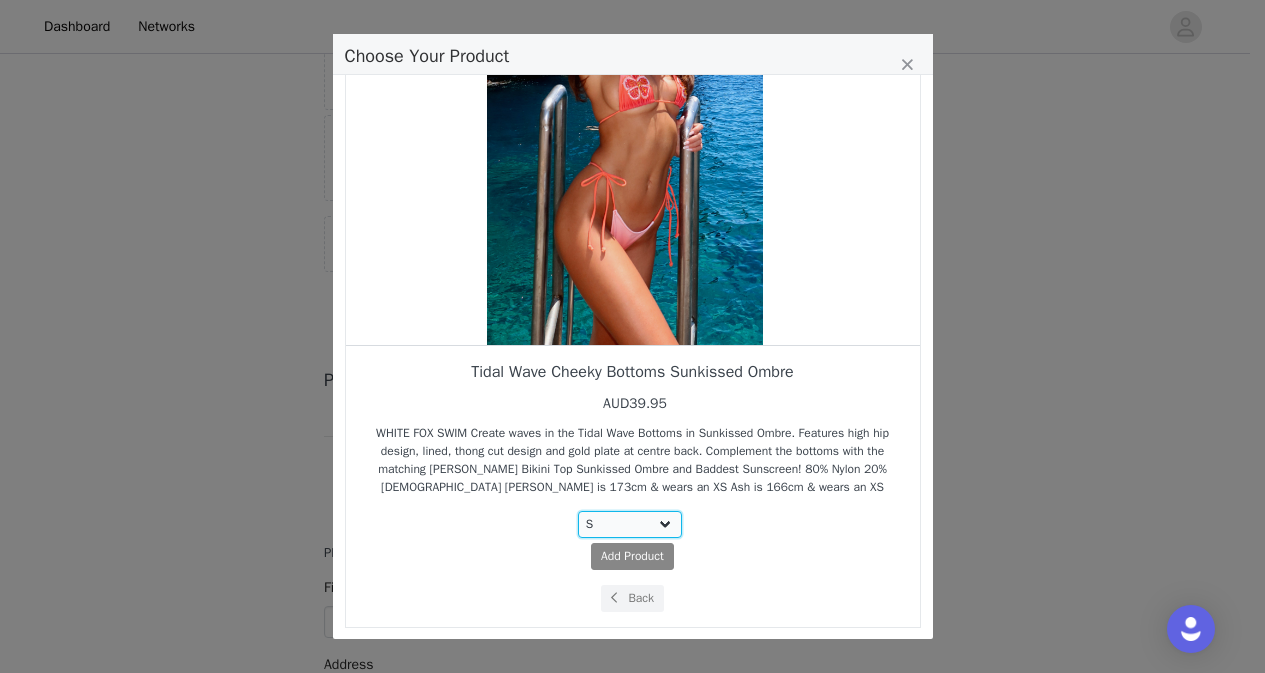 click on "Choose Size
XS
S
M
XL" at bounding box center (630, 524) 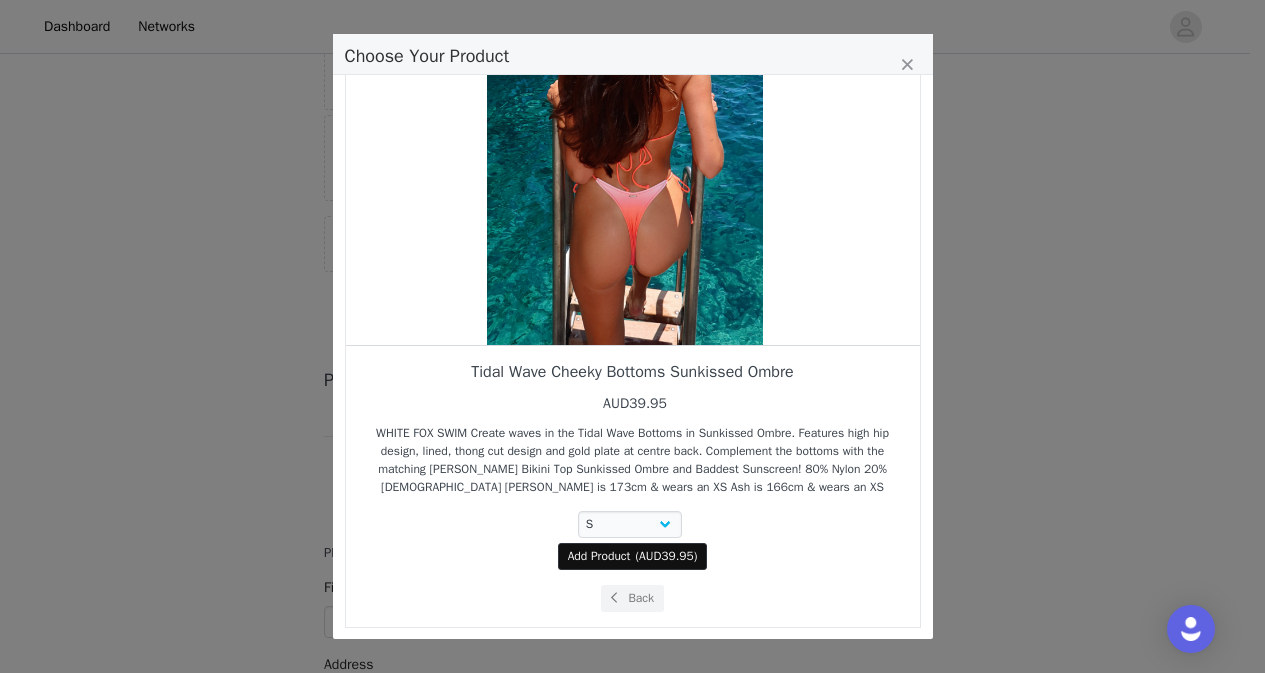 click on "Add Product
( AUD39.95 )" at bounding box center (633, 556) 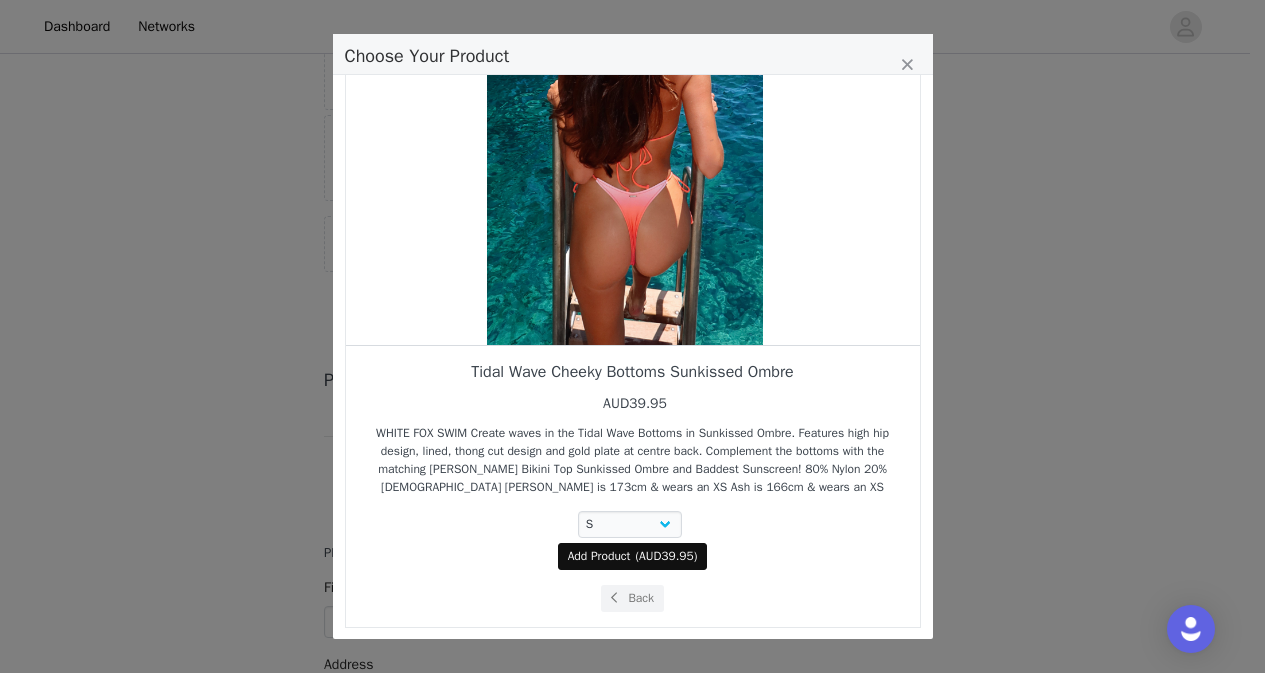 select on "27334743" 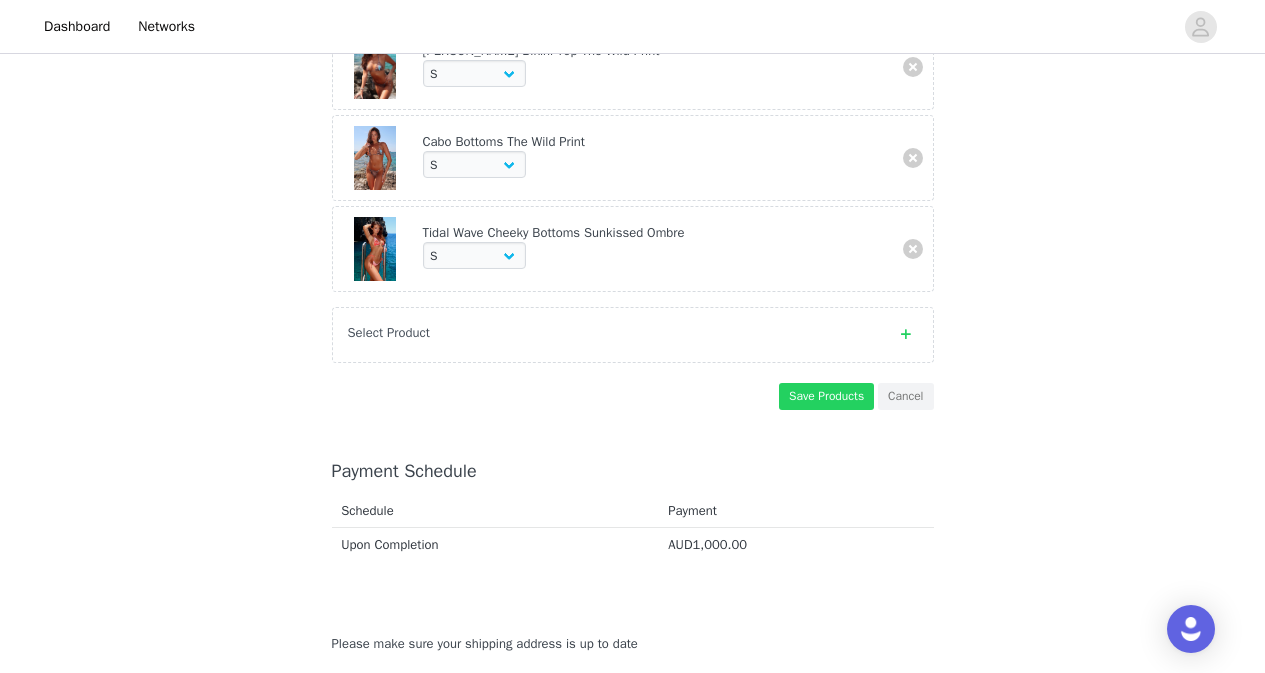 click on "Select Product" at bounding box center (633, 335) 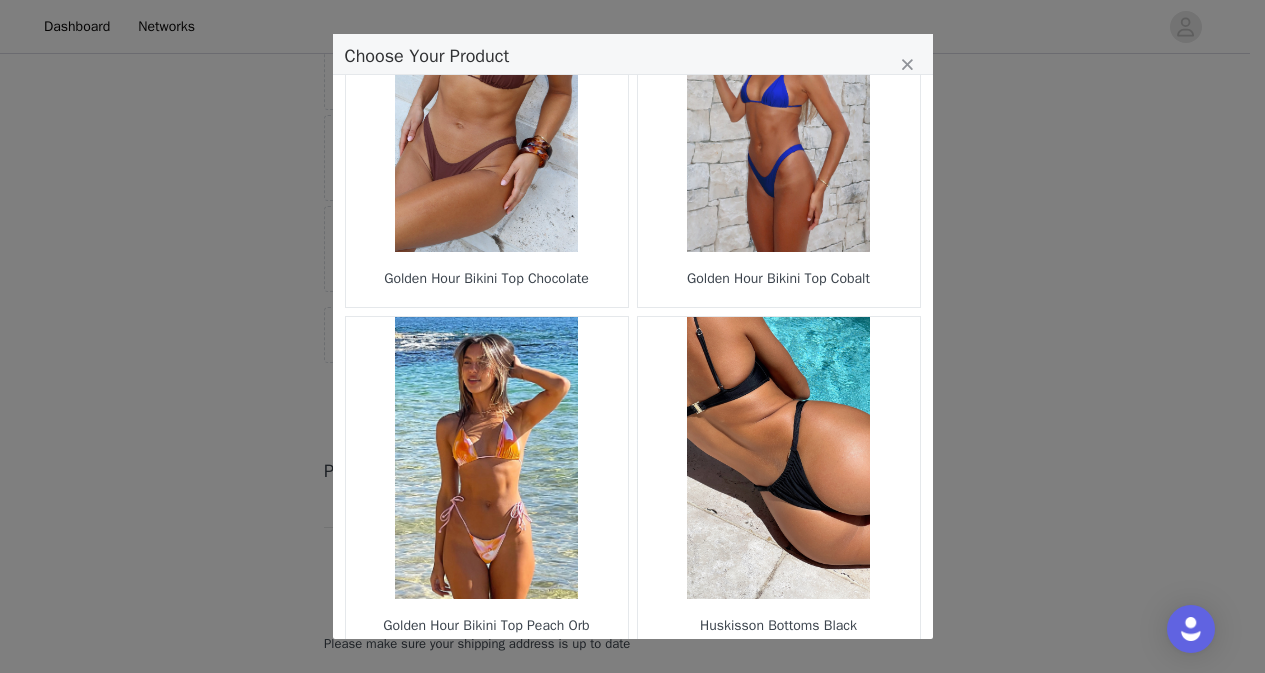 scroll, scrollTop: 2904, scrollLeft: 0, axis: vertical 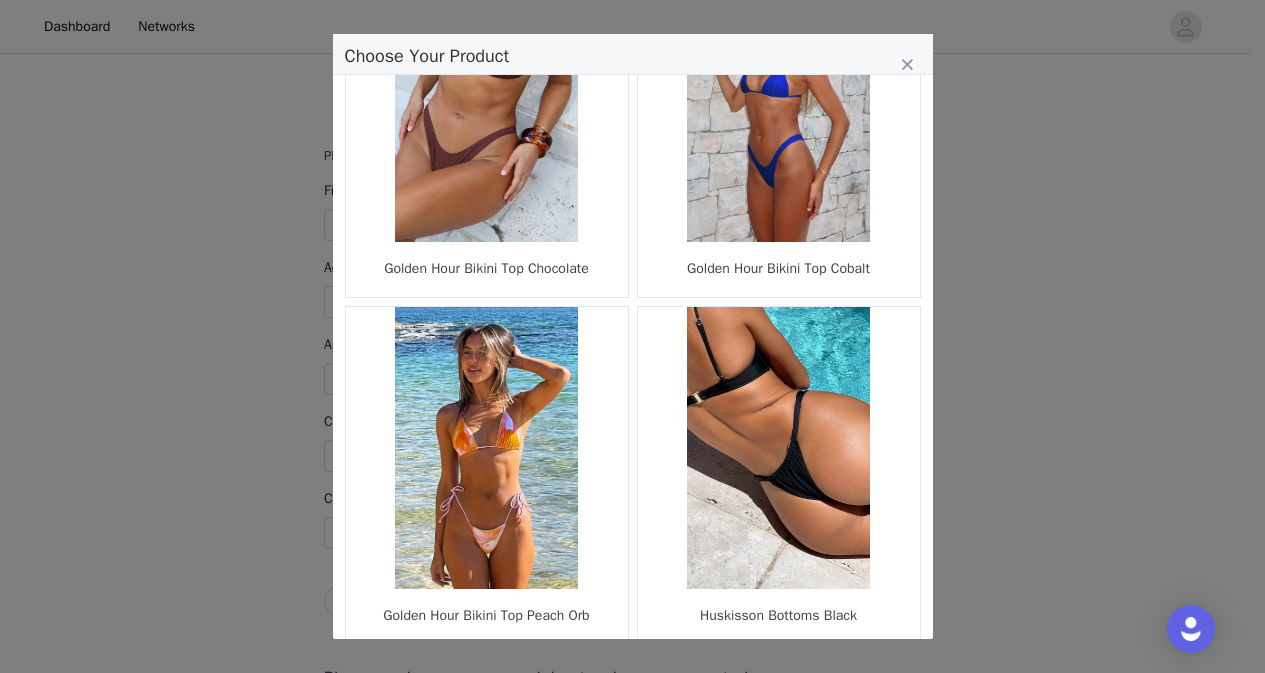 click on "6" at bounding box center (688, 678) 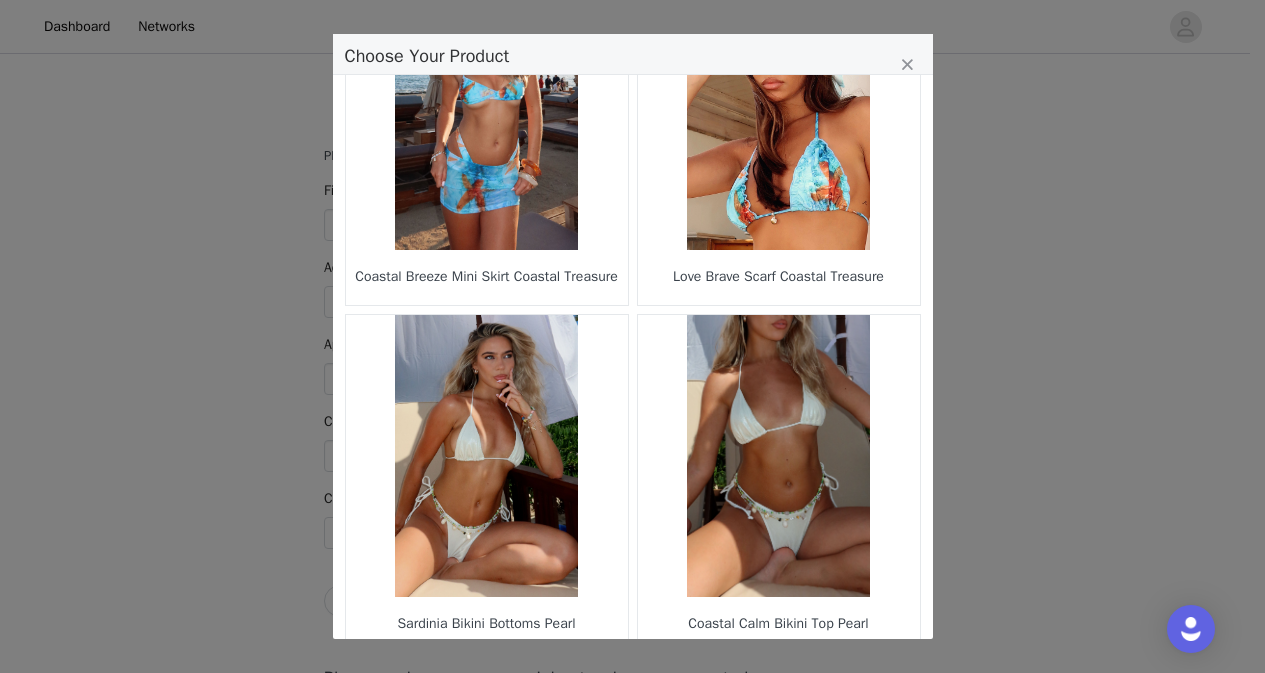 scroll, scrollTop: 2904, scrollLeft: 0, axis: vertical 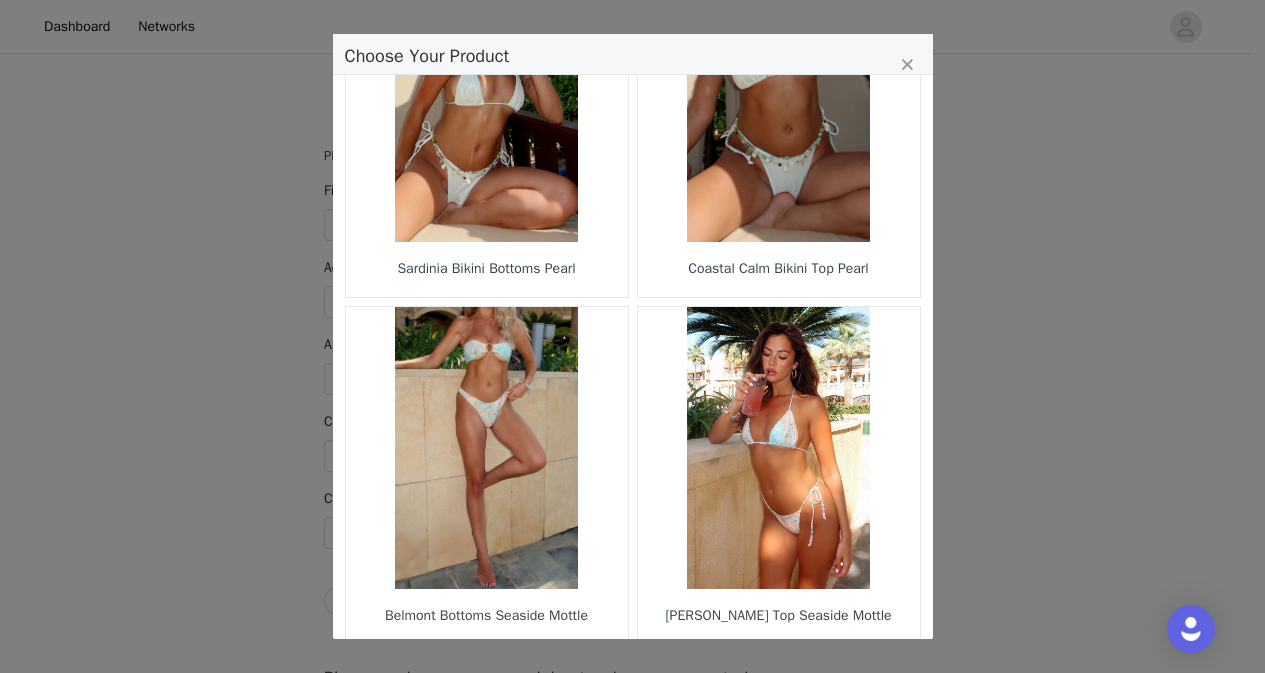 click on "7" at bounding box center (669, 678) 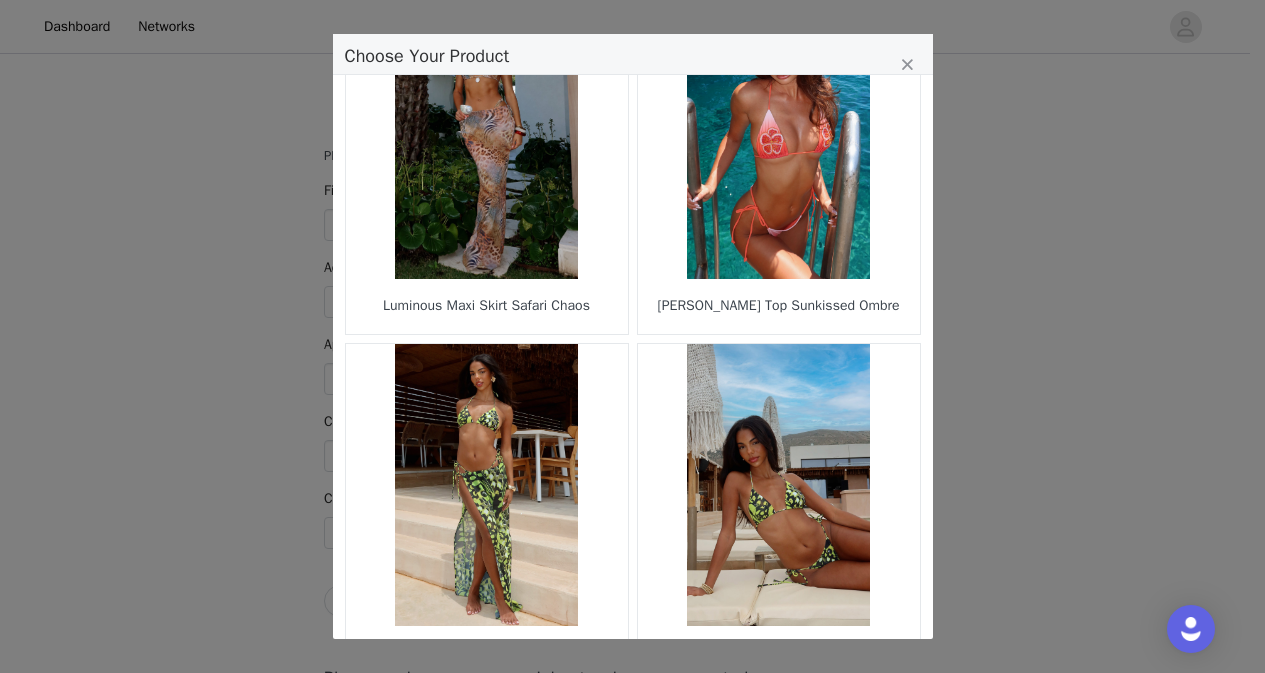 scroll, scrollTop: 2530, scrollLeft: 0, axis: vertical 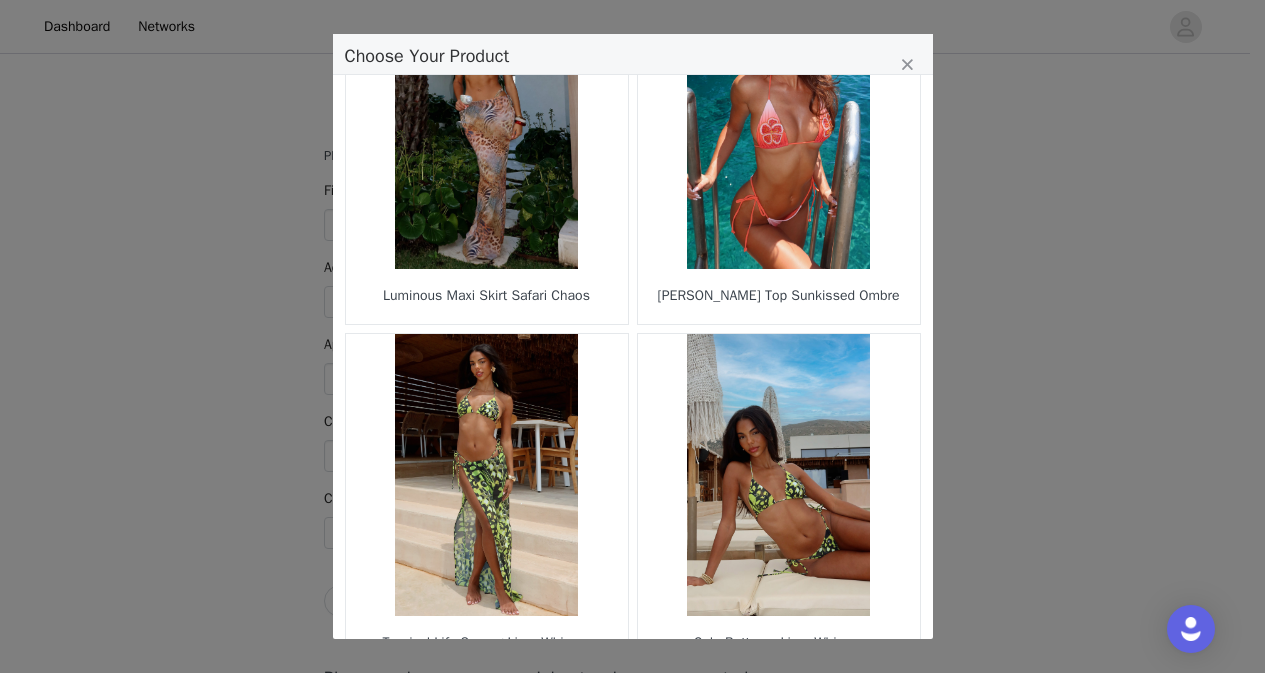 click at bounding box center [779, 128] 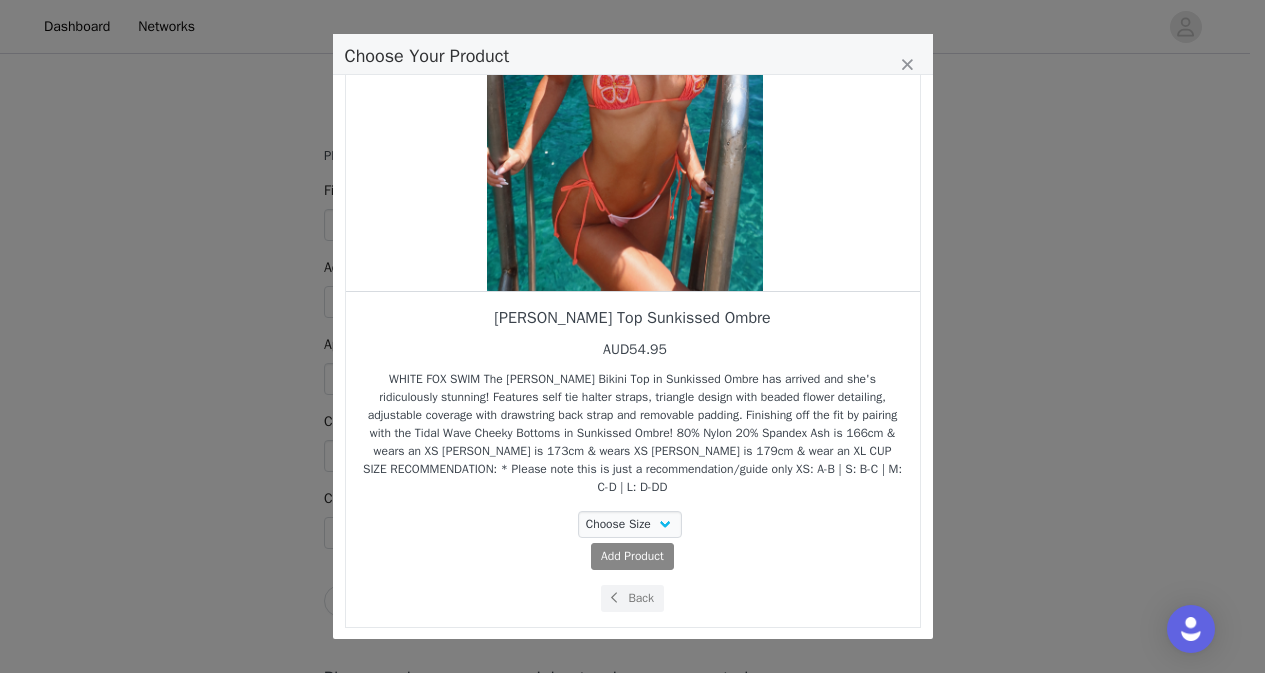 scroll, scrollTop: 222, scrollLeft: 0, axis: vertical 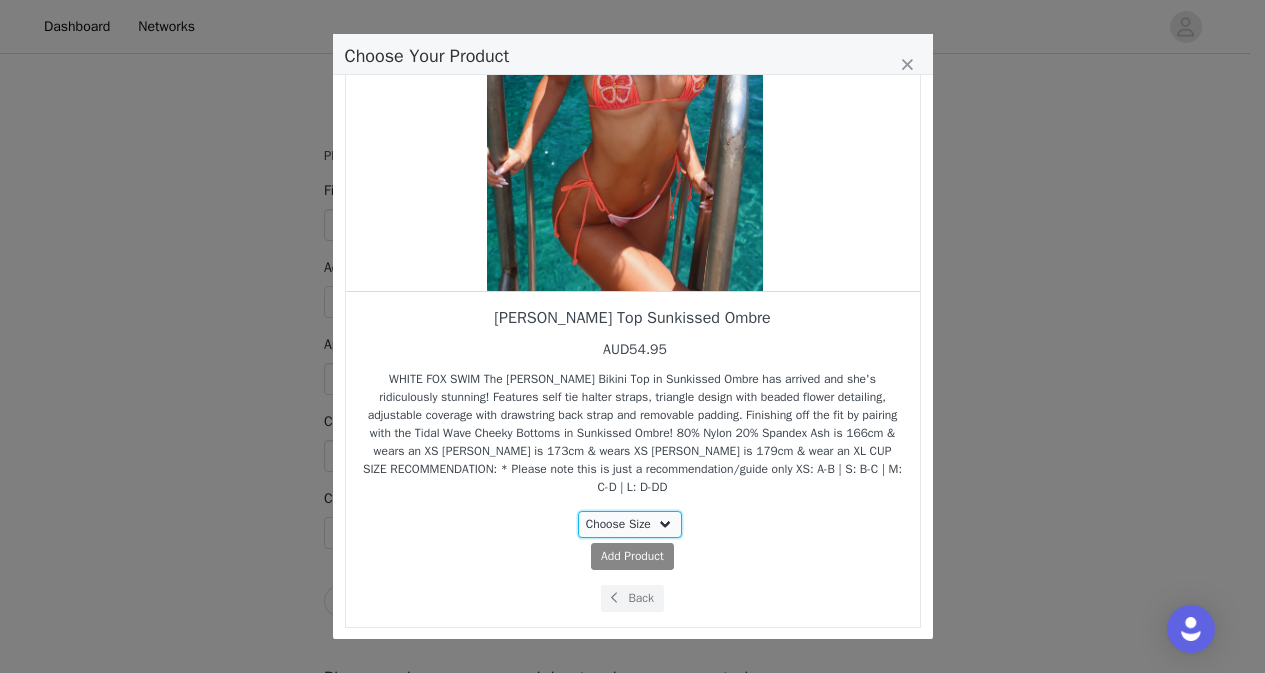 click on "Choose Size
XS
S
M" at bounding box center [630, 524] 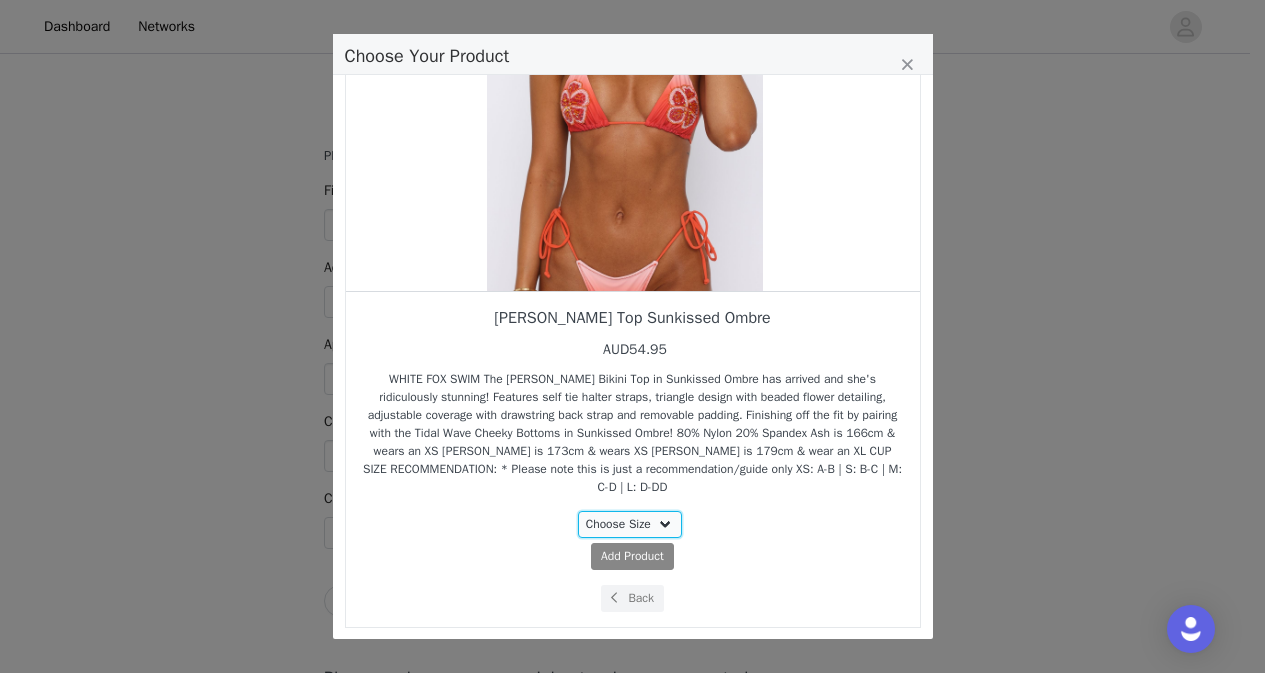 select on "27337093" 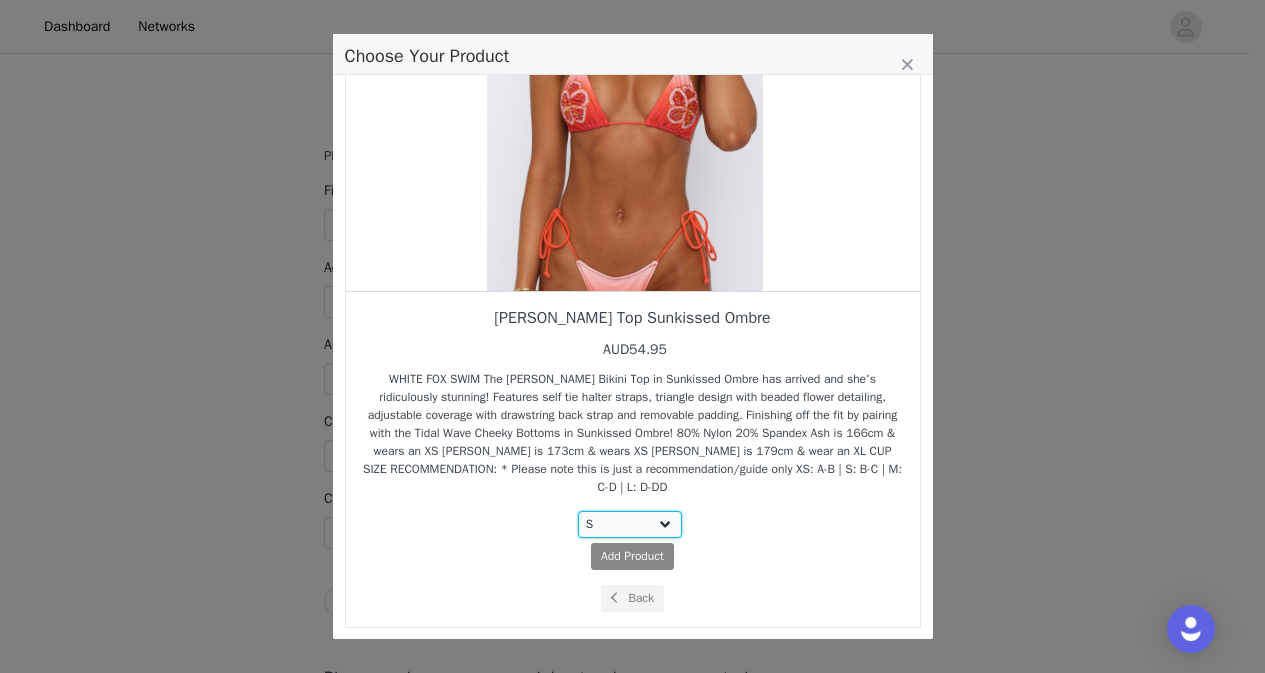 click on "Choose Size
XS
S
M" at bounding box center [630, 524] 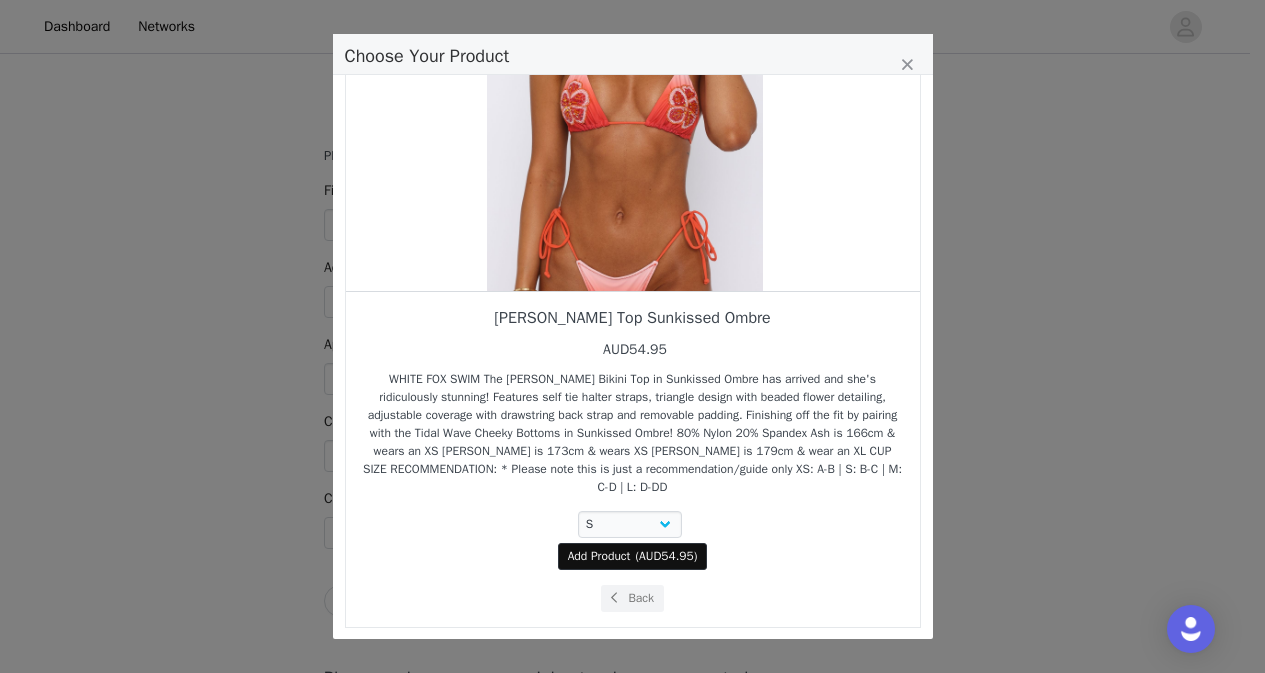 click on "Add Product" at bounding box center [599, 556] 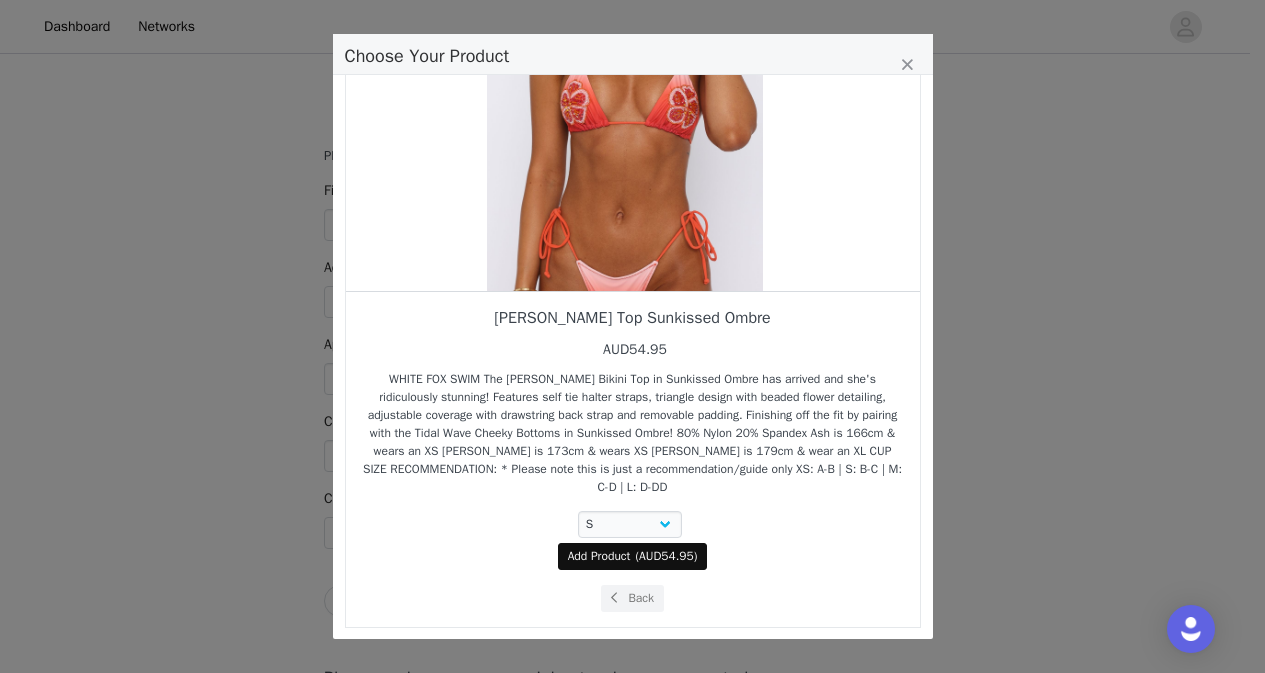 select on "27337093" 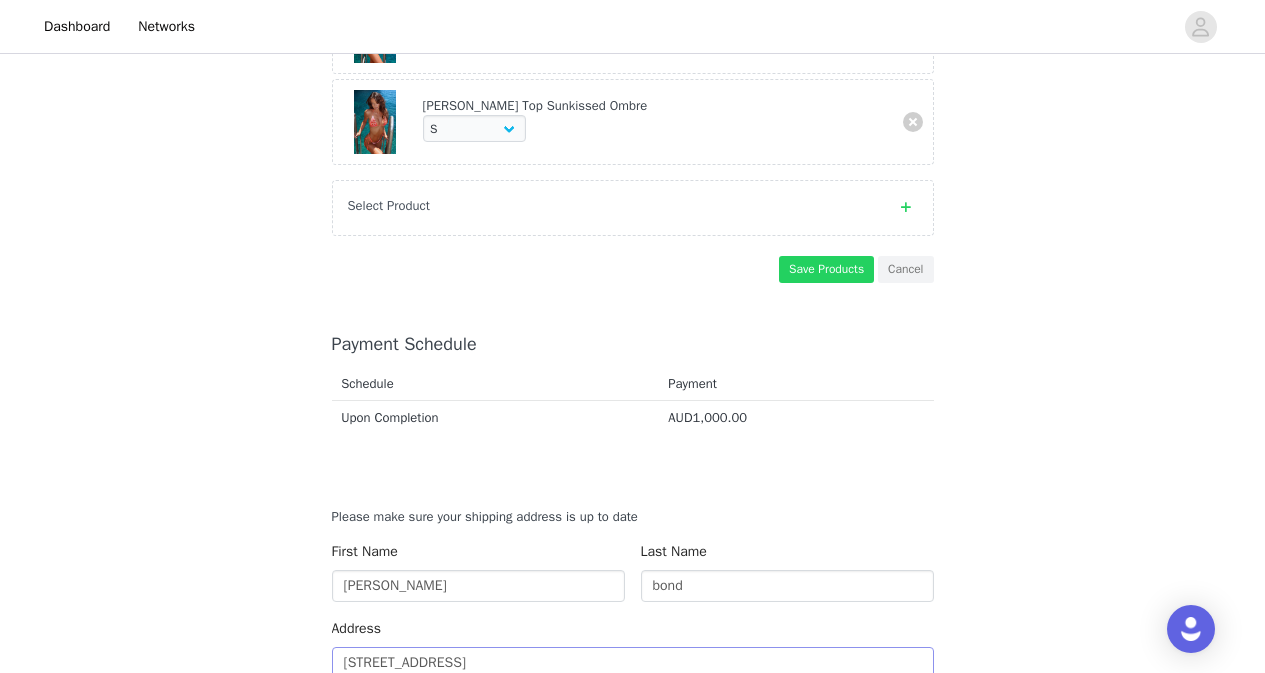 scroll, scrollTop: 1036, scrollLeft: 0, axis: vertical 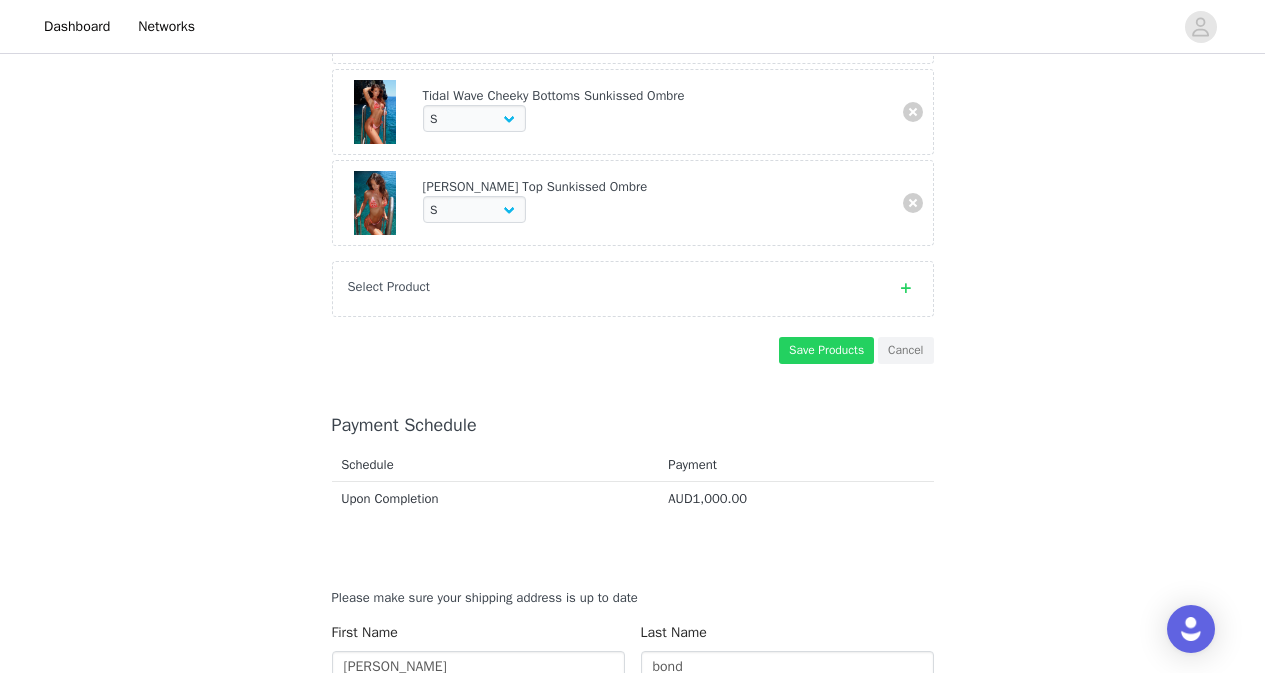 click on "Select Product" at bounding box center (613, 287) 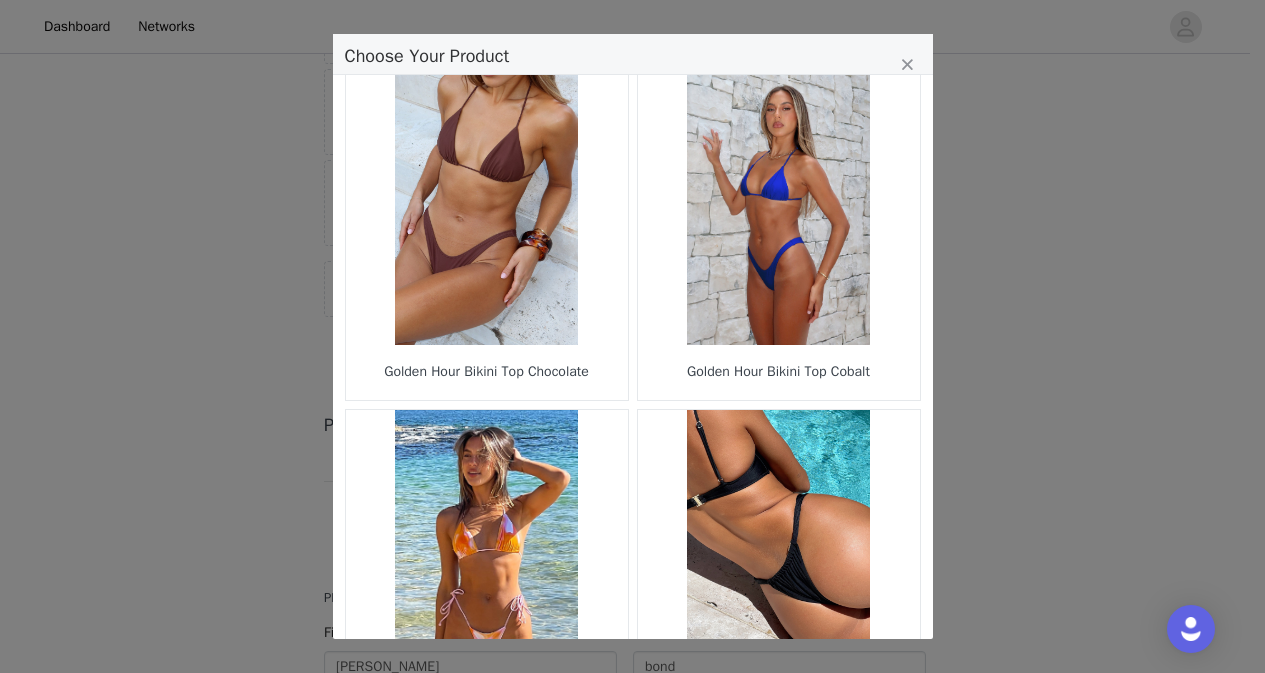 scroll, scrollTop: 2904, scrollLeft: 0, axis: vertical 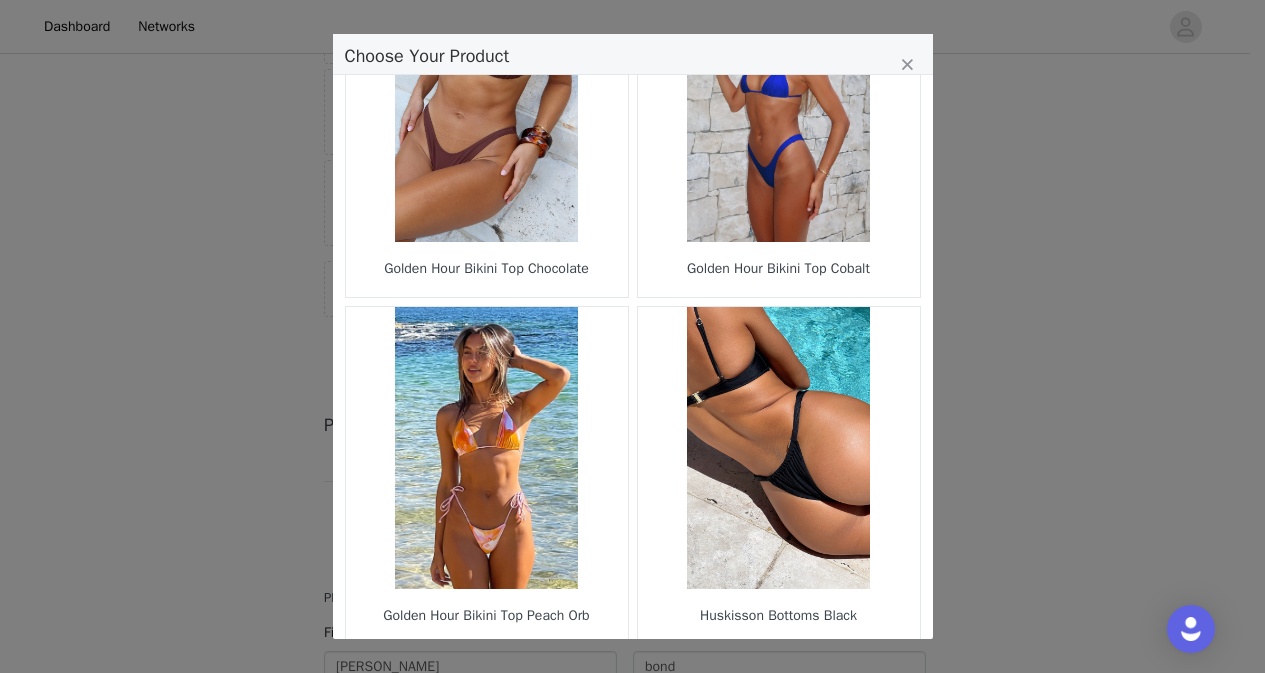 click on "6" at bounding box center (688, 678) 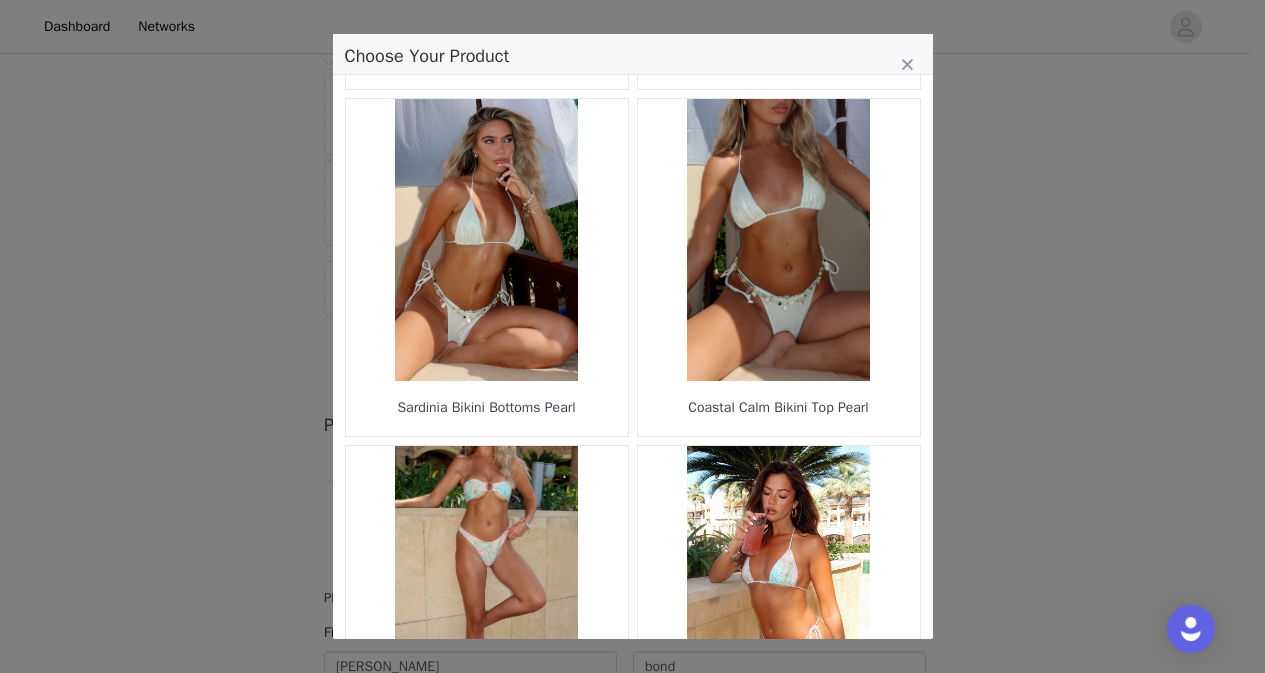 scroll, scrollTop: 2904, scrollLeft: 0, axis: vertical 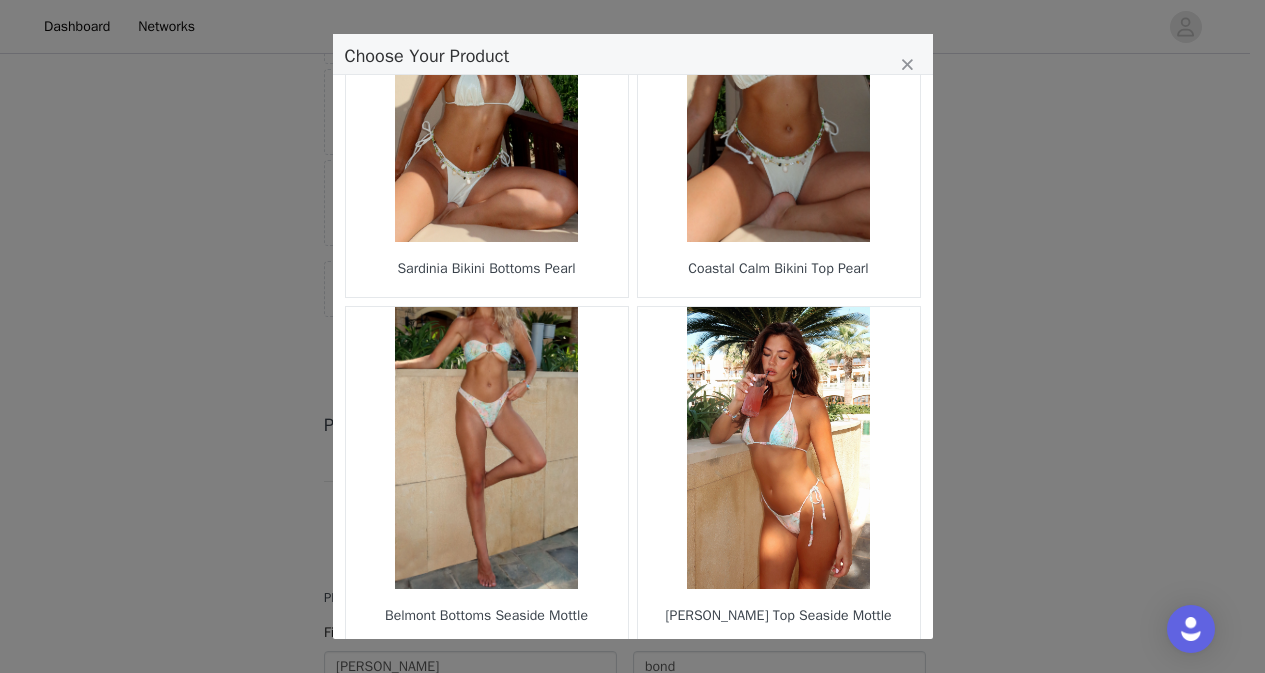 click on "7" at bounding box center (669, 678) 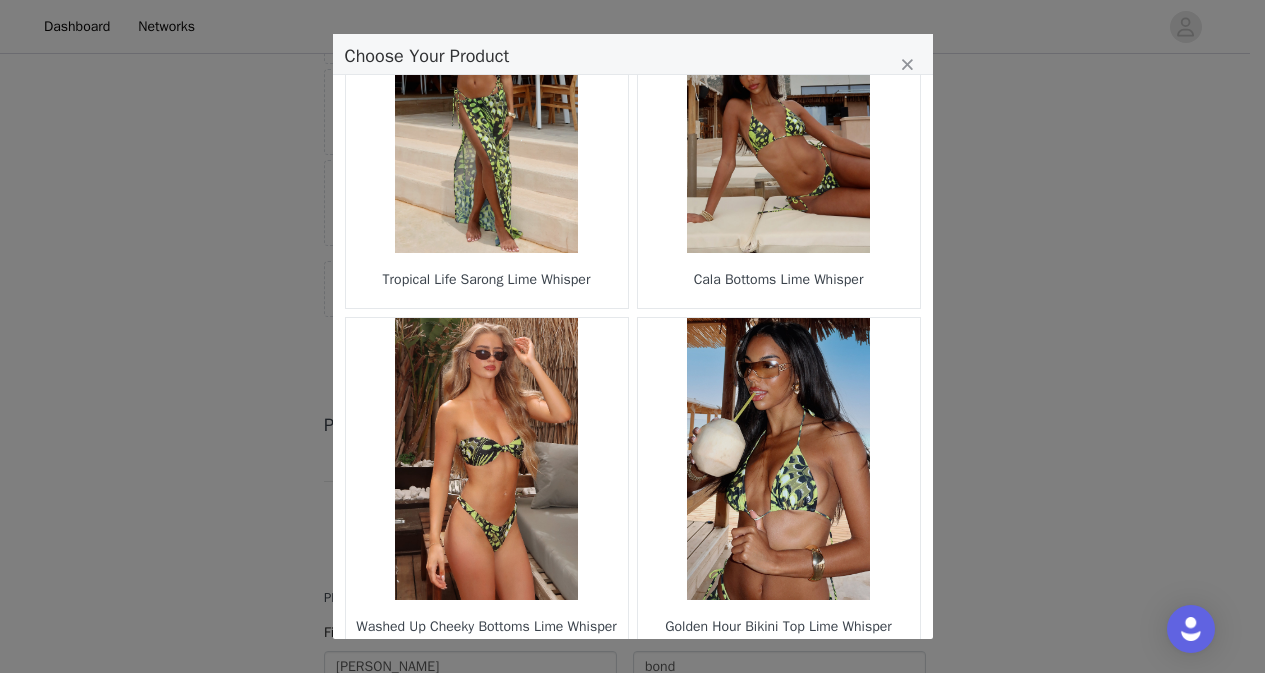scroll, scrollTop: 2904, scrollLeft: 0, axis: vertical 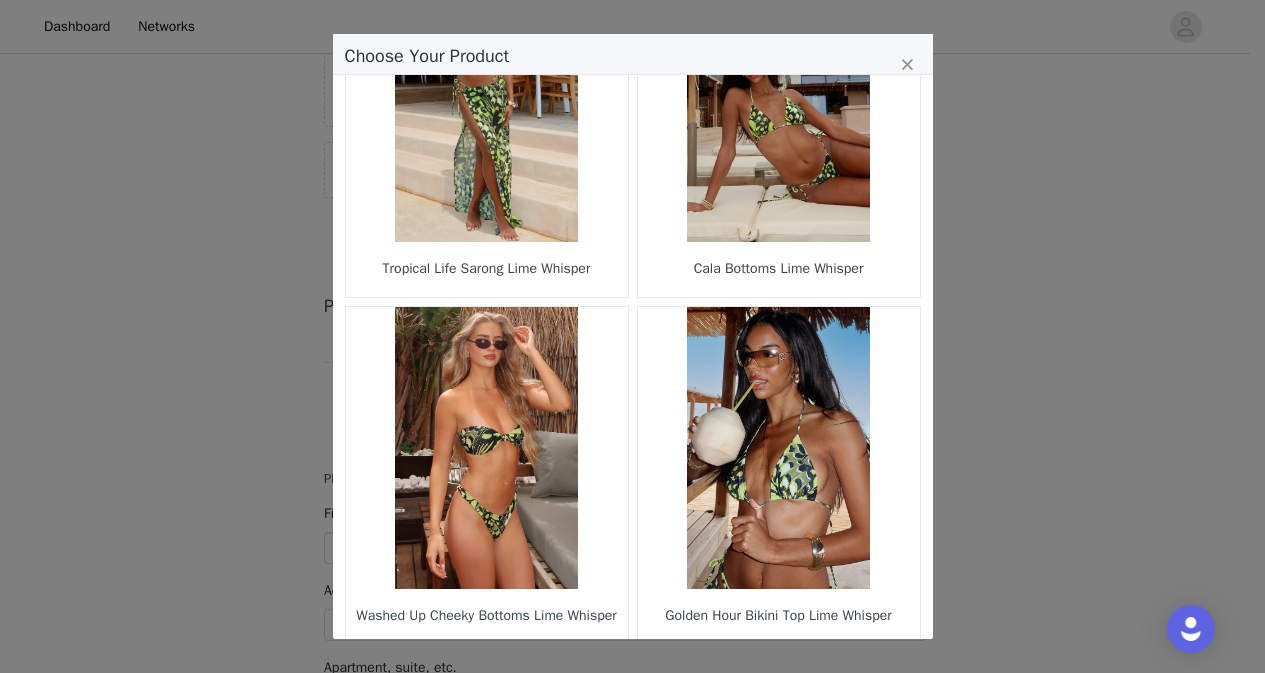 click on "8" at bounding box center (669, 678) 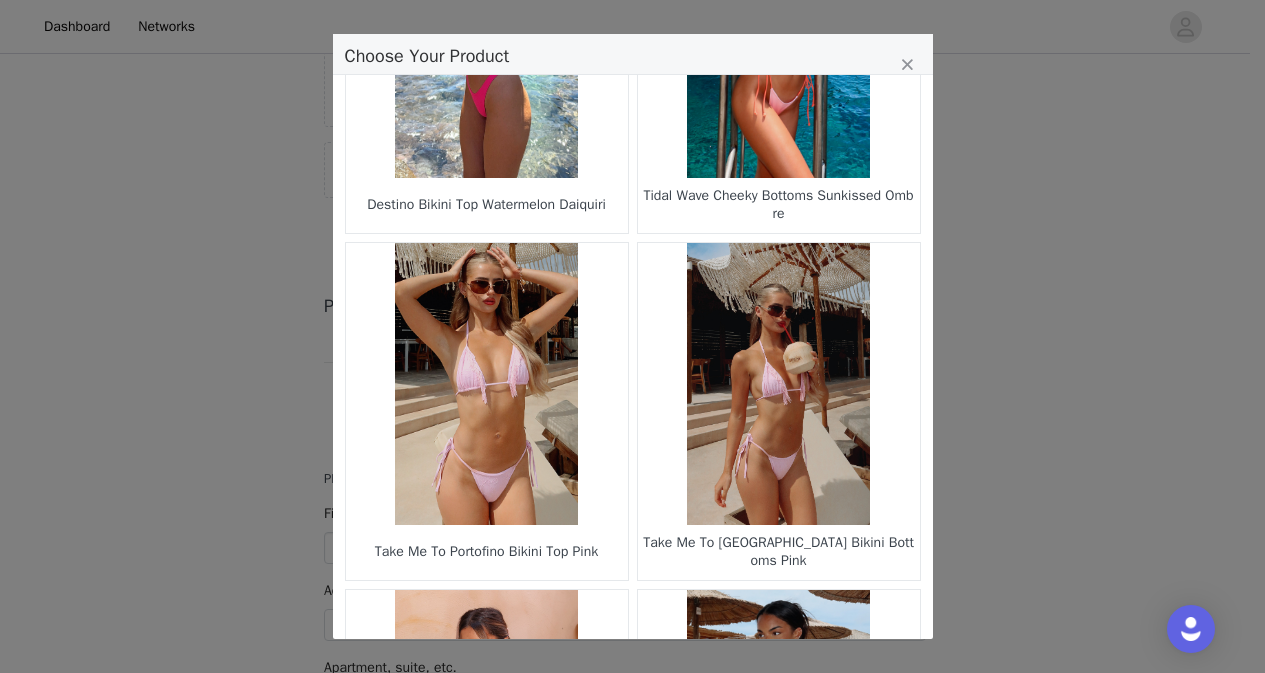 scroll, scrollTop: 2622, scrollLeft: 0, axis: vertical 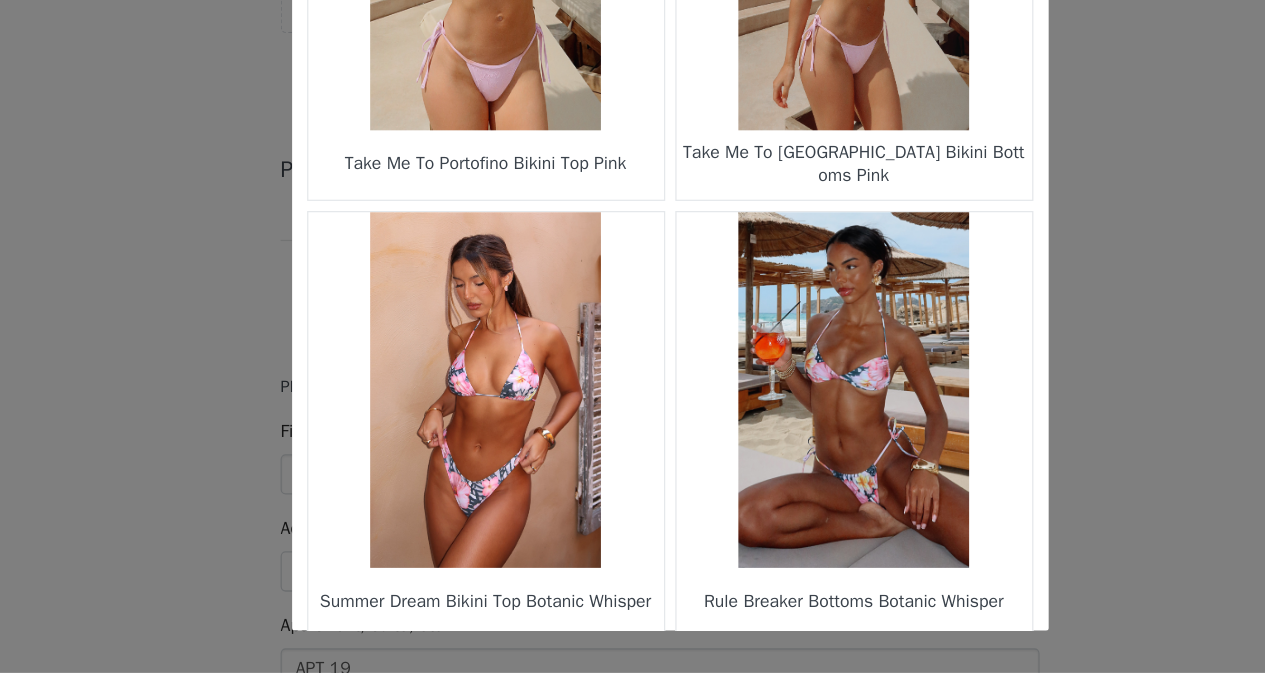 click on "9" at bounding box center [669, 678] 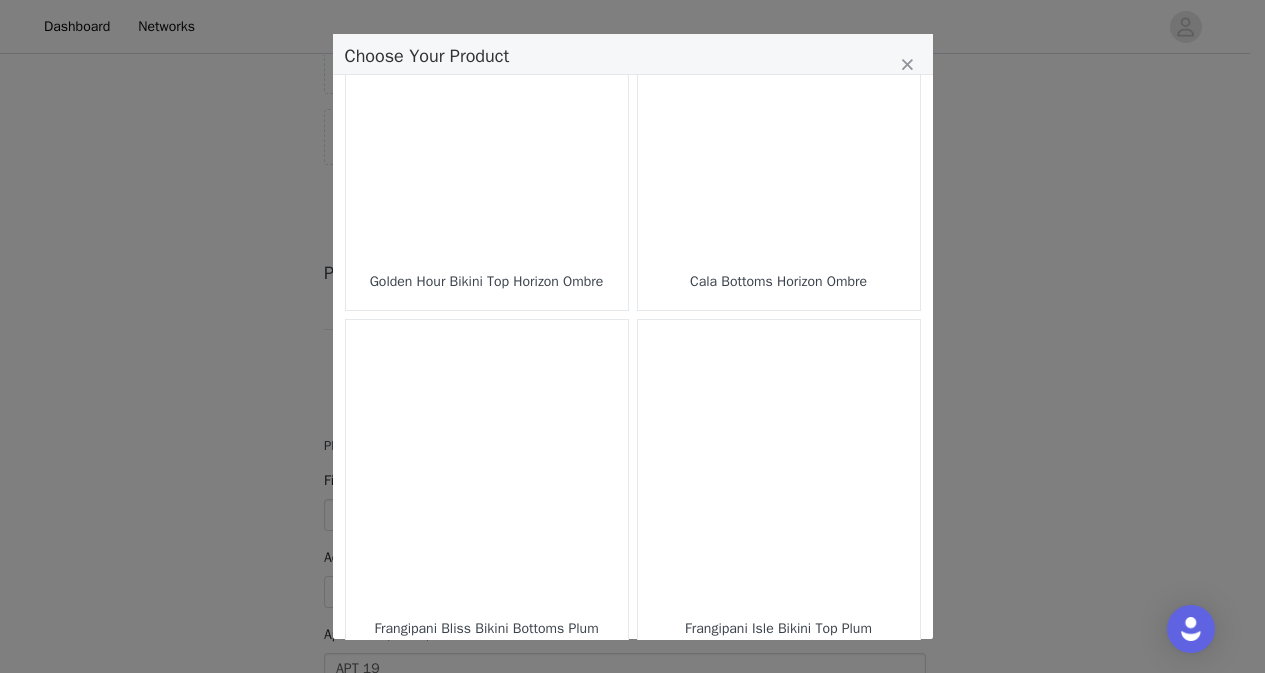 scroll, scrollTop: 2904, scrollLeft: 0, axis: vertical 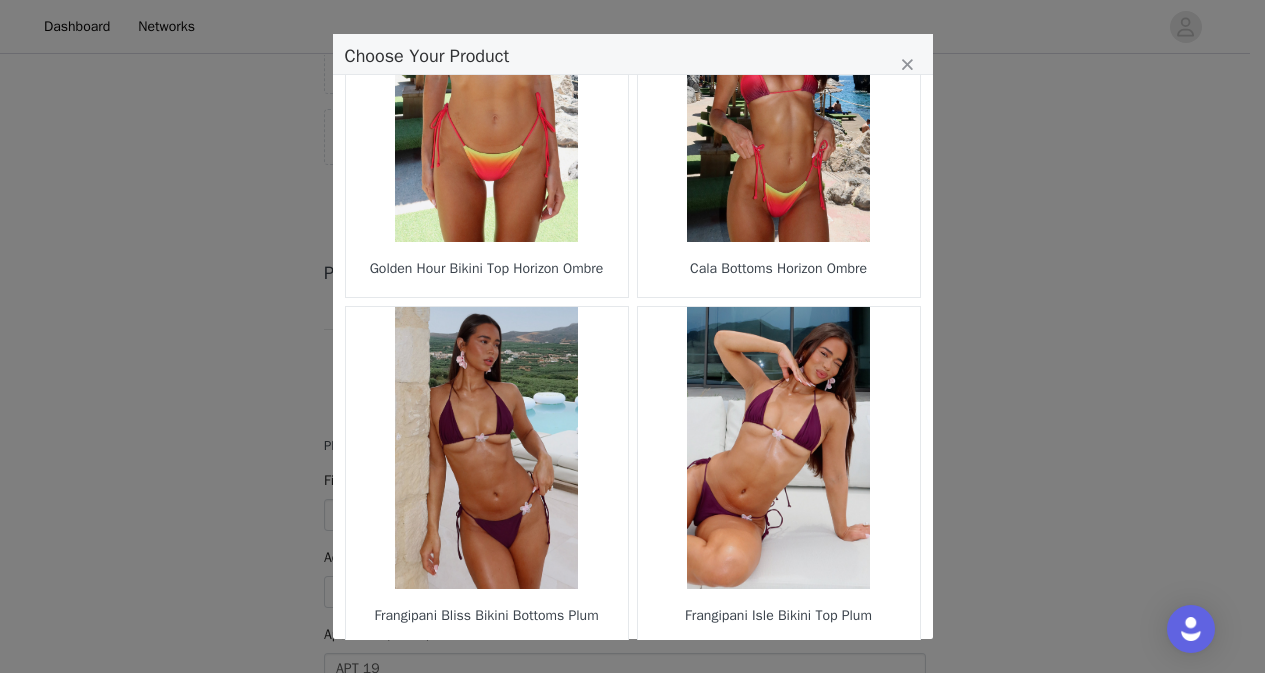 click on "10" at bounding box center [669, 678] 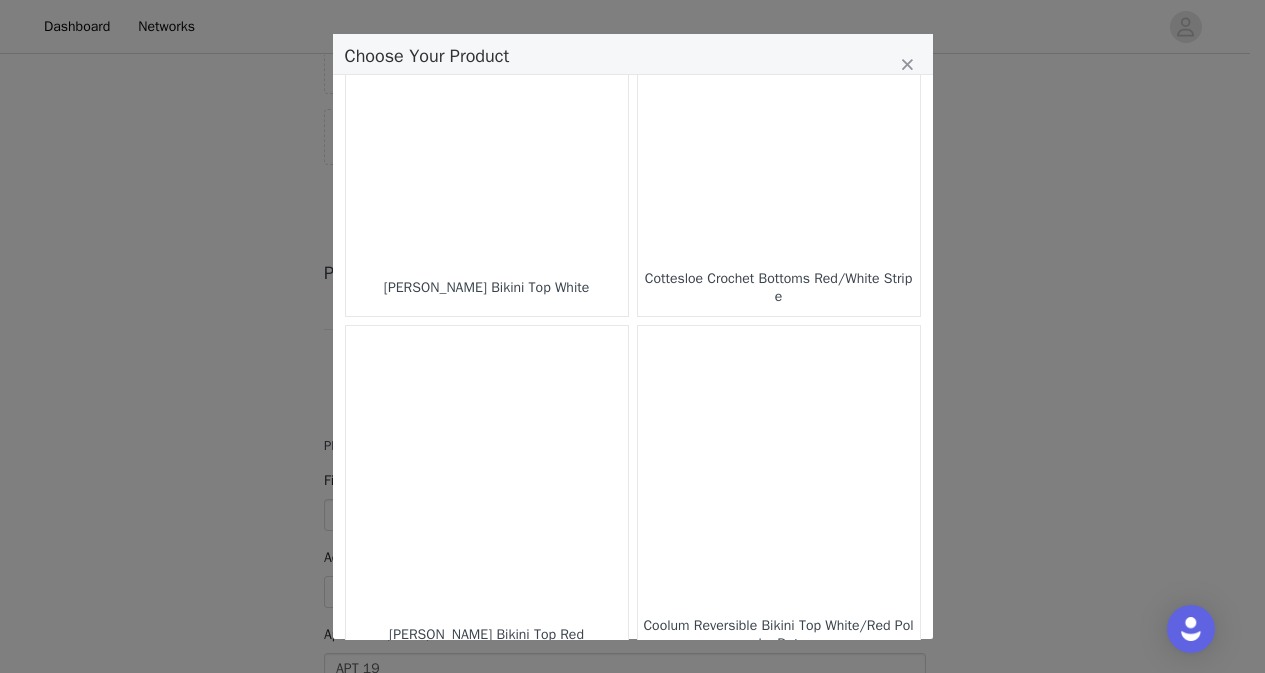 scroll, scrollTop: 2904, scrollLeft: 0, axis: vertical 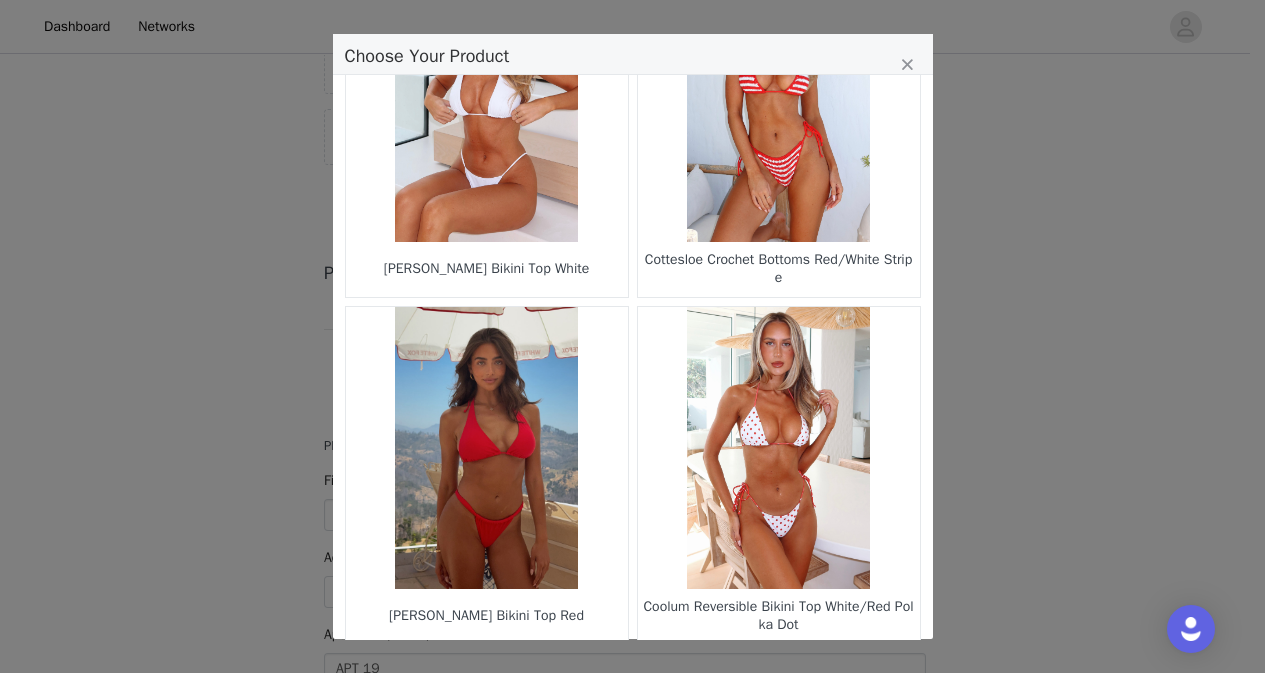 click on "11" at bounding box center [688, 678] 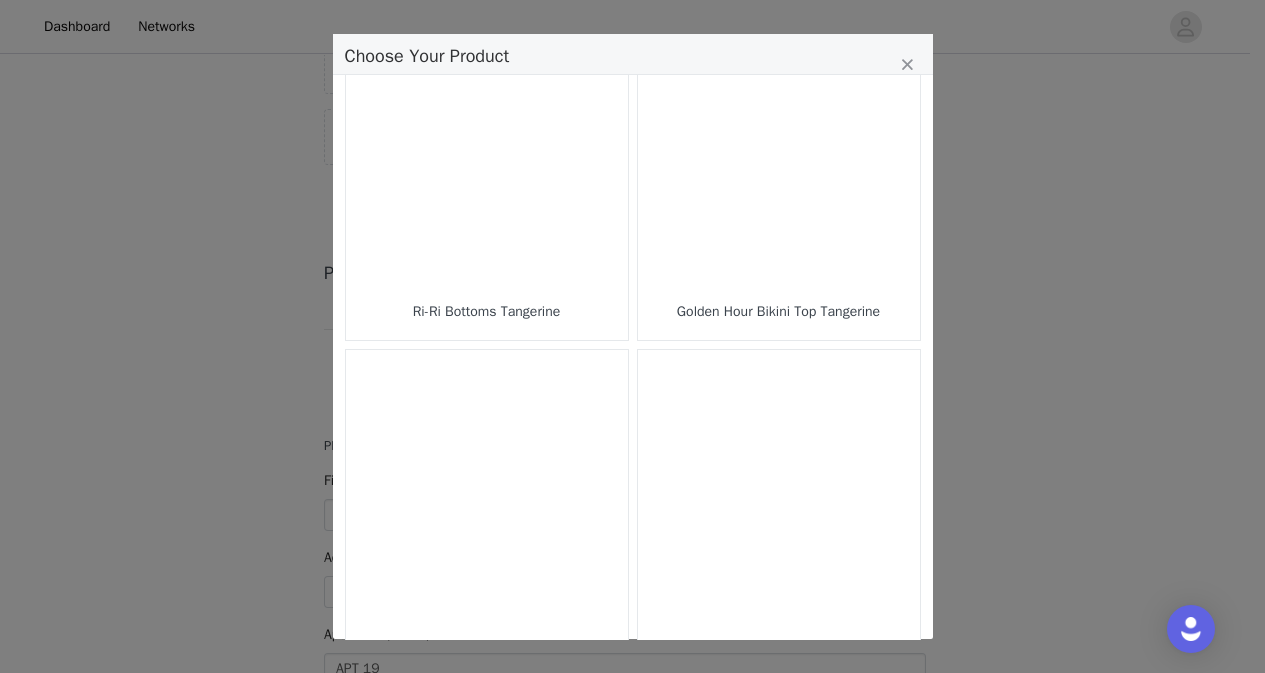 scroll, scrollTop: 2904, scrollLeft: 0, axis: vertical 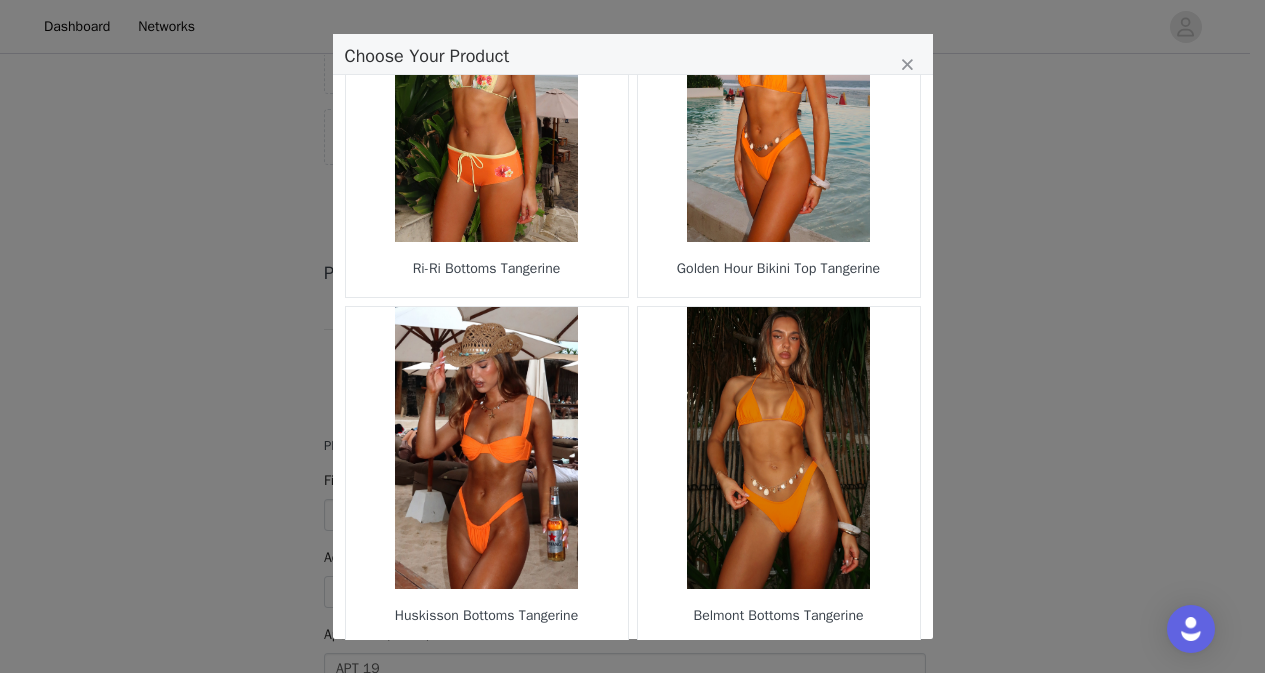 click on "12" at bounding box center [726, 678] 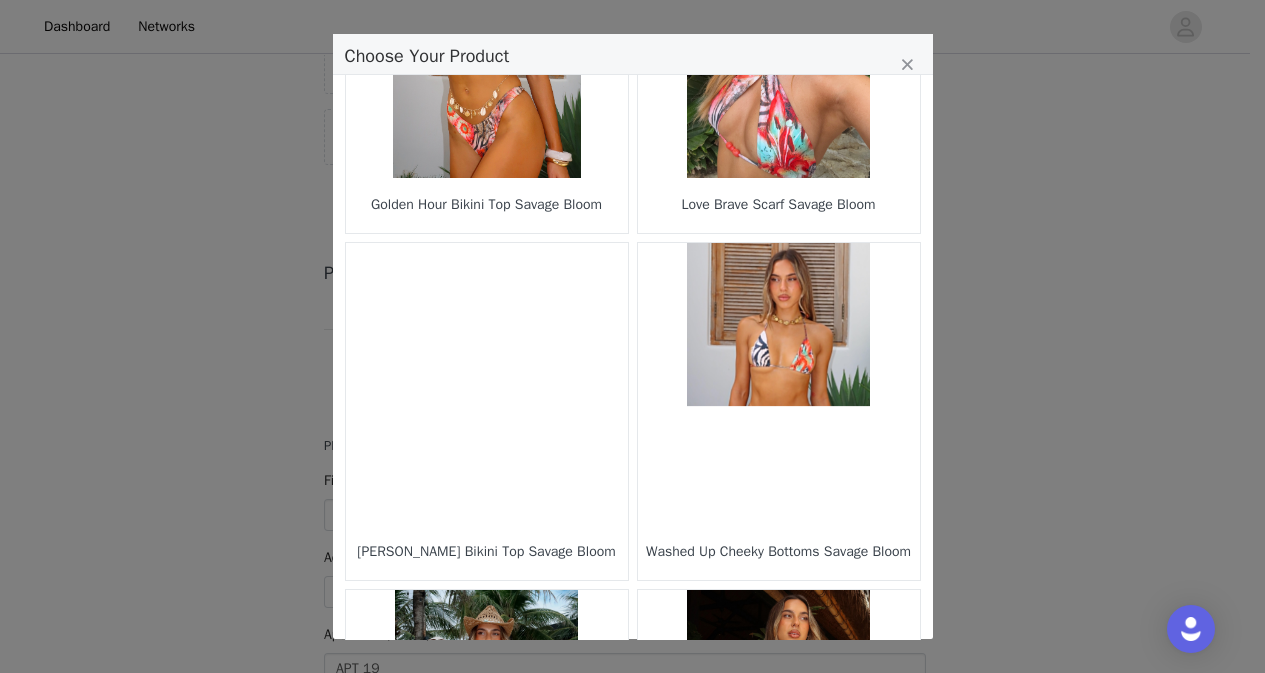 scroll, scrollTop: 542, scrollLeft: 0, axis: vertical 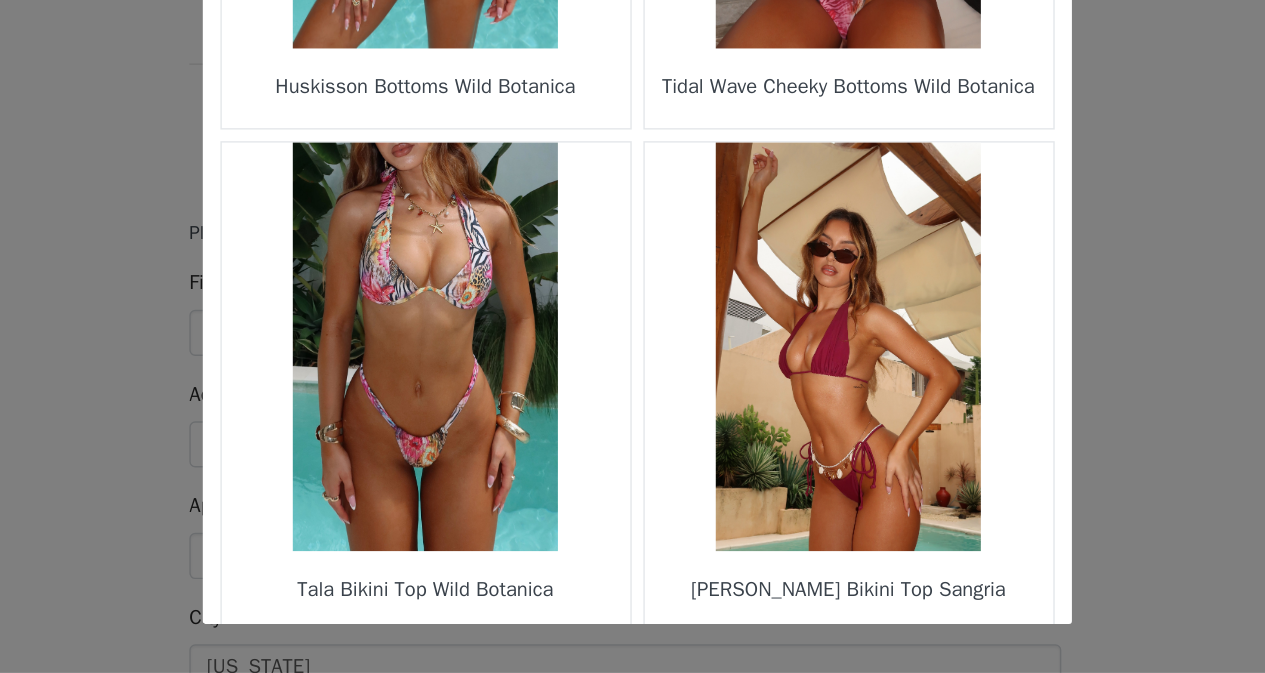click on "13" at bounding box center (763, 678) 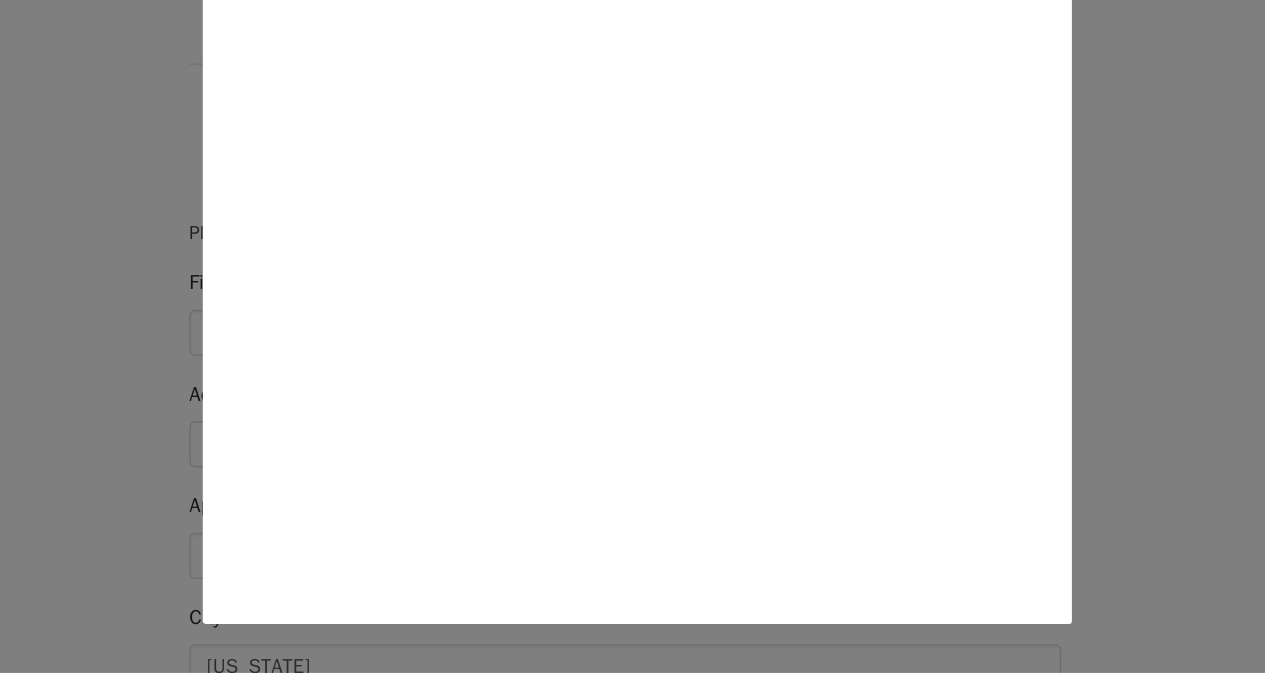 scroll, scrollTop: 0, scrollLeft: 0, axis: both 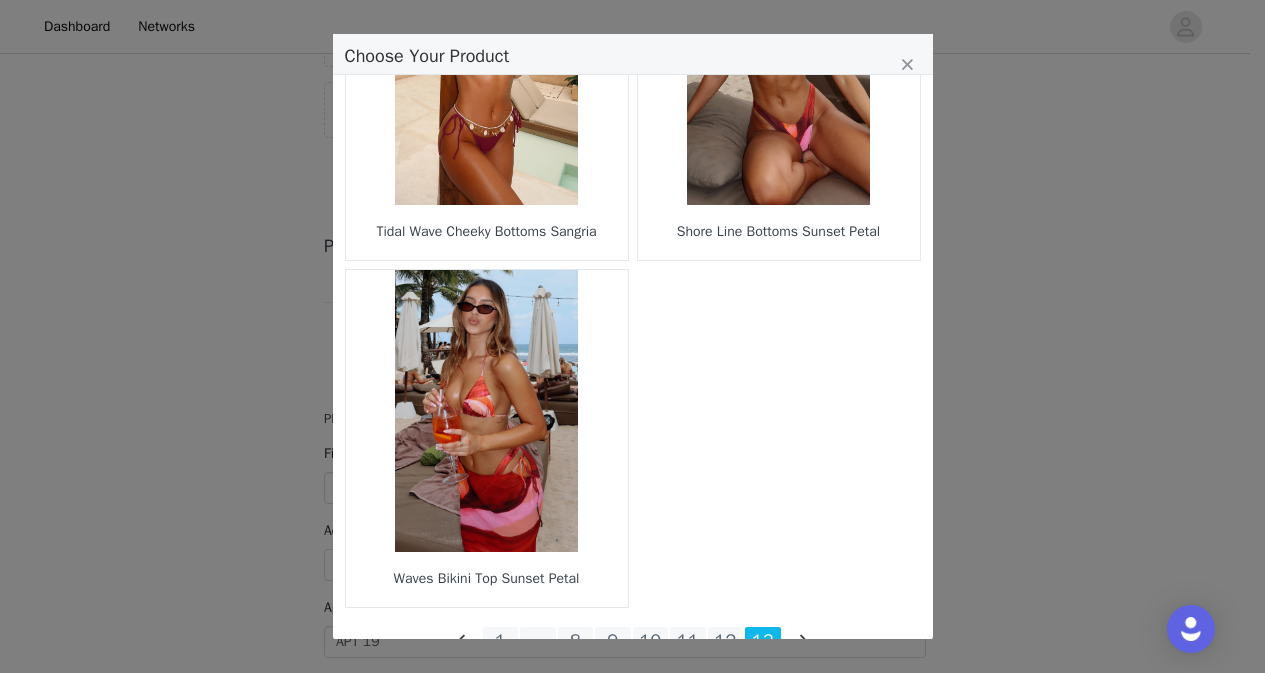 click on "12" at bounding box center [726, 641] 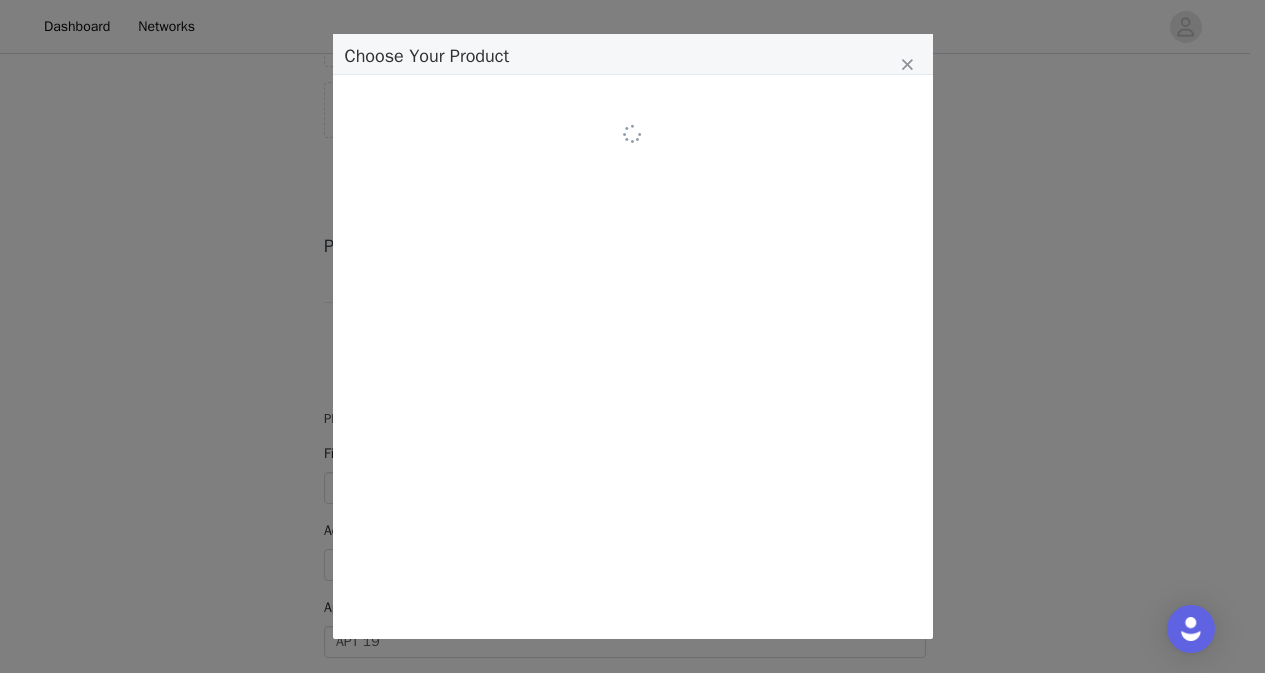 scroll, scrollTop: 0, scrollLeft: 0, axis: both 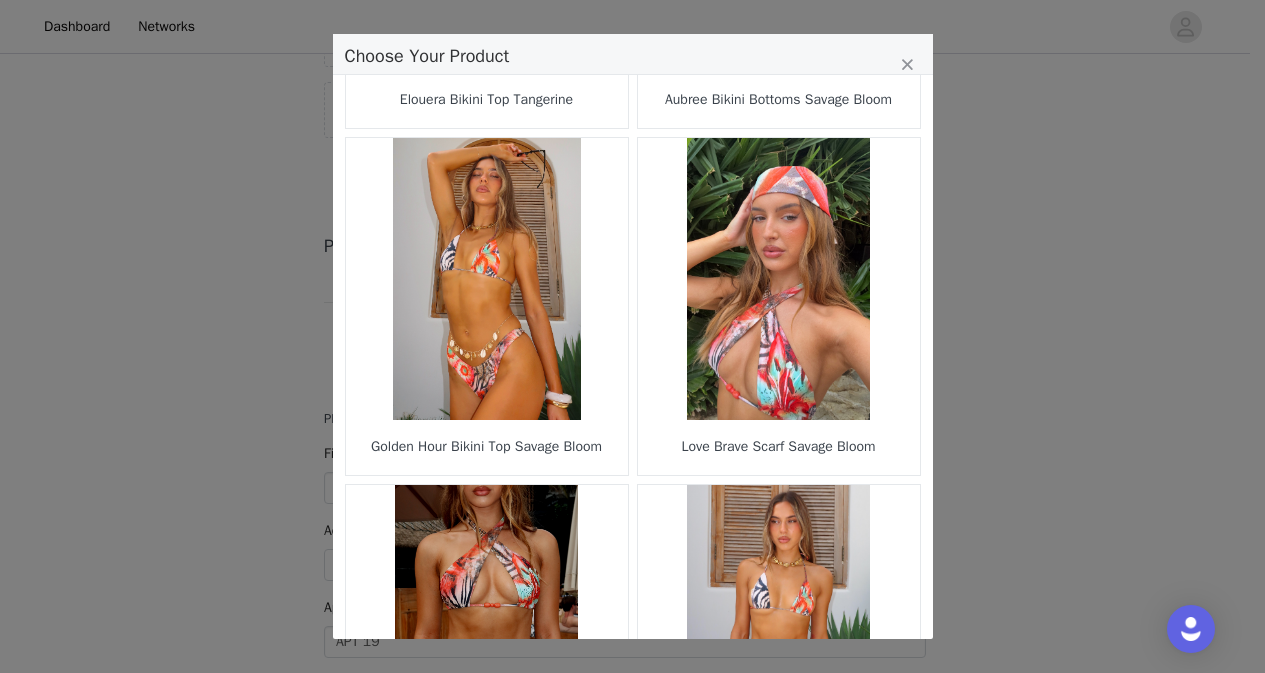 click at bounding box center [487, 279] 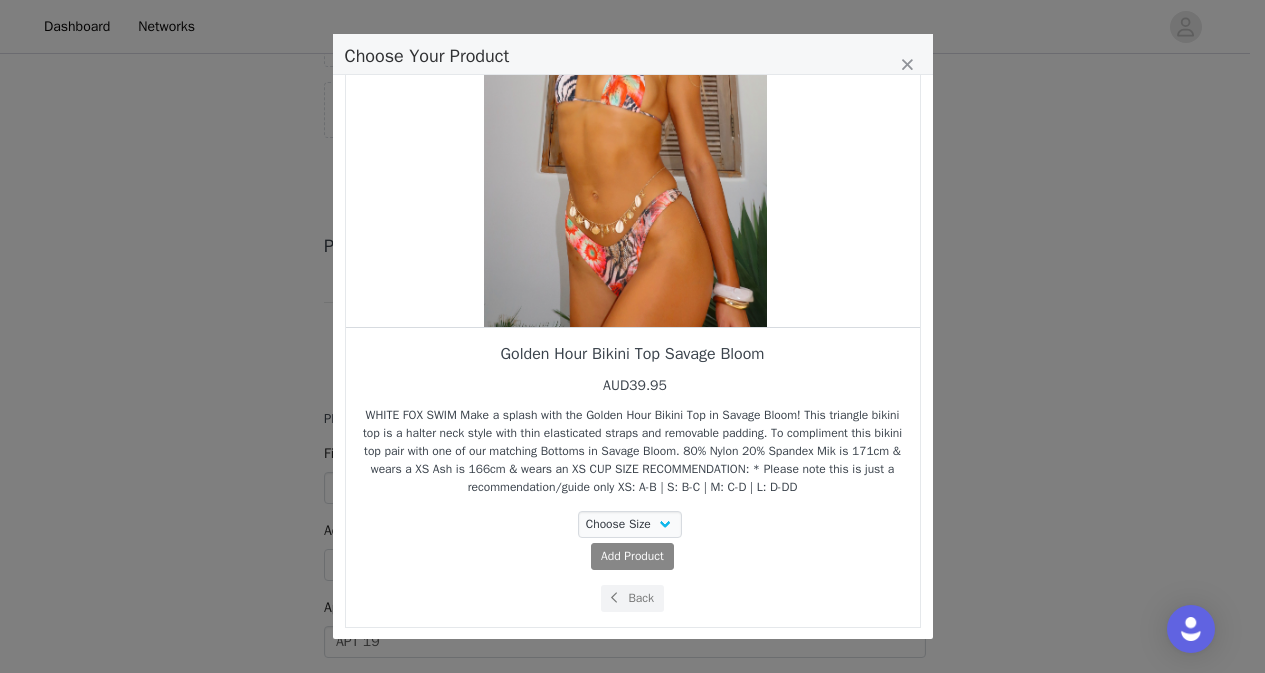 scroll, scrollTop: 186, scrollLeft: 0, axis: vertical 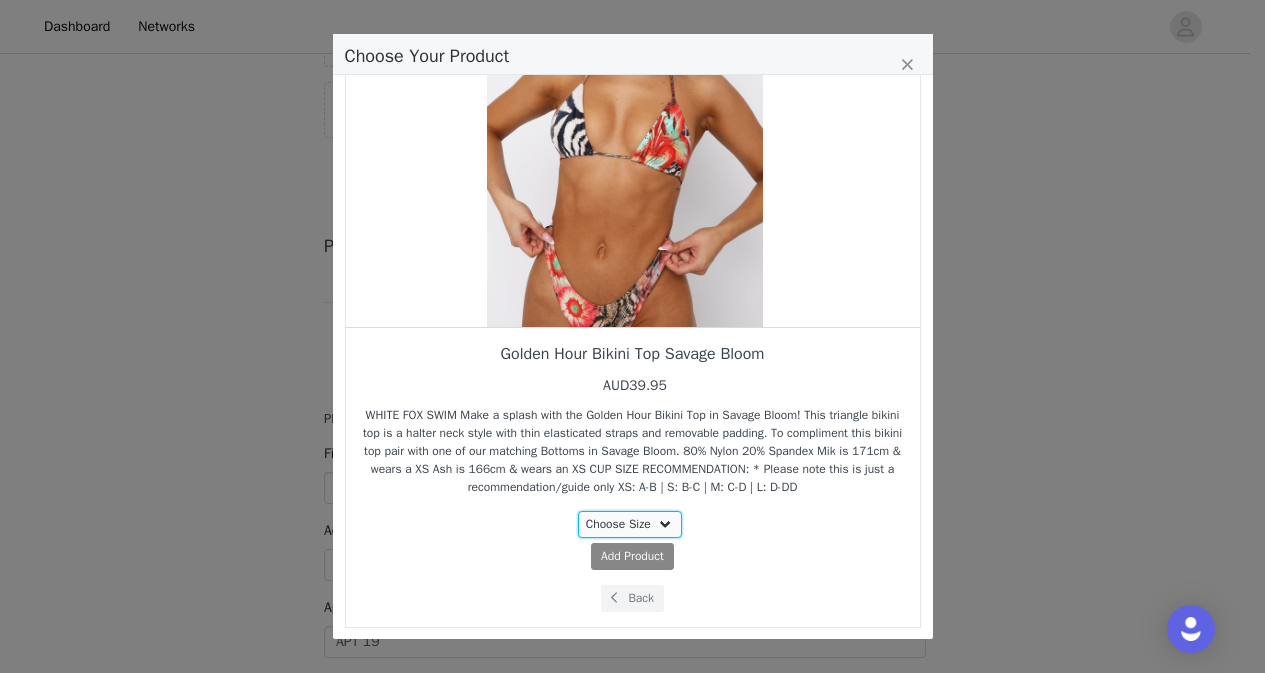 click on "Choose Size
XS
S
M
L
XL" at bounding box center [630, 524] 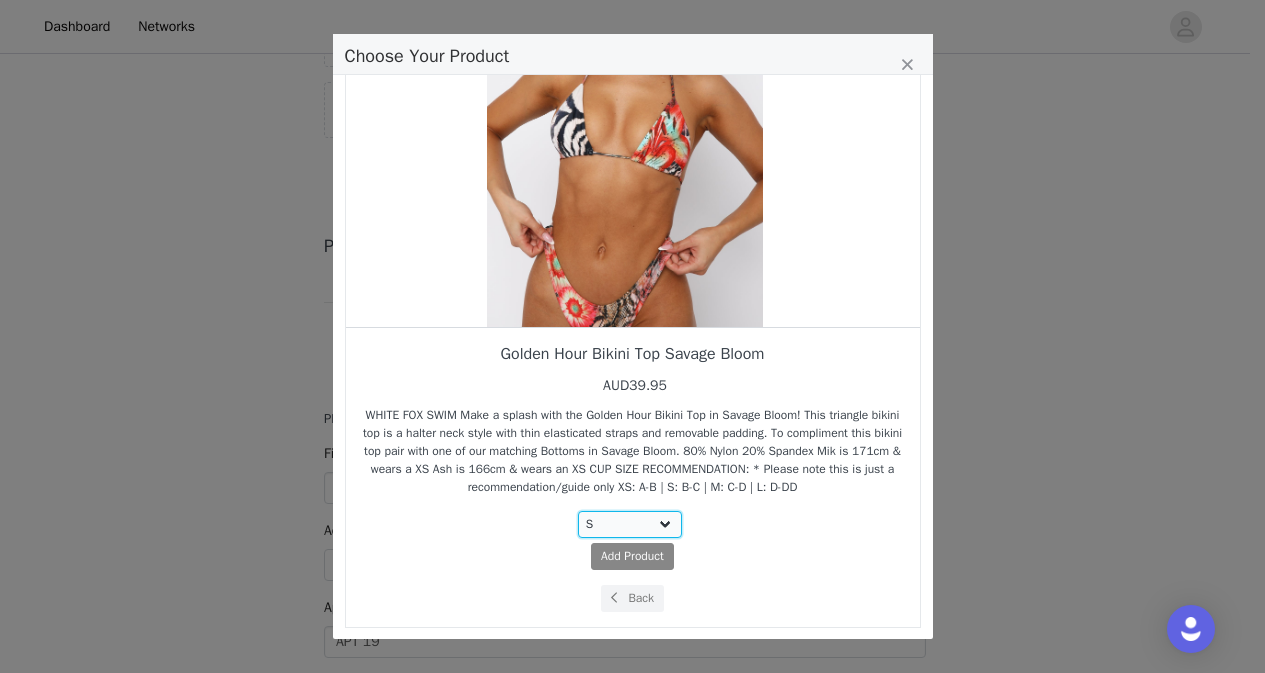 click on "Choose Size
XS
S
M
L
XL" at bounding box center [630, 524] 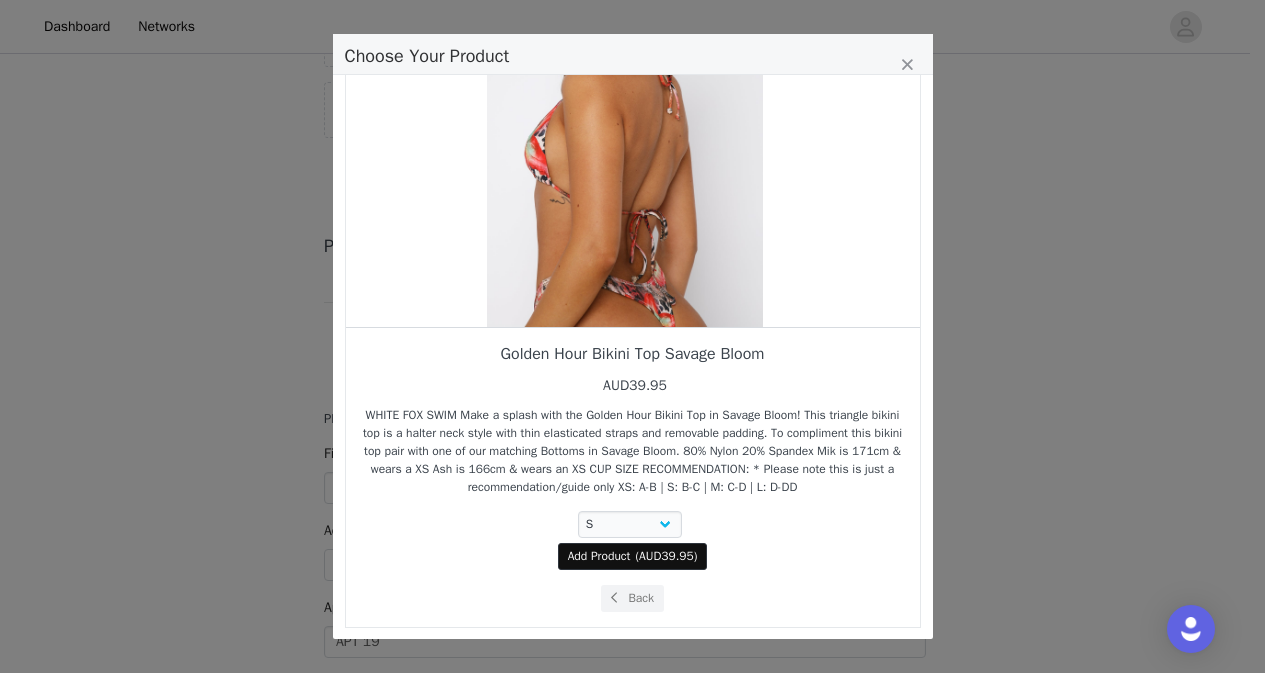click on "( AUD39.95 )" at bounding box center [666, 556] 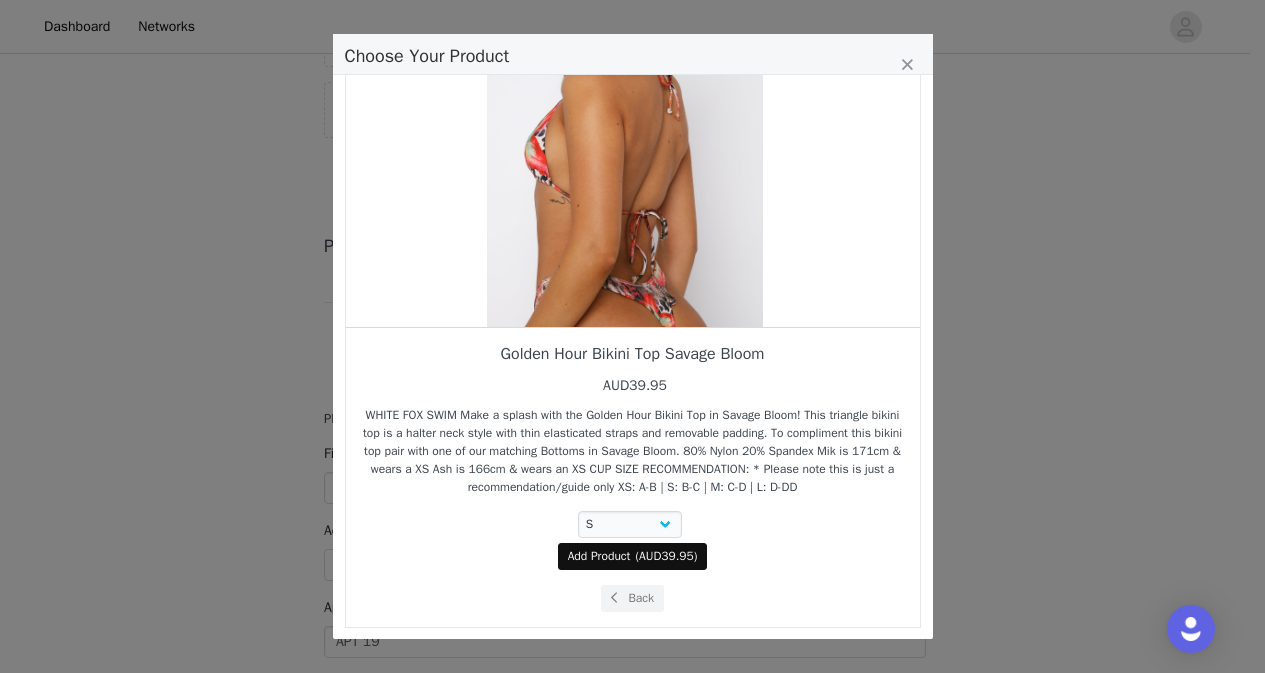 select on "27625688" 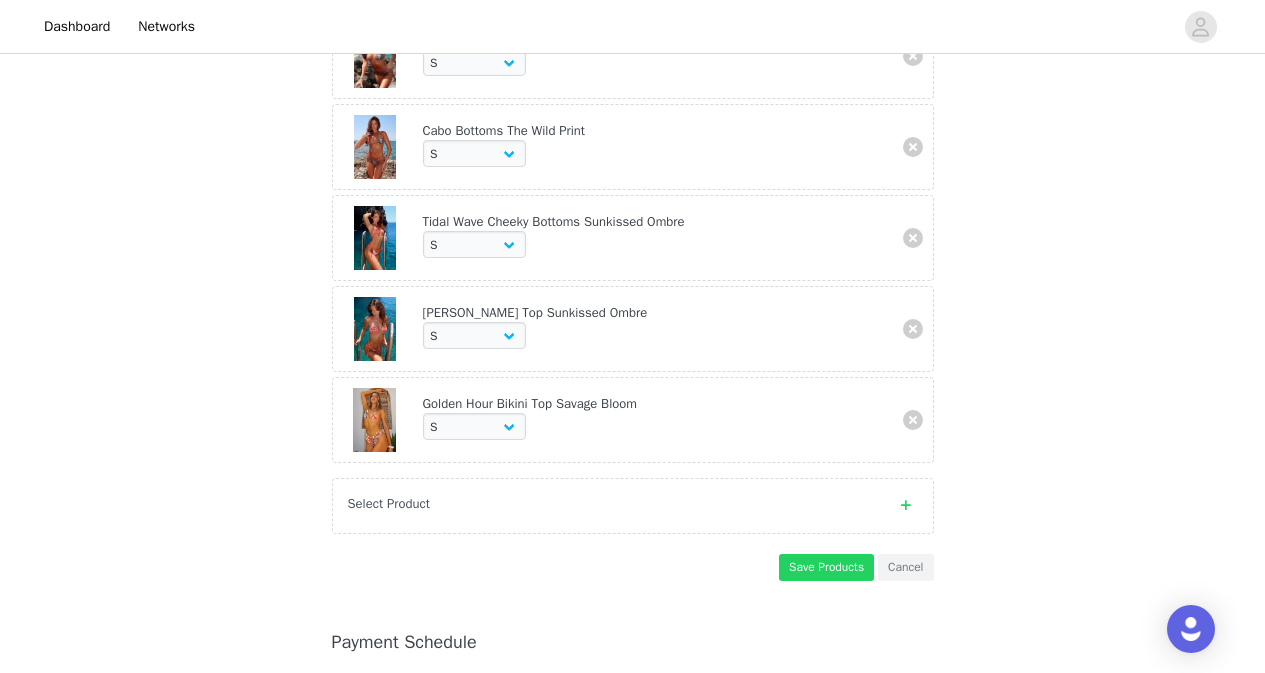scroll, scrollTop: 874, scrollLeft: 0, axis: vertical 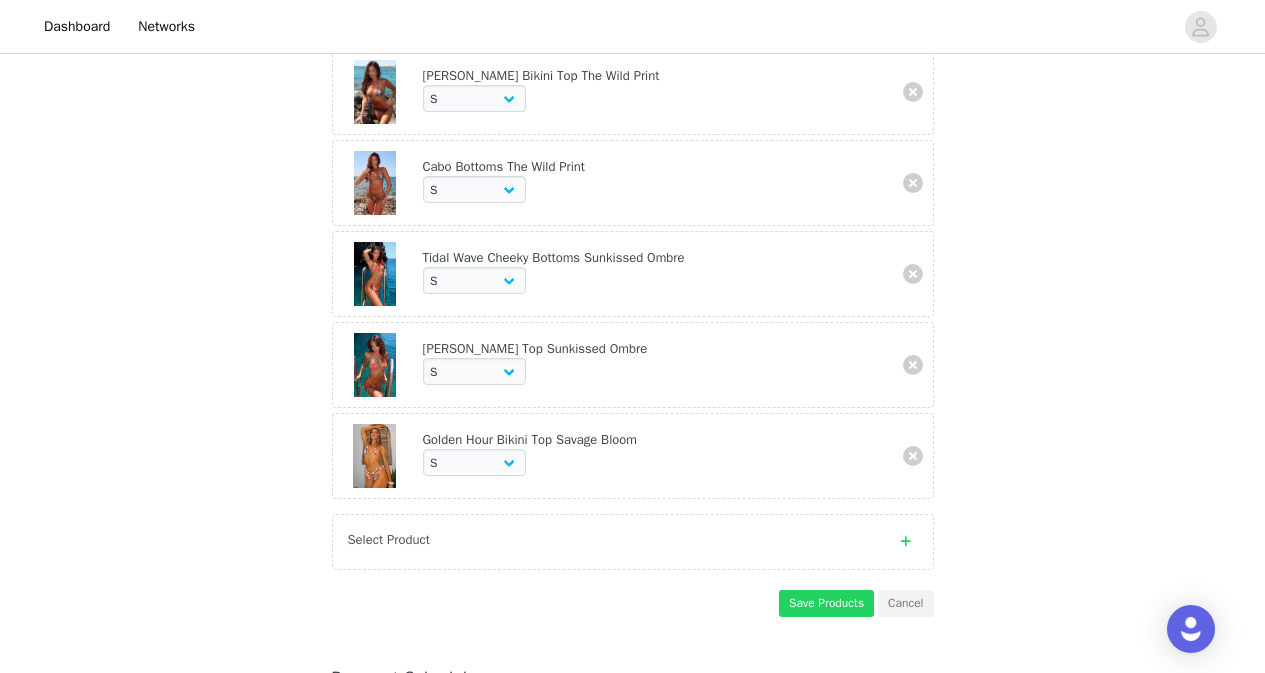 click on "Select Product" at bounding box center (633, 542) 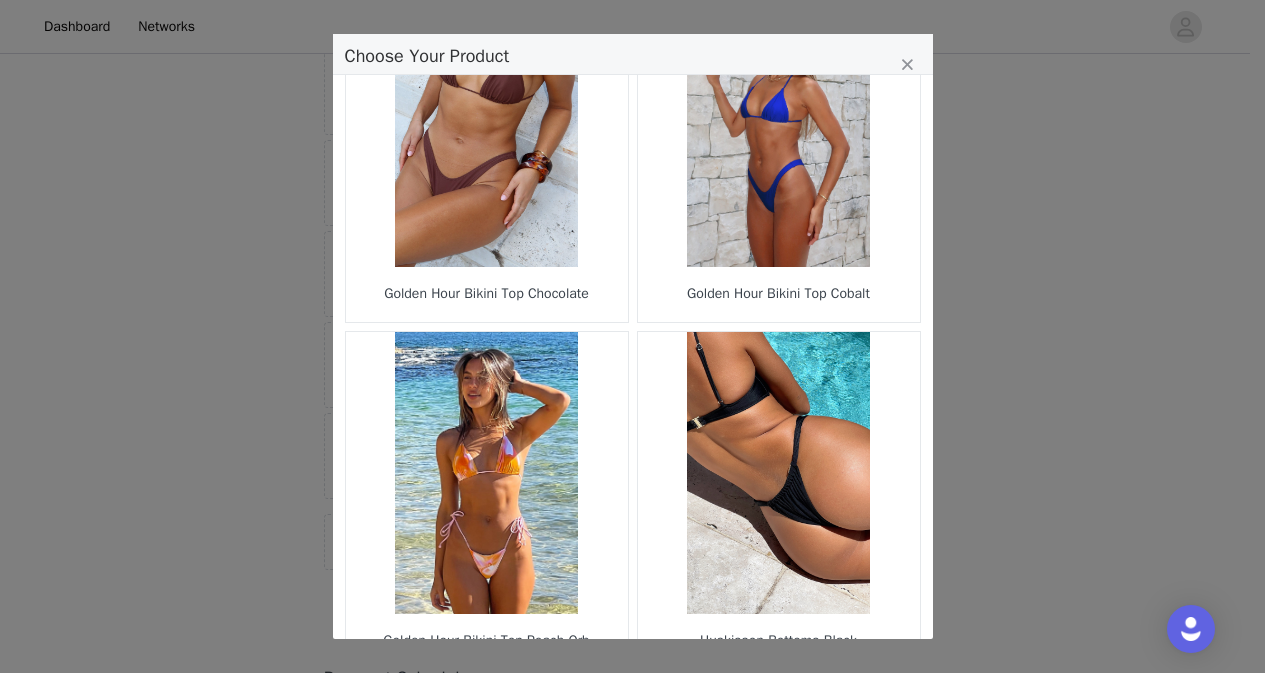 scroll, scrollTop: 2904, scrollLeft: 0, axis: vertical 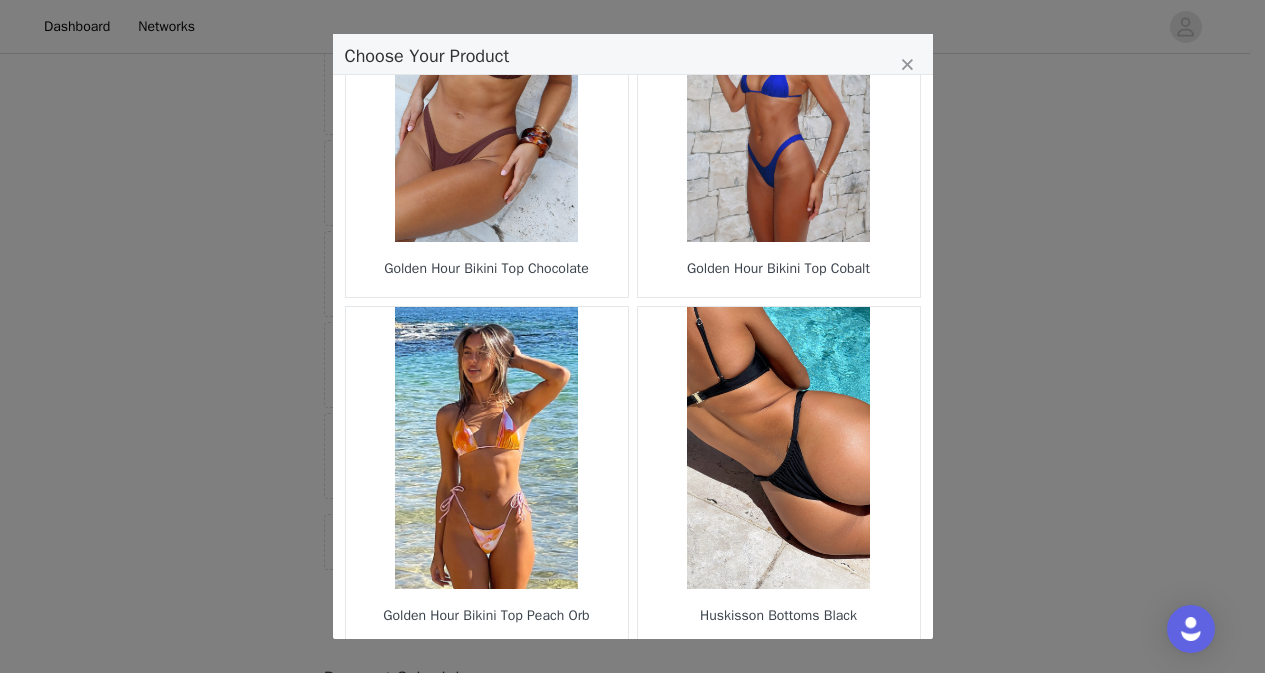 click on "13" at bounding box center [763, 678] 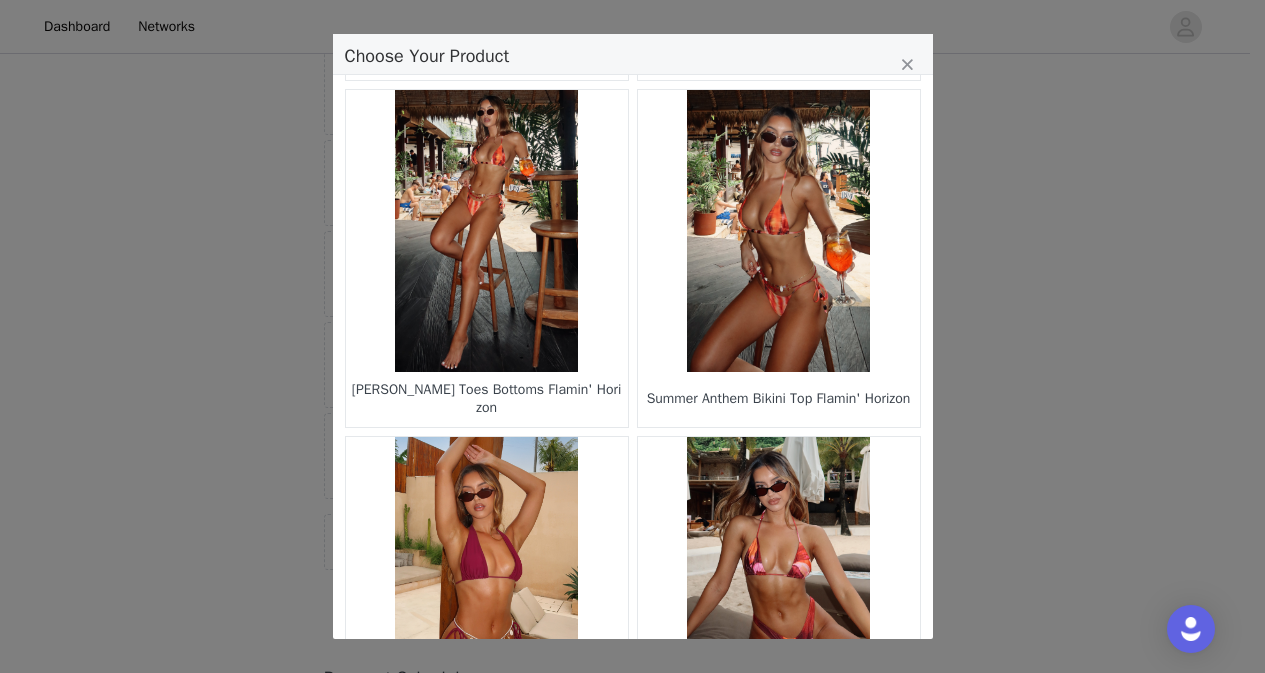 scroll, scrollTop: 1206, scrollLeft: 0, axis: vertical 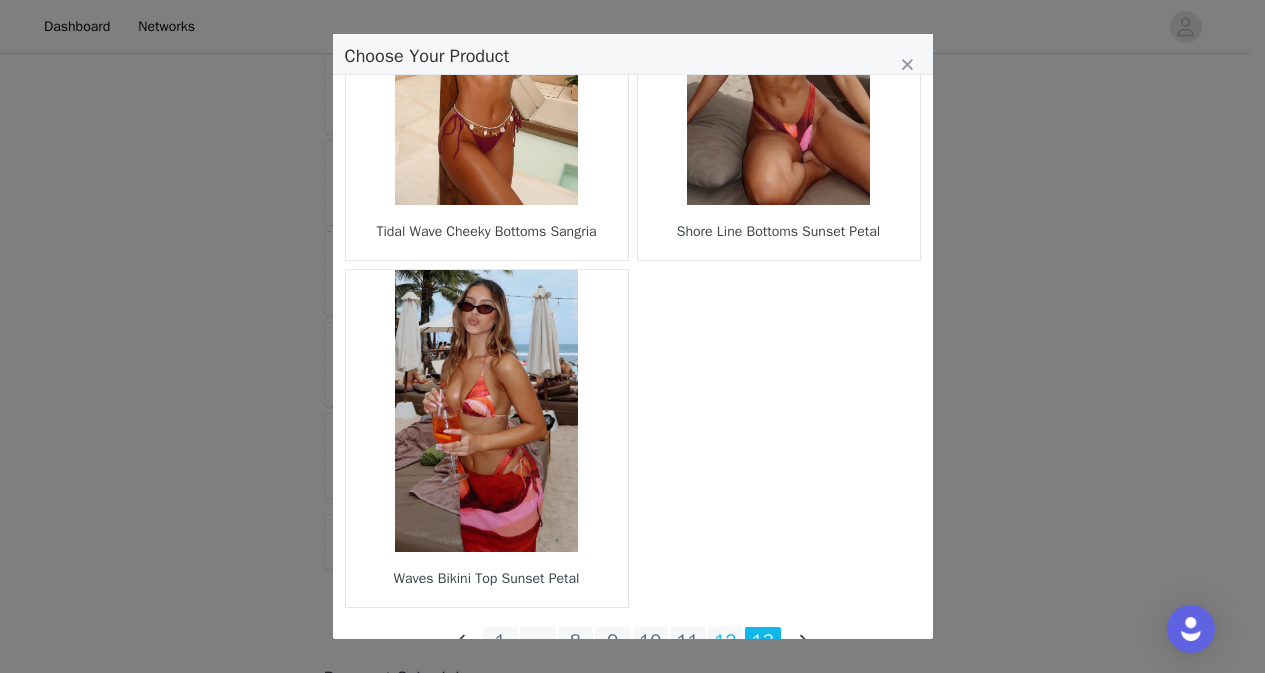 click on "12" at bounding box center (726, 641) 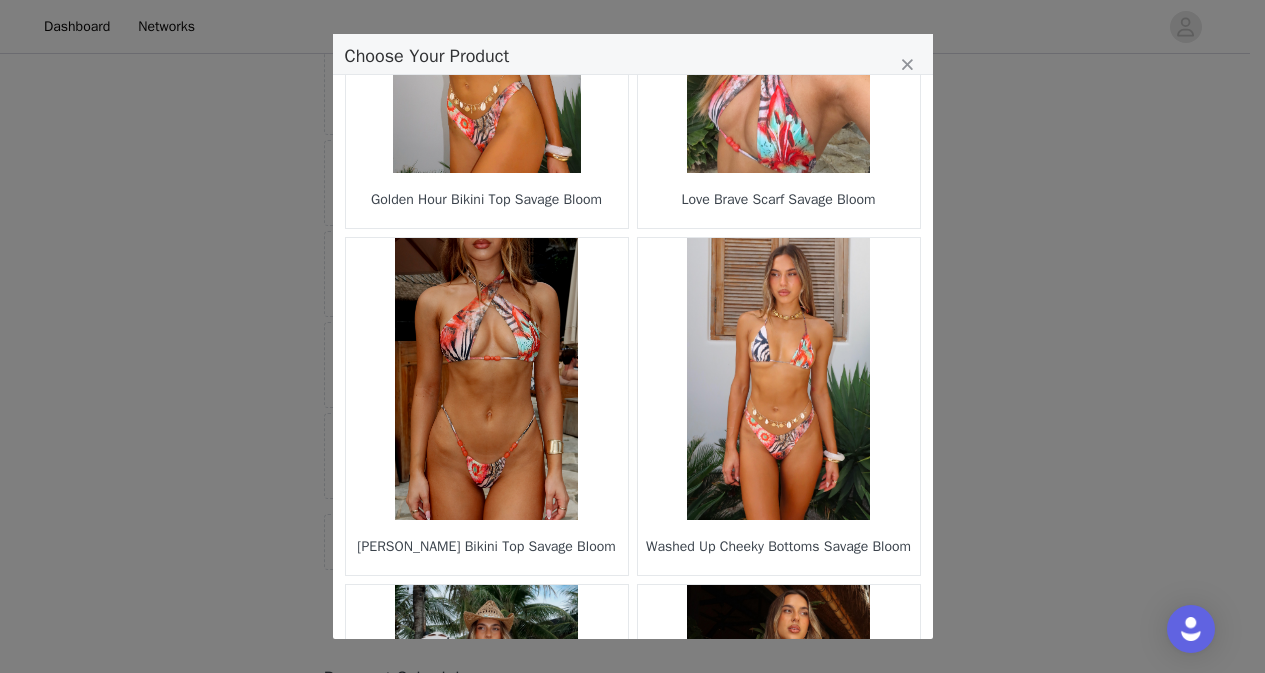 scroll, scrollTop: 540, scrollLeft: 0, axis: vertical 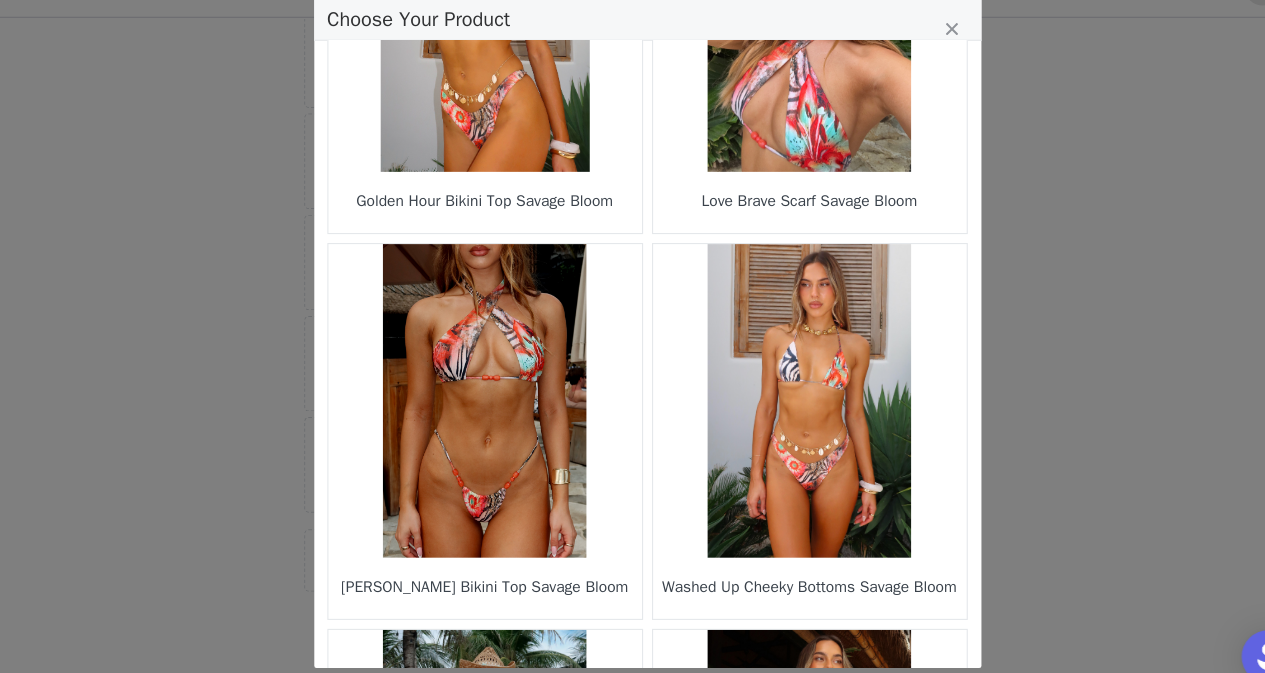 click at bounding box center [487, 399] 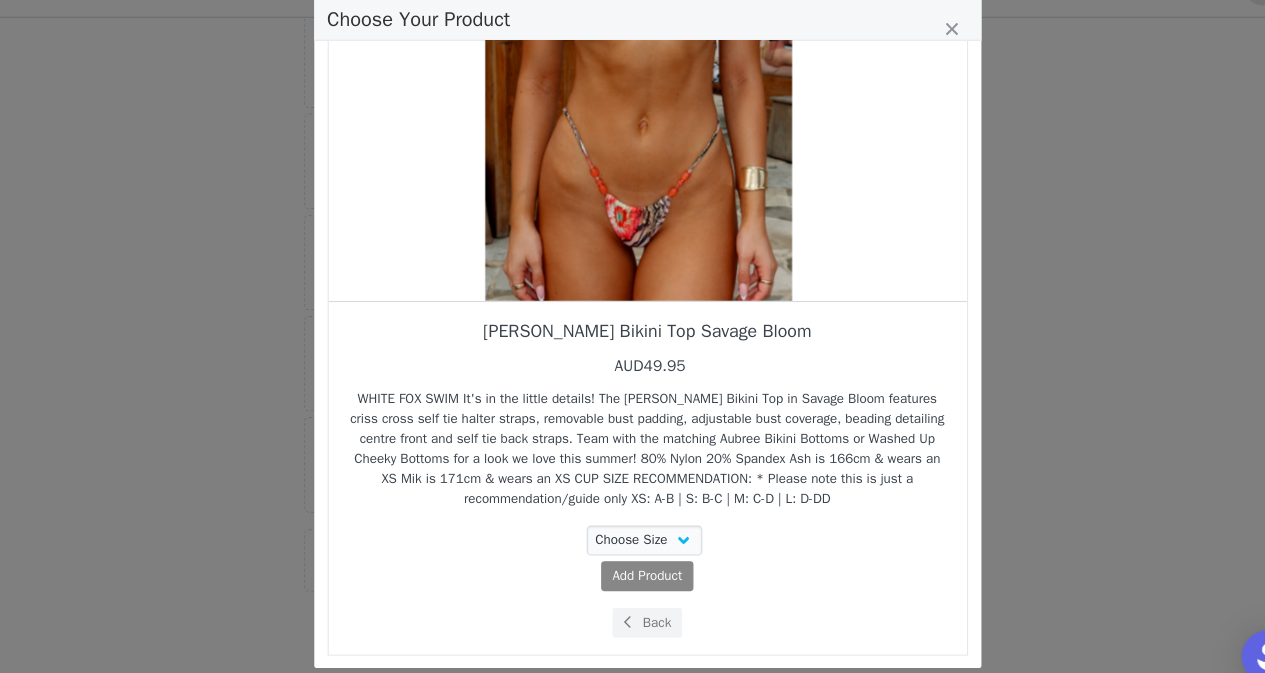 scroll, scrollTop: 0, scrollLeft: 0, axis: both 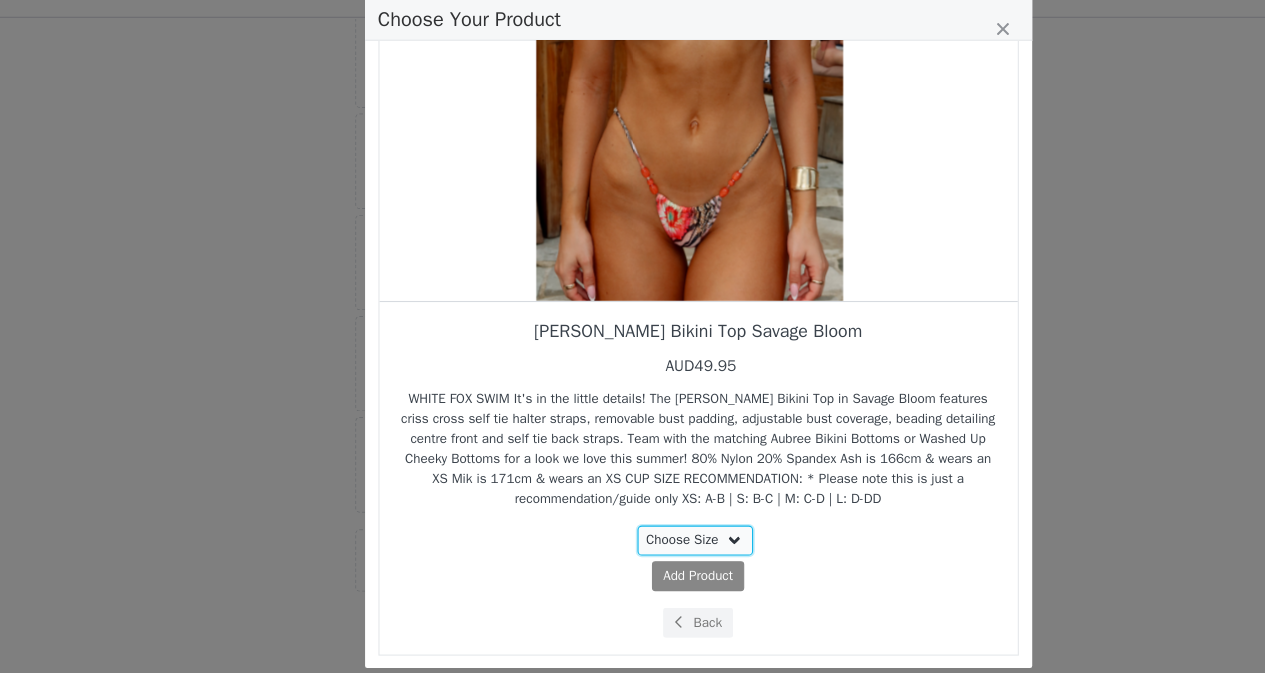 click on "Choose Size
XS
S
M
L
XL" at bounding box center (630, 524) 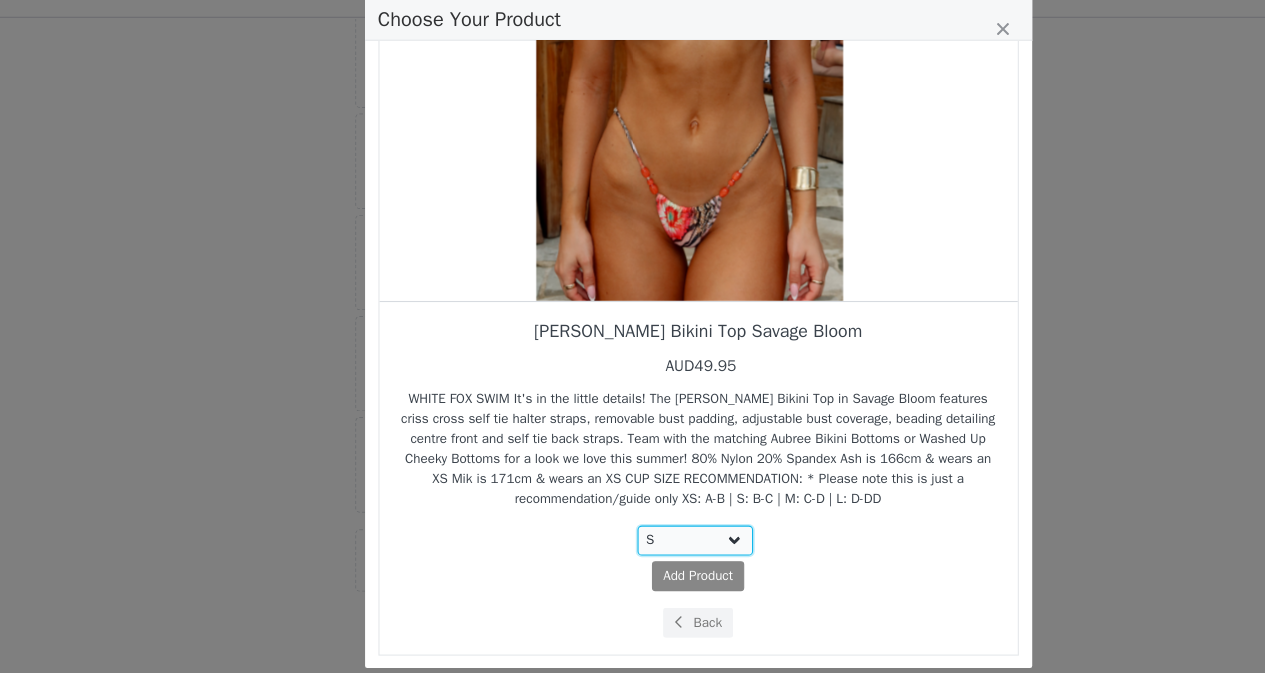 click on "Choose Size
XS
S
M
L
XL" at bounding box center (630, 524) 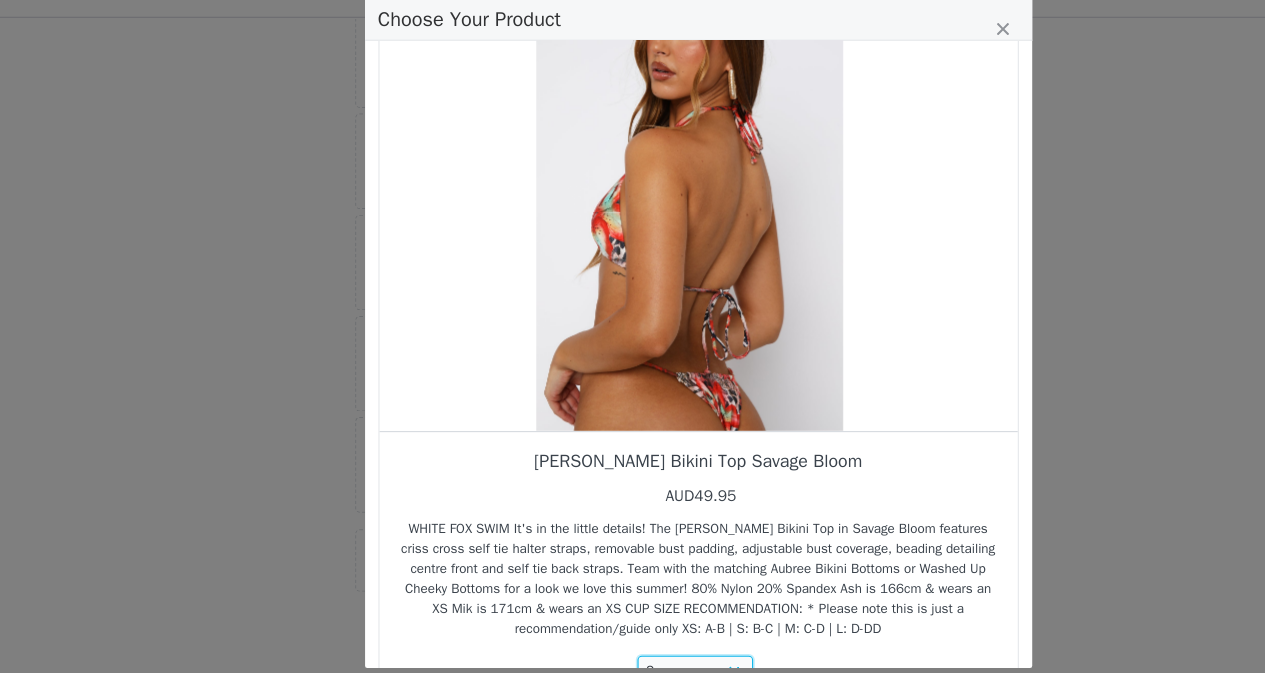 scroll, scrollTop: 184, scrollLeft: 0, axis: vertical 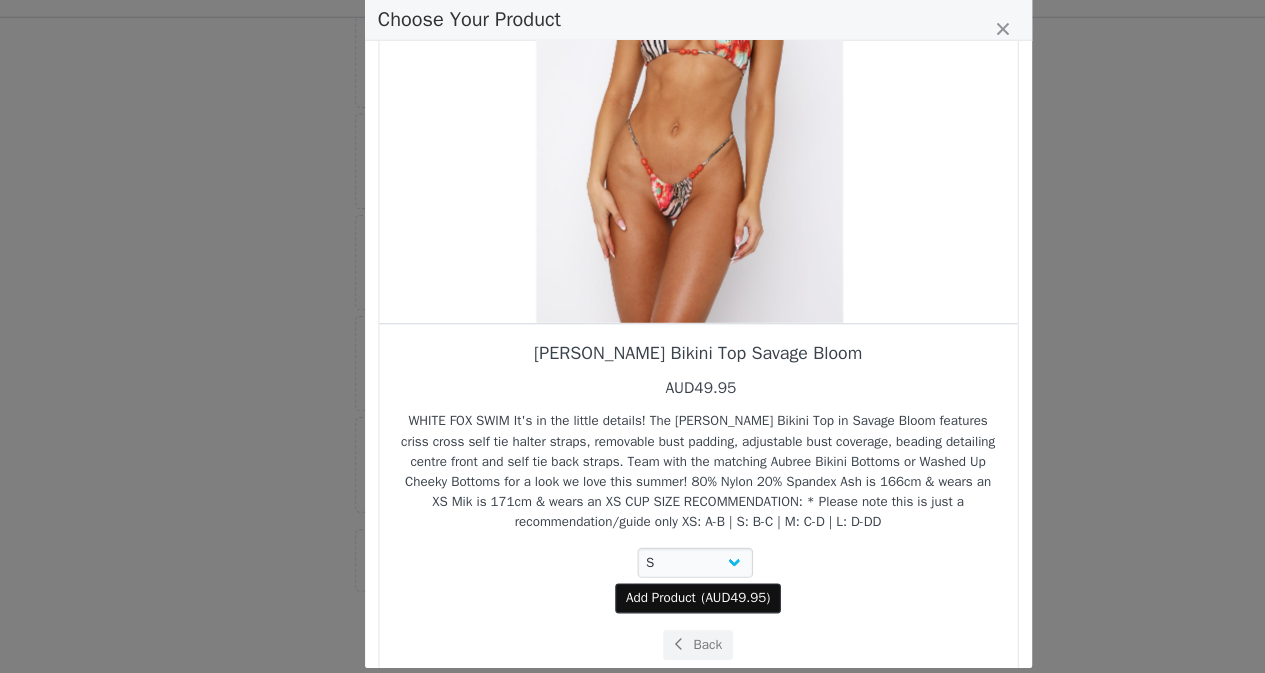 click on "AUD49.95" at bounding box center [666, 576] 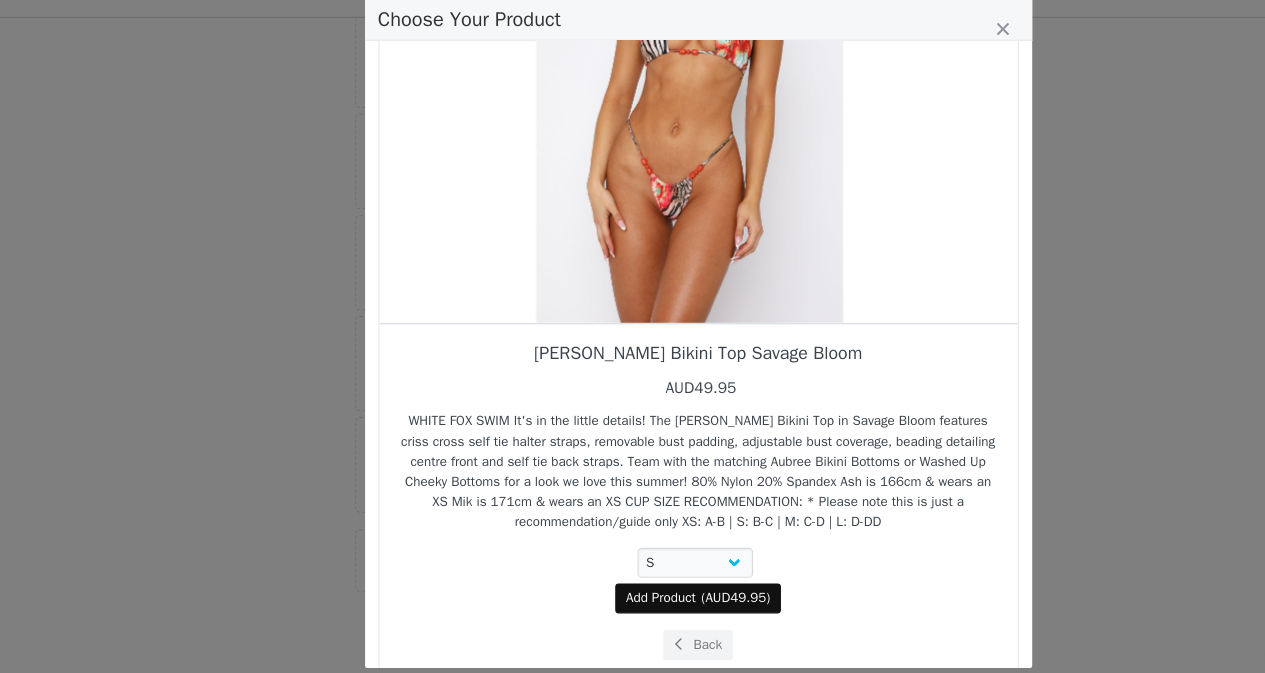 select on "27625069" 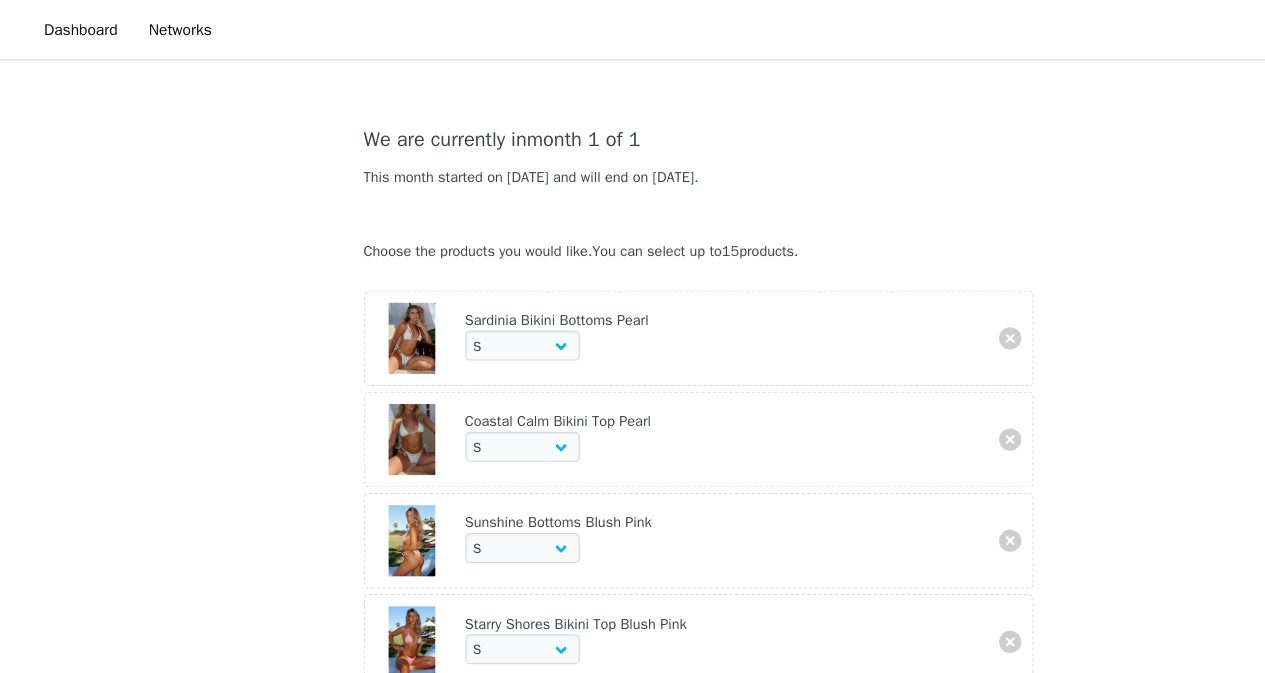scroll, scrollTop: 297, scrollLeft: 0, axis: vertical 